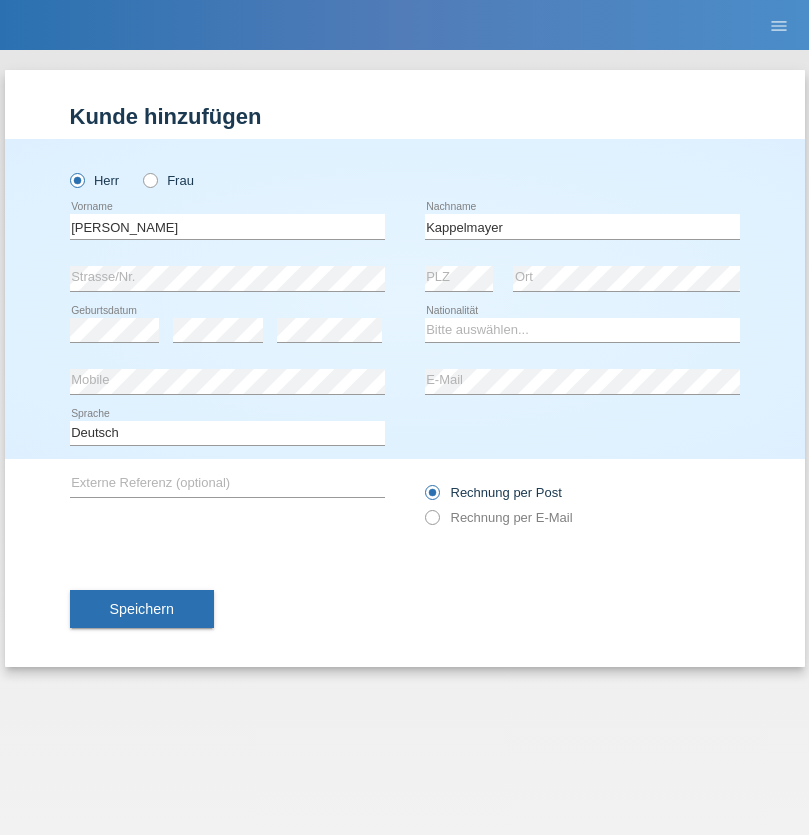 scroll, scrollTop: 0, scrollLeft: 0, axis: both 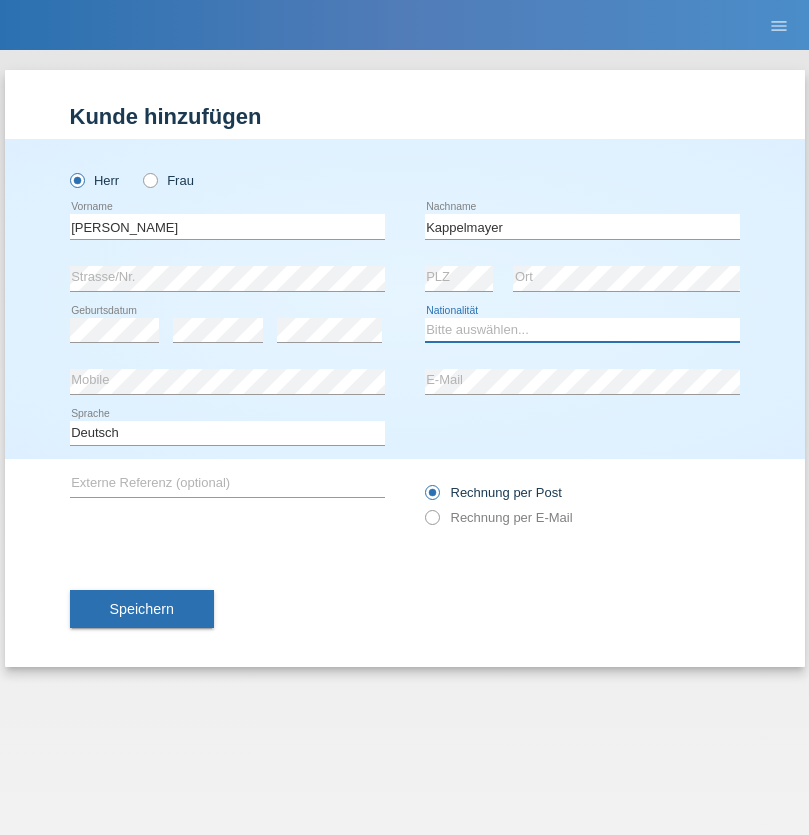 select on "BT" 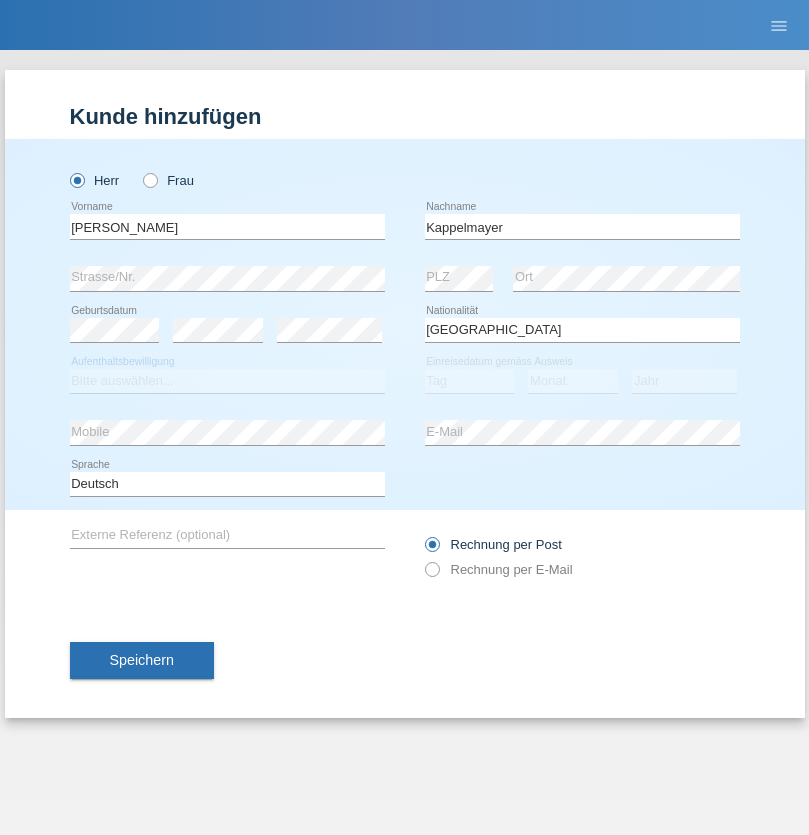 select on "C" 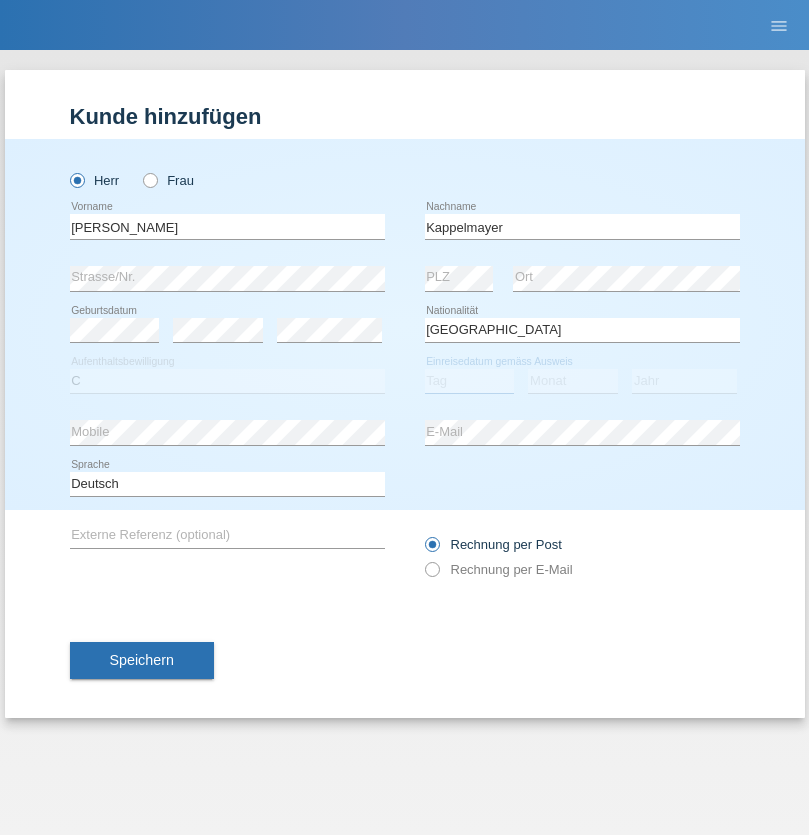 select on "12" 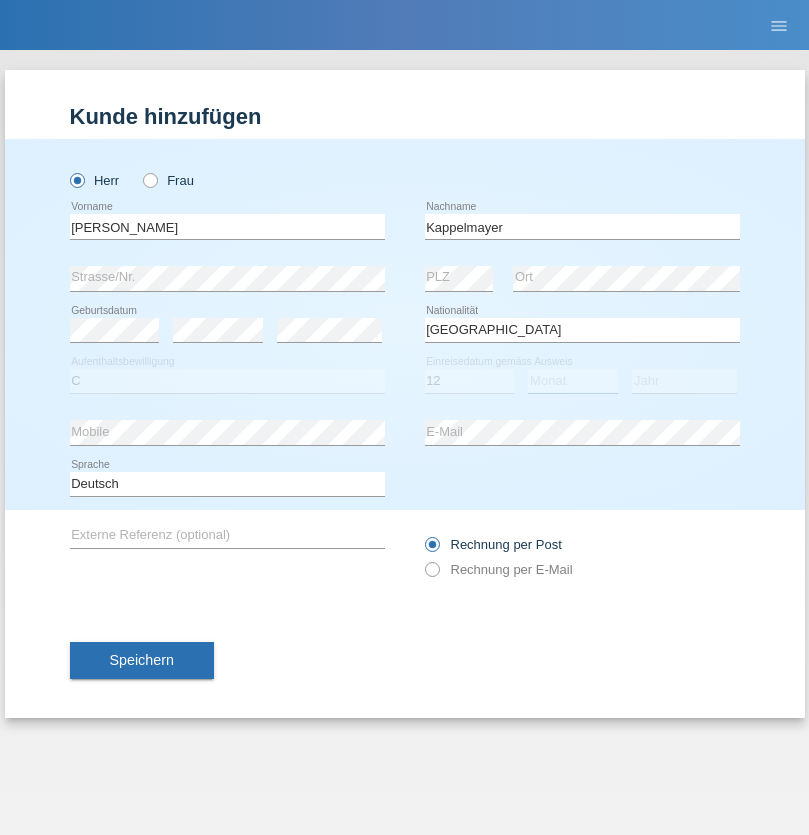 select on "02" 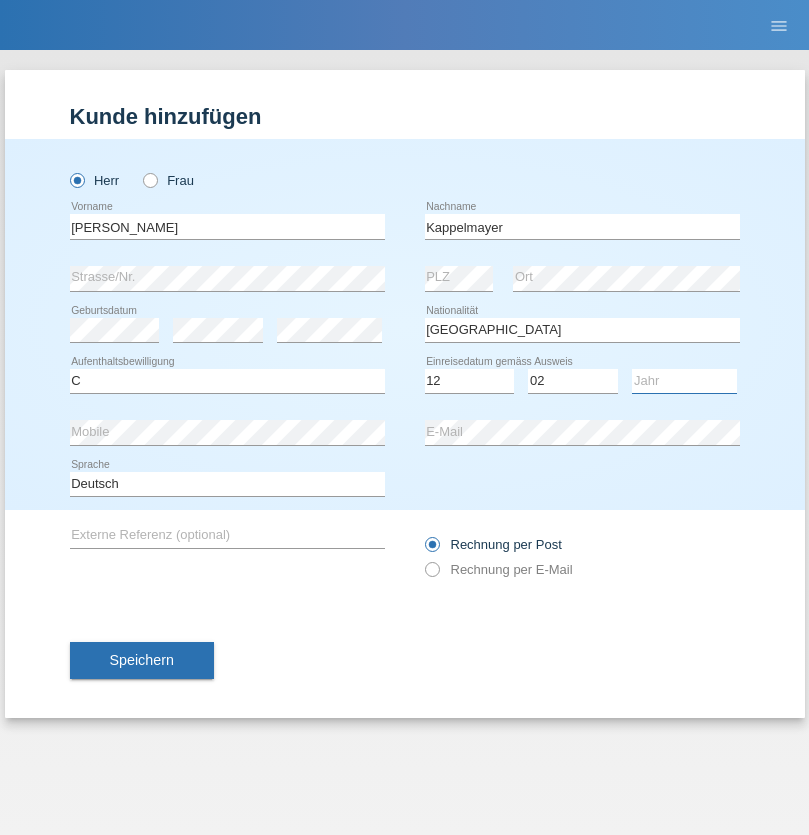select on "2021" 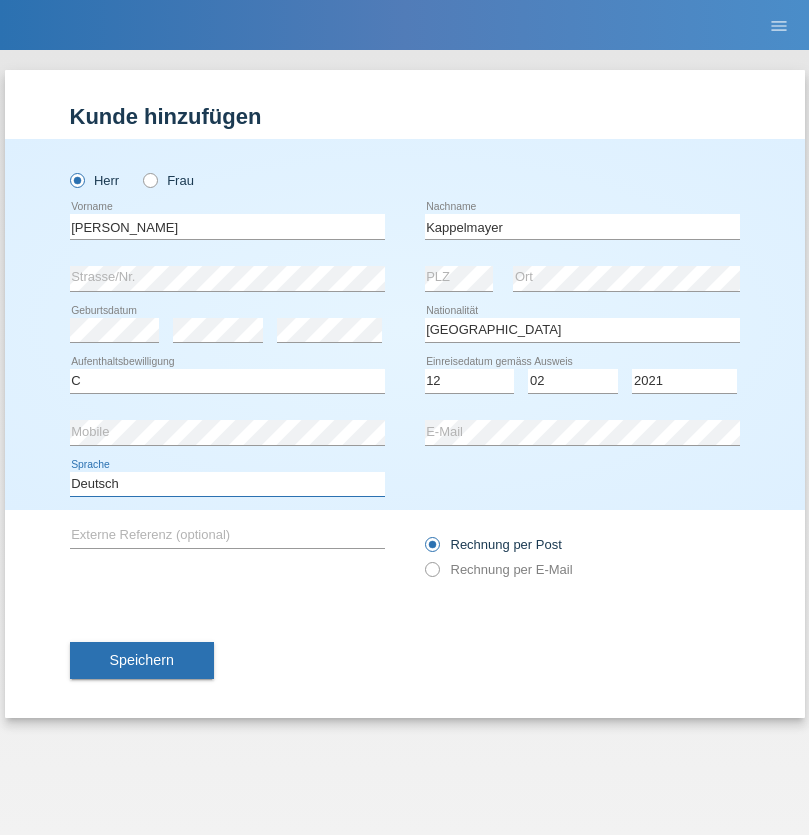 select on "en" 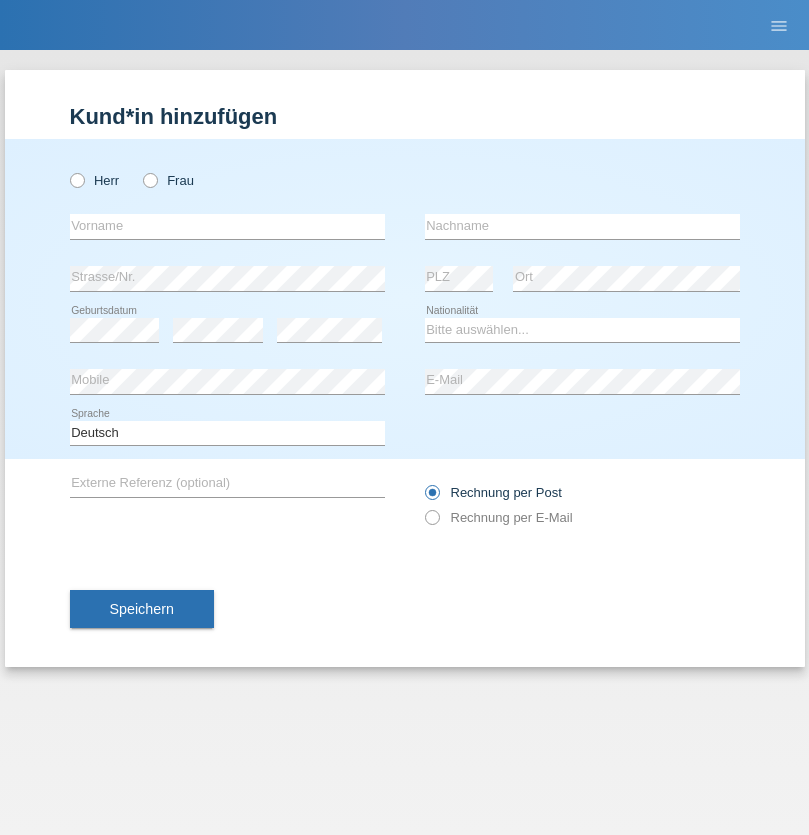 scroll, scrollTop: 0, scrollLeft: 0, axis: both 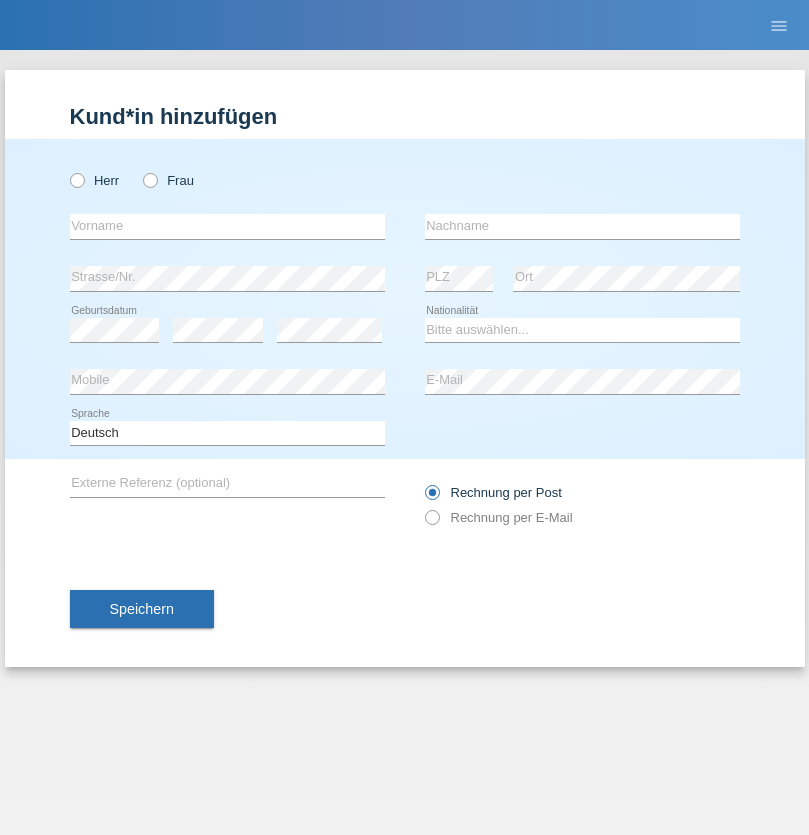 radio on "true" 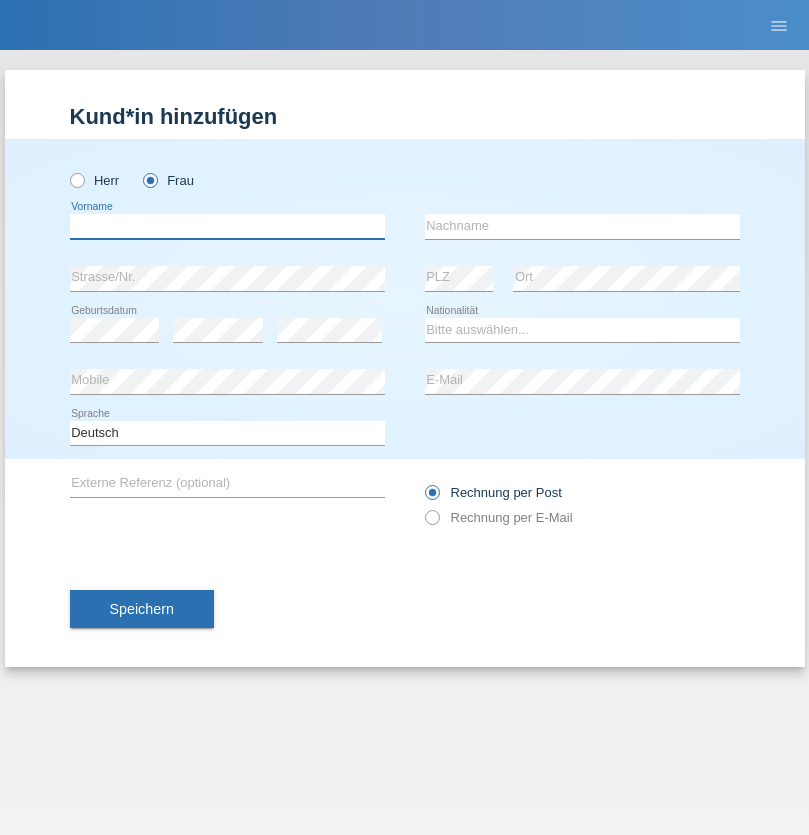 click at bounding box center (227, 226) 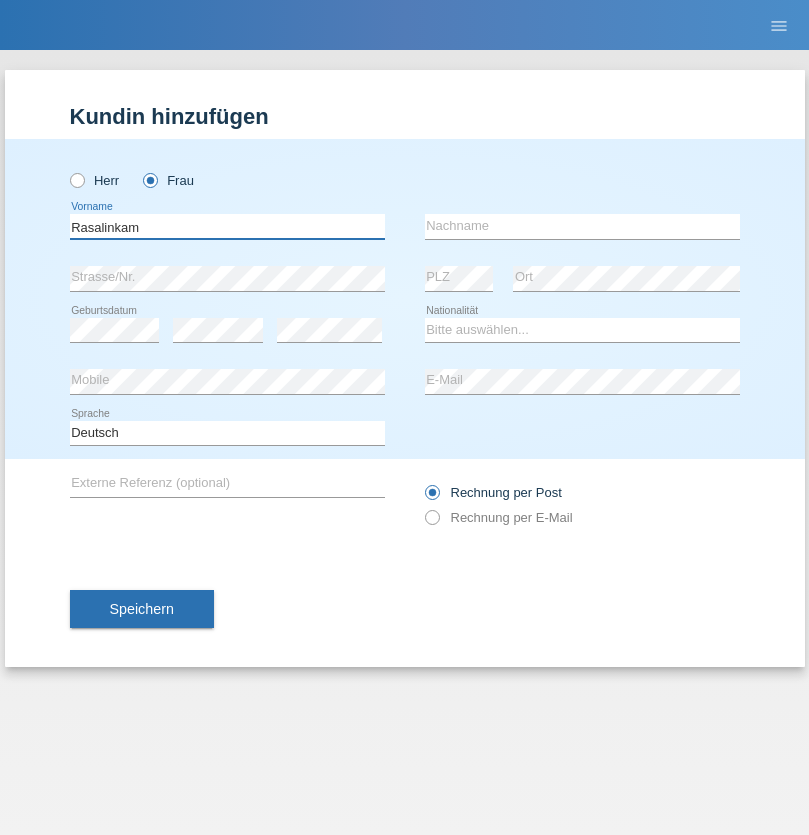 type on "Rasalinkam" 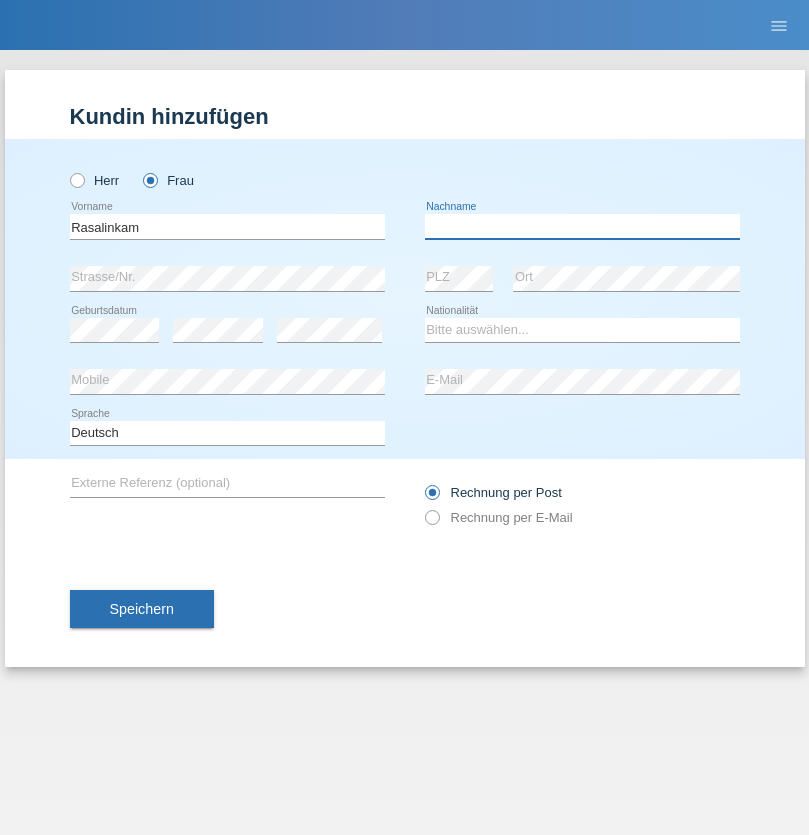 click at bounding box center [582, 226] 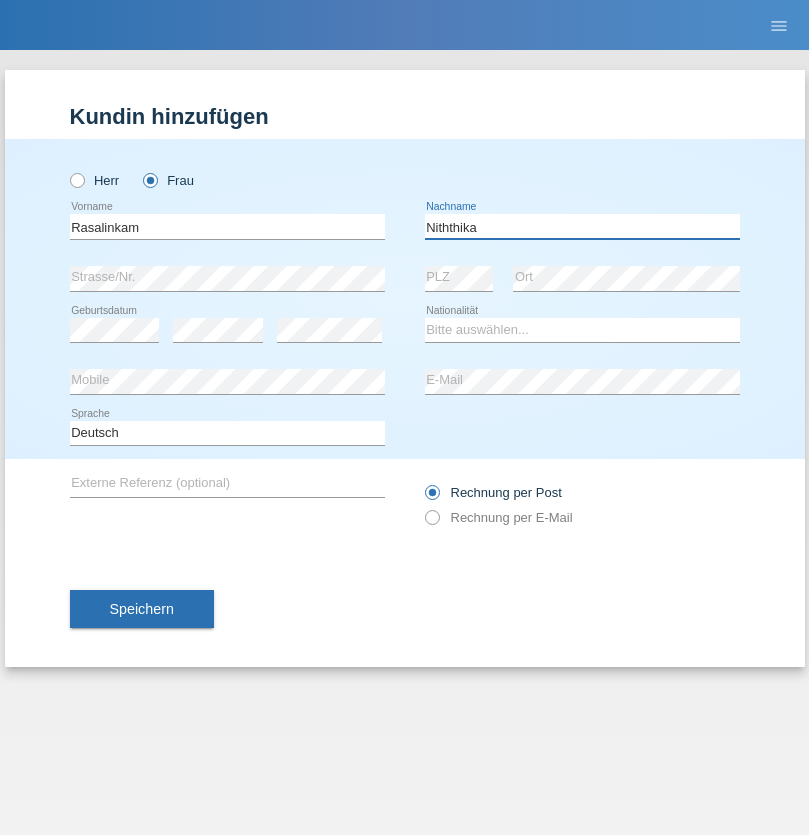 type on "Niththika" 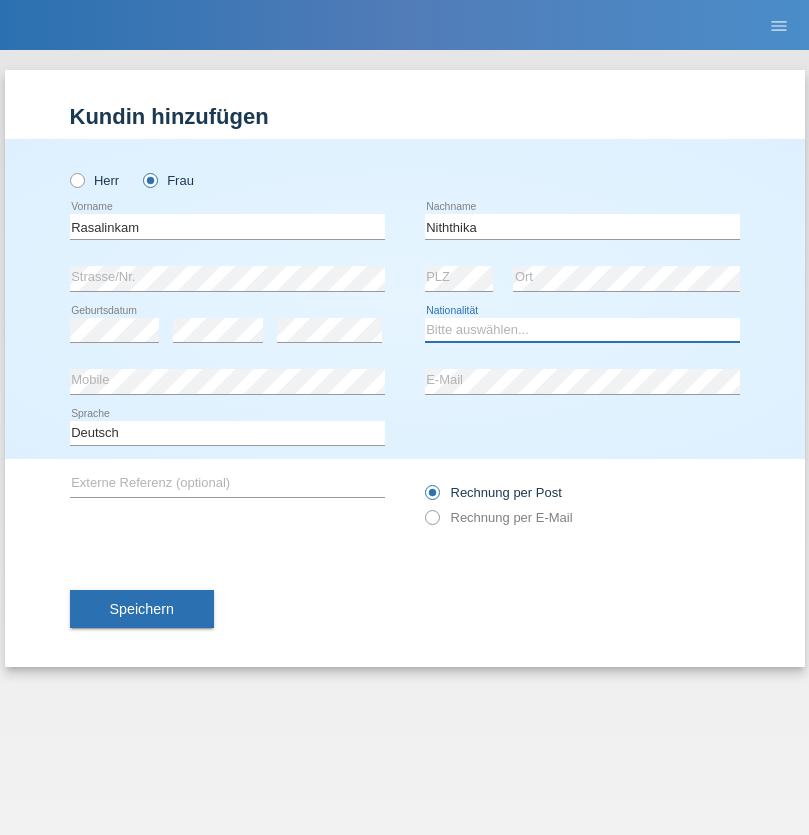 select on "LK" 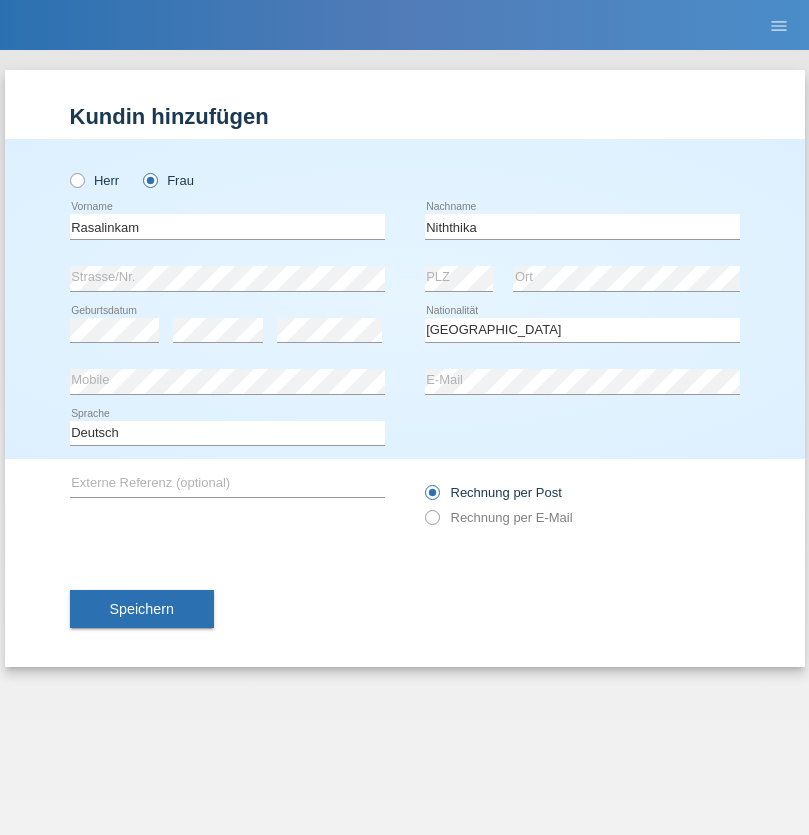 select on "C" 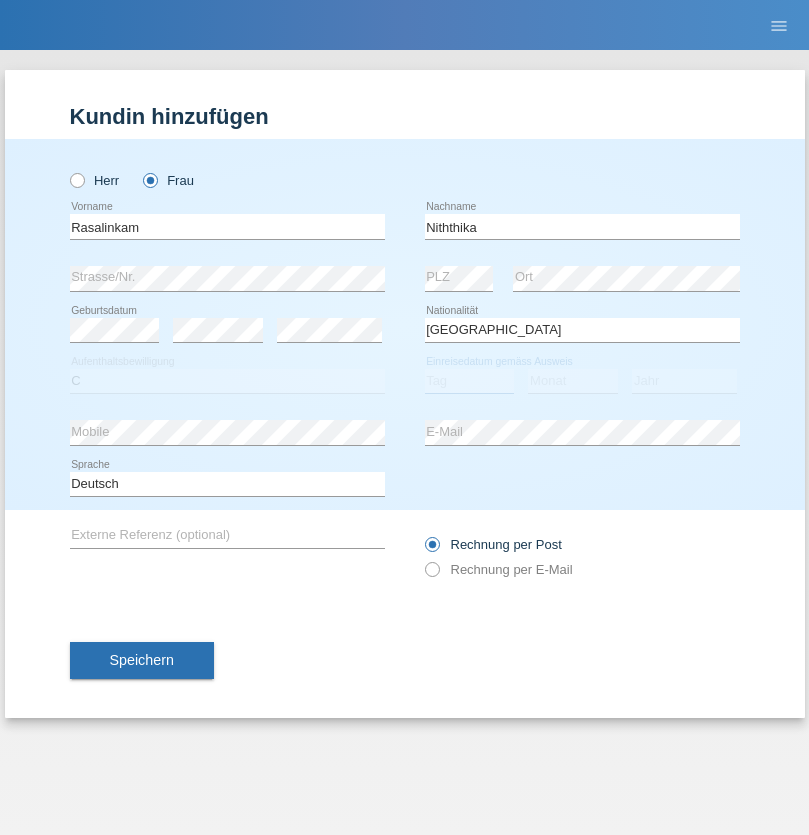 select on "13" 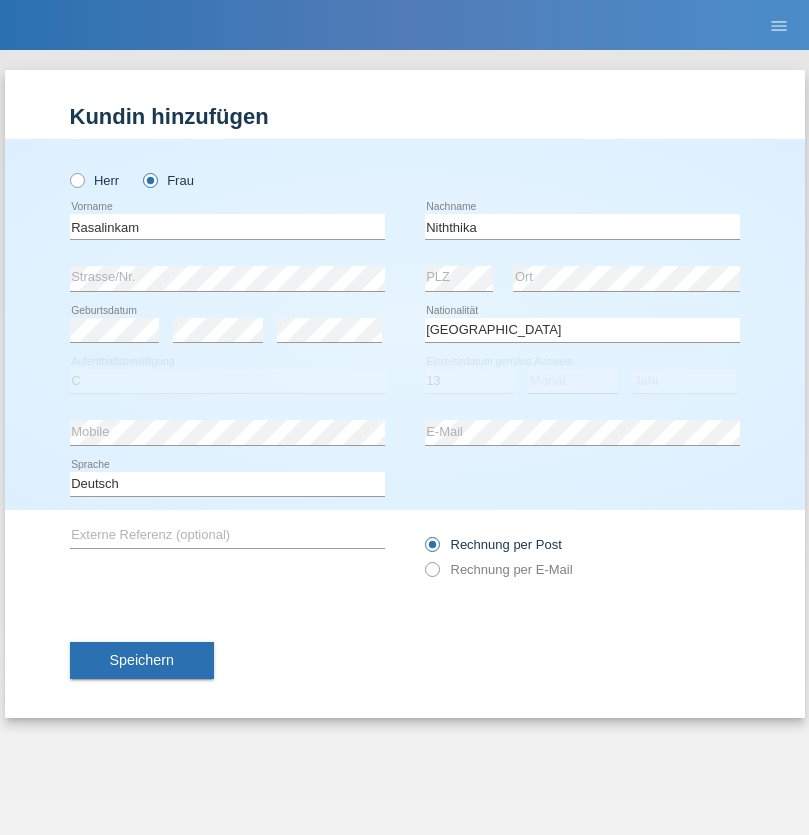 select on "07" 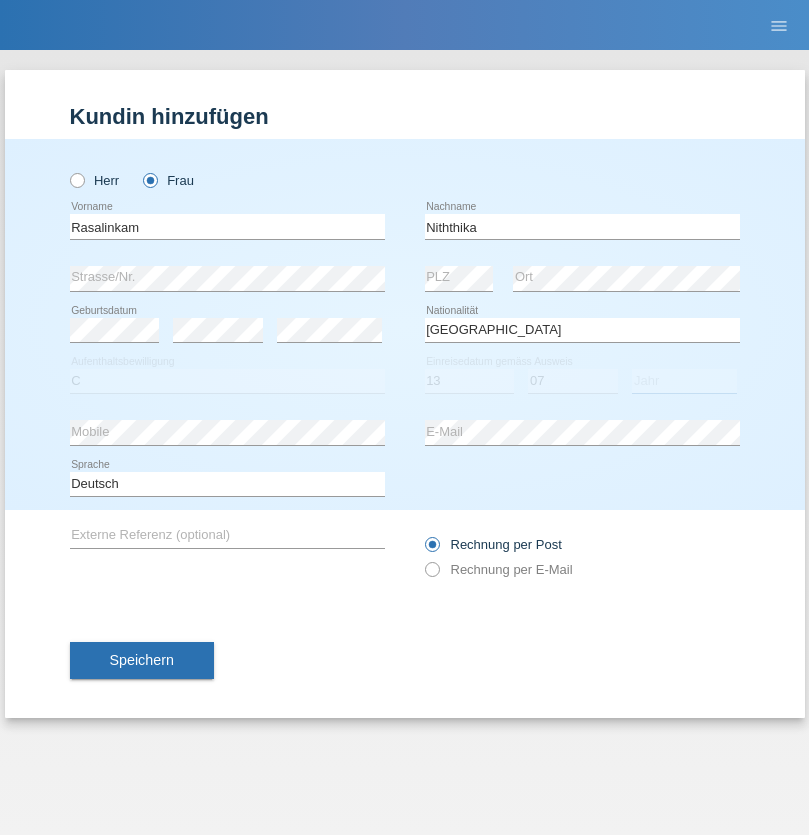 select on "2021" 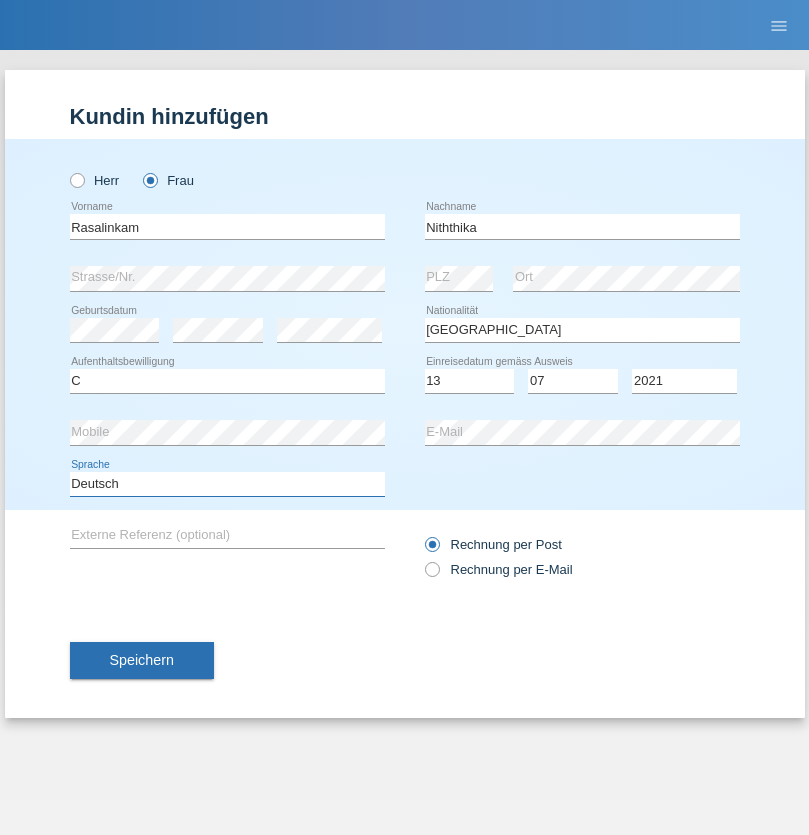 select on "en" 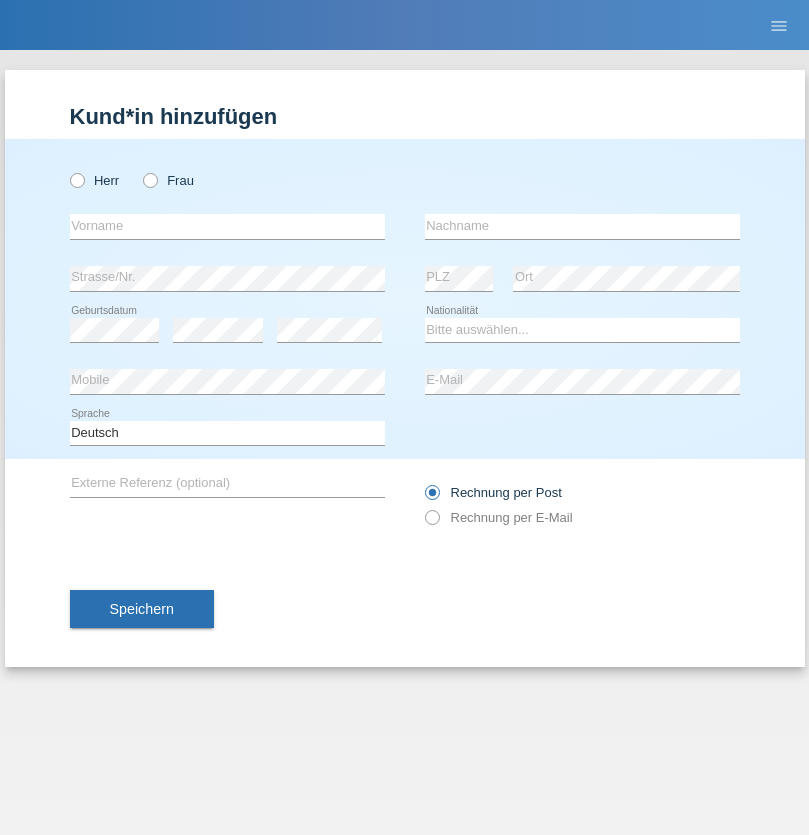 scroll, scrollTop: 0, scrollLeft: 0, axis: both 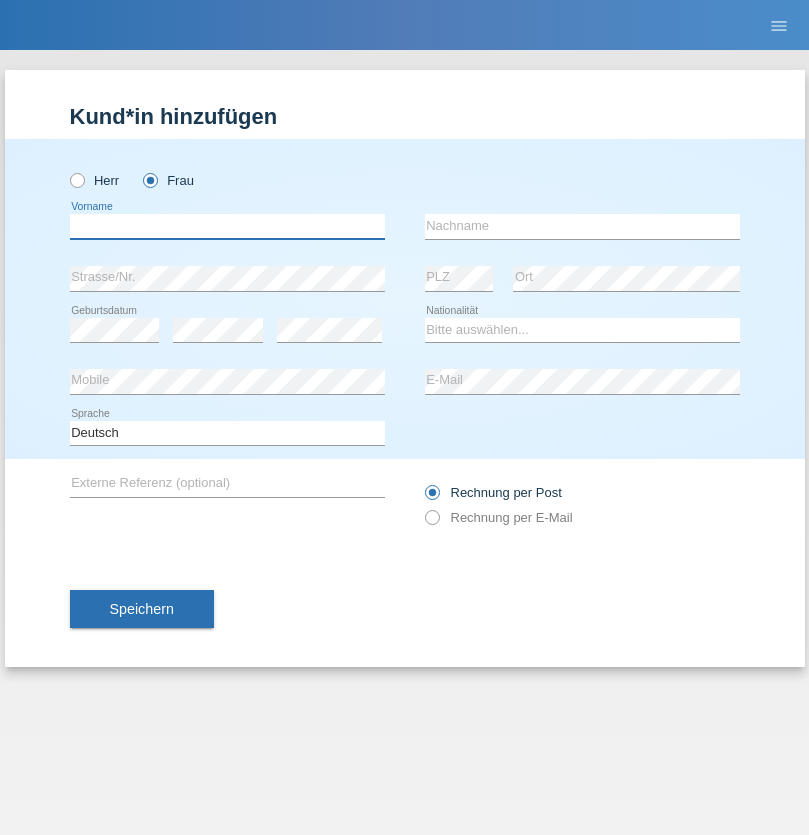 click at bounding box center (227, 226) 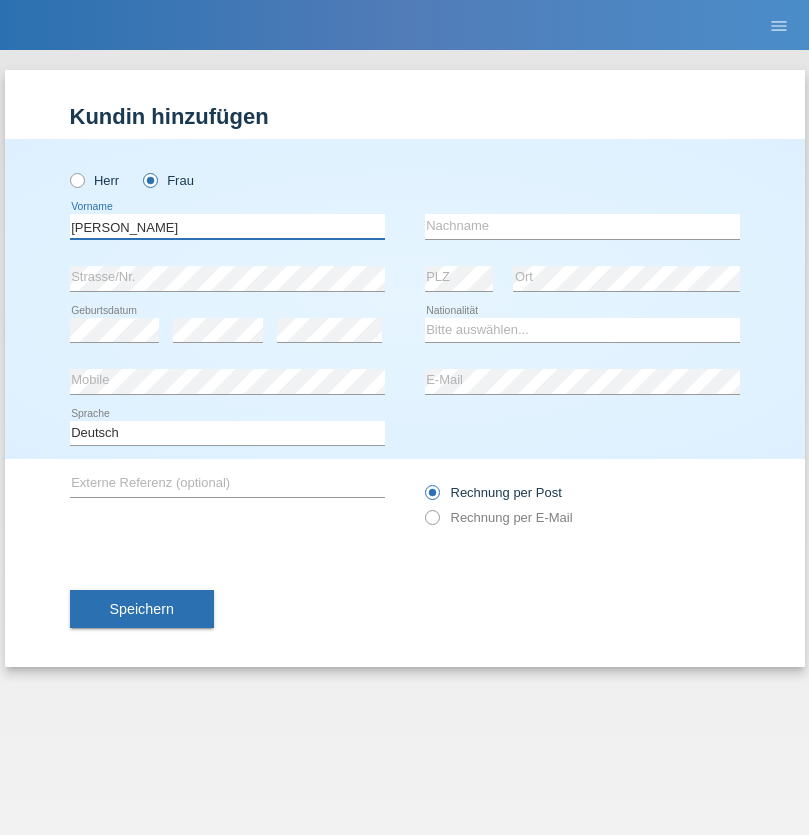 type on "[PERSON_NAME]" 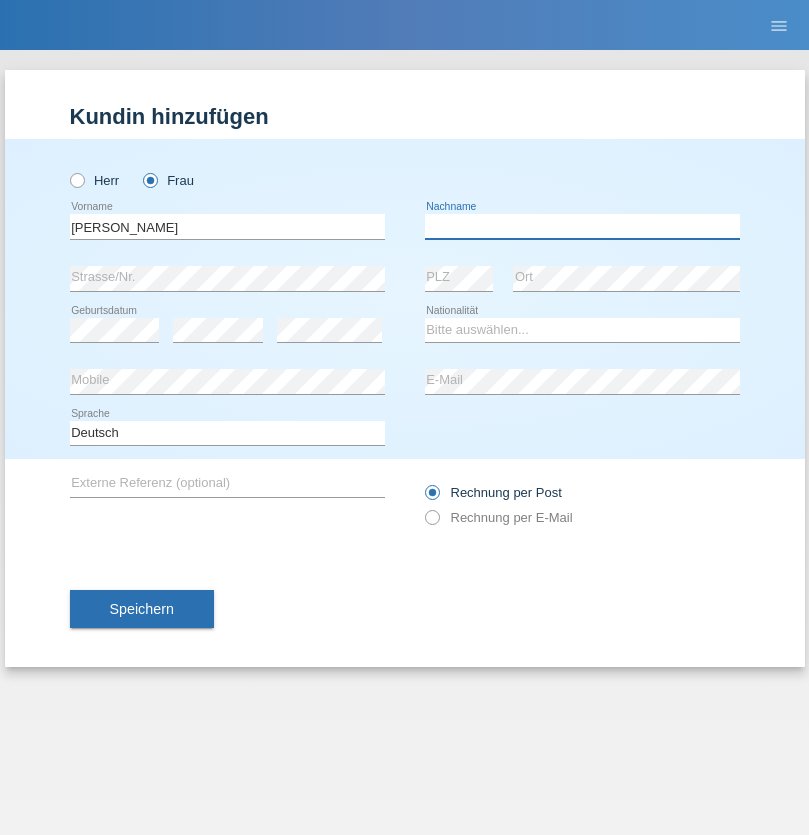 click at bounding box center [582, 226] 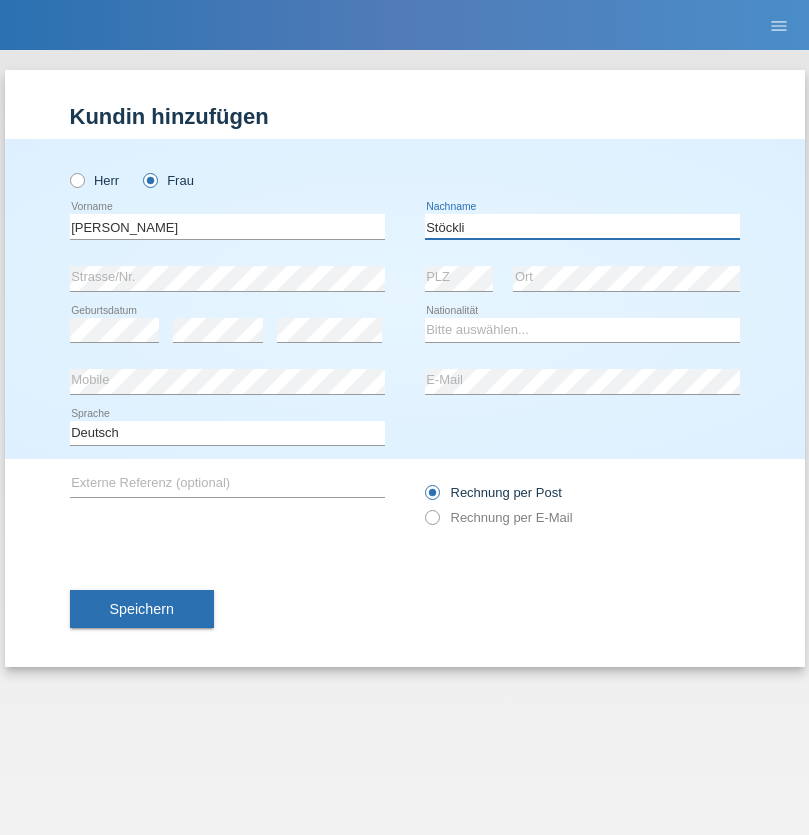 type on "Stöckli" 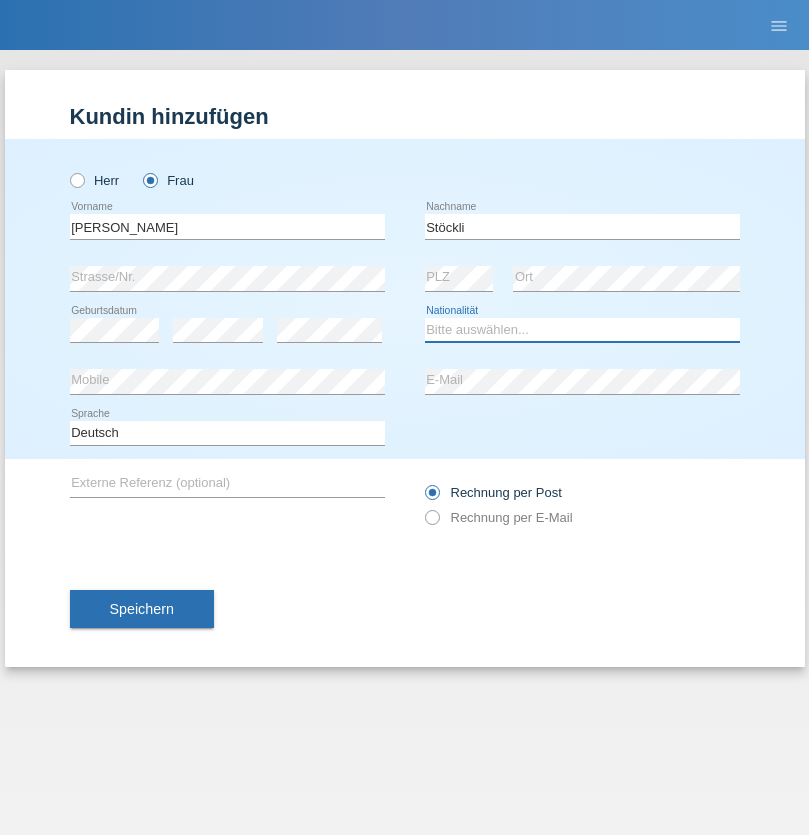 select on "CH" 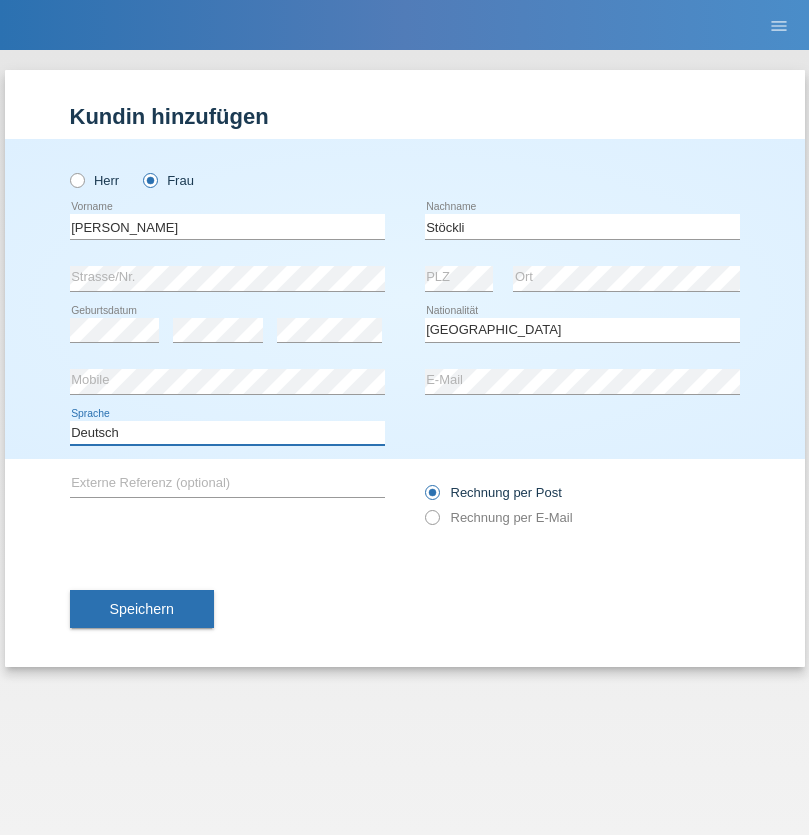 select on "en" 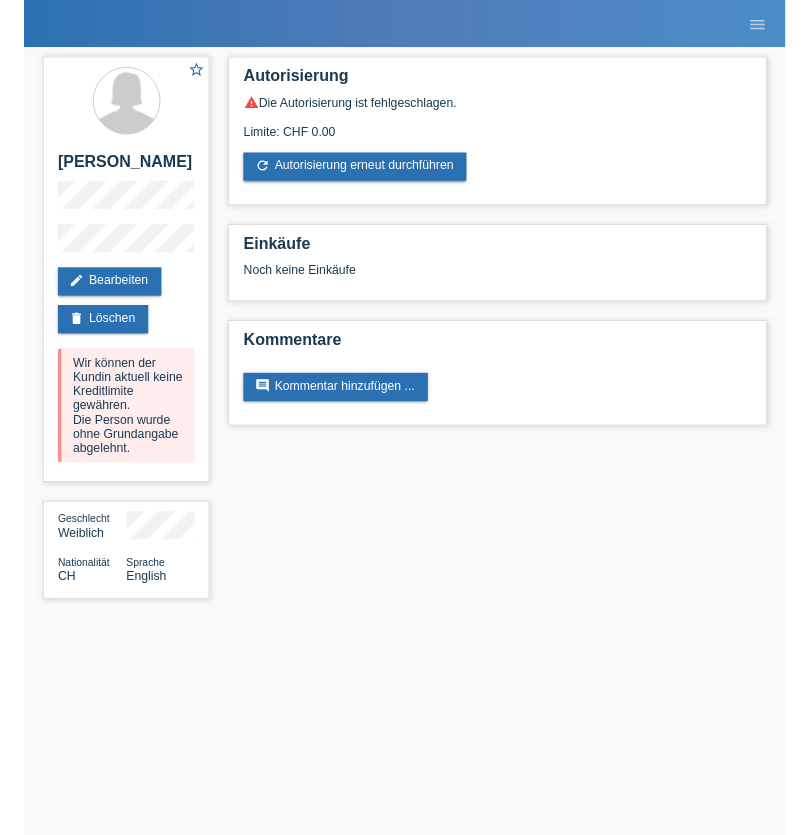 scroll, scrollTop: 0, scrollLeft: 0, axis: both 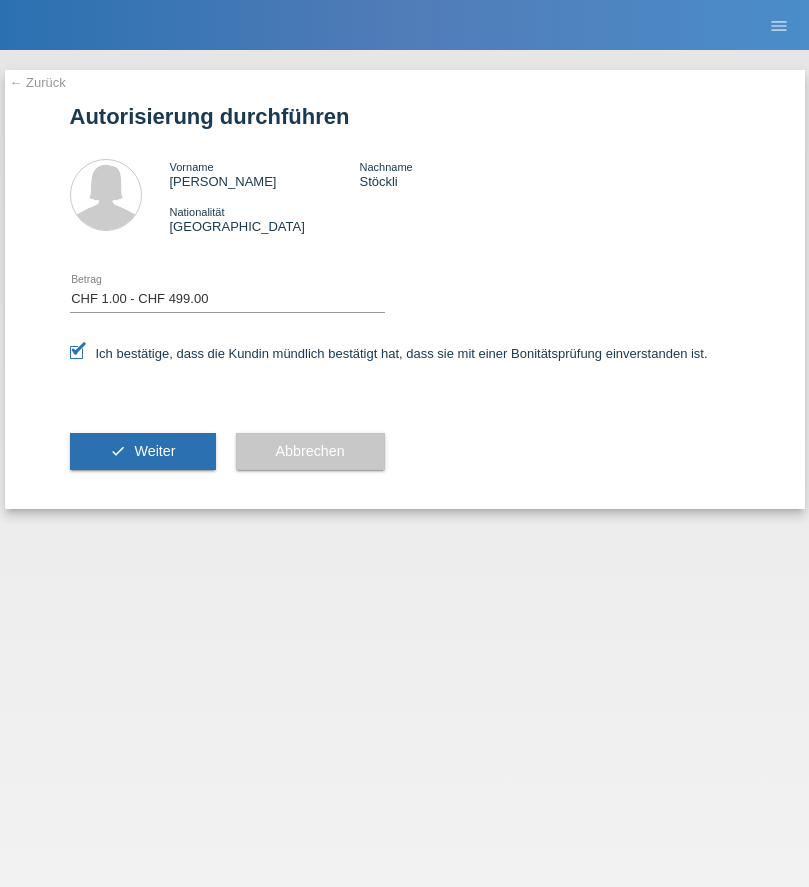 select on "1" 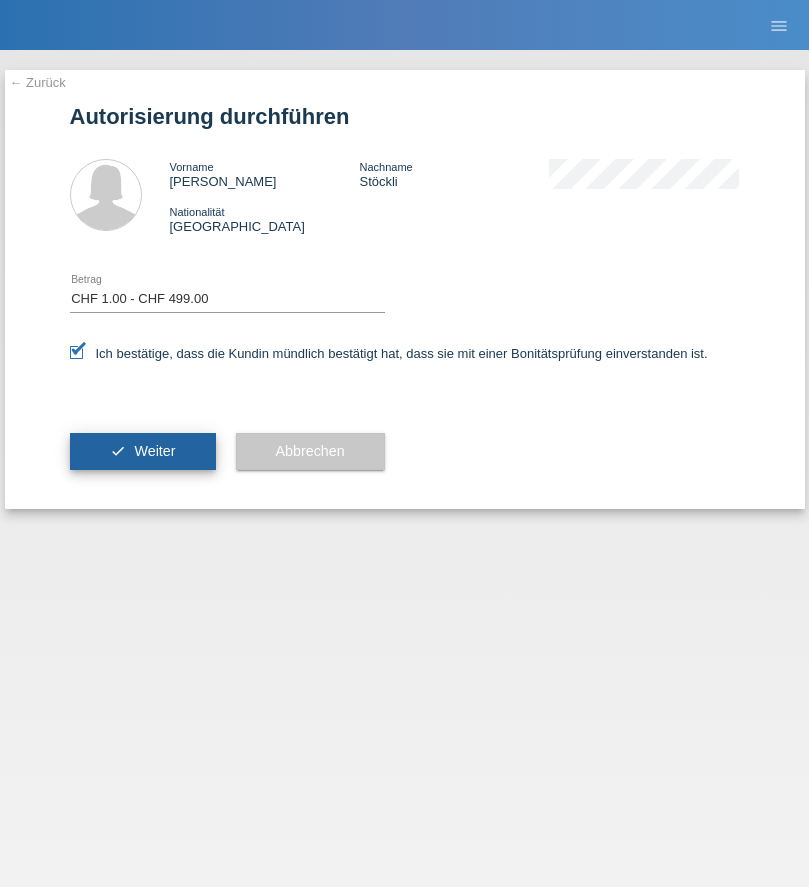 click on "Weiter" at bounding box center (154, 451) 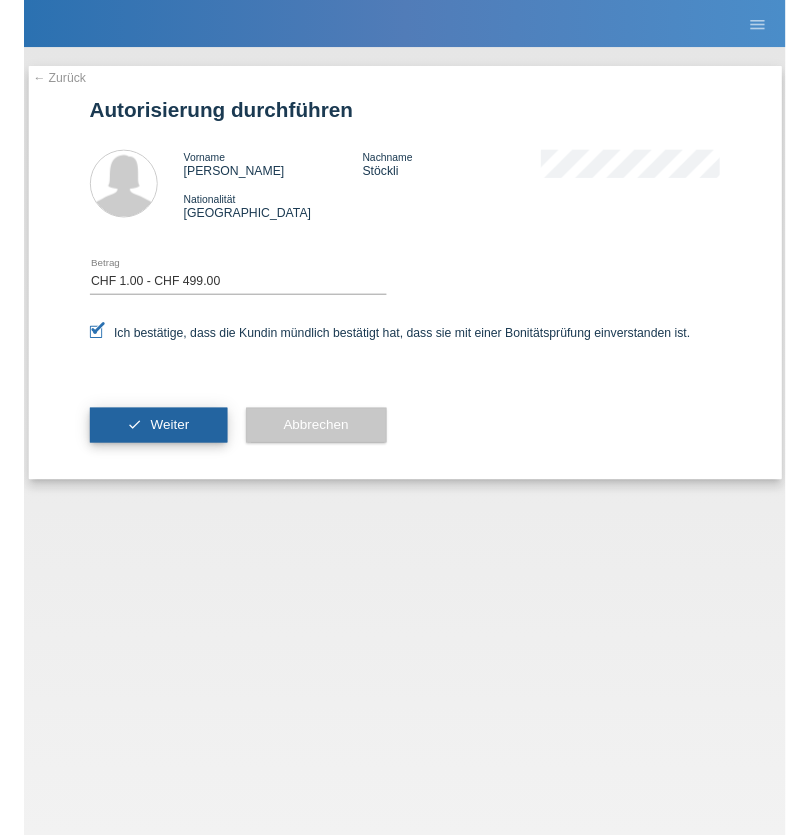 scroll, scrollTop: 0, scrollLeft: 0, axis: both 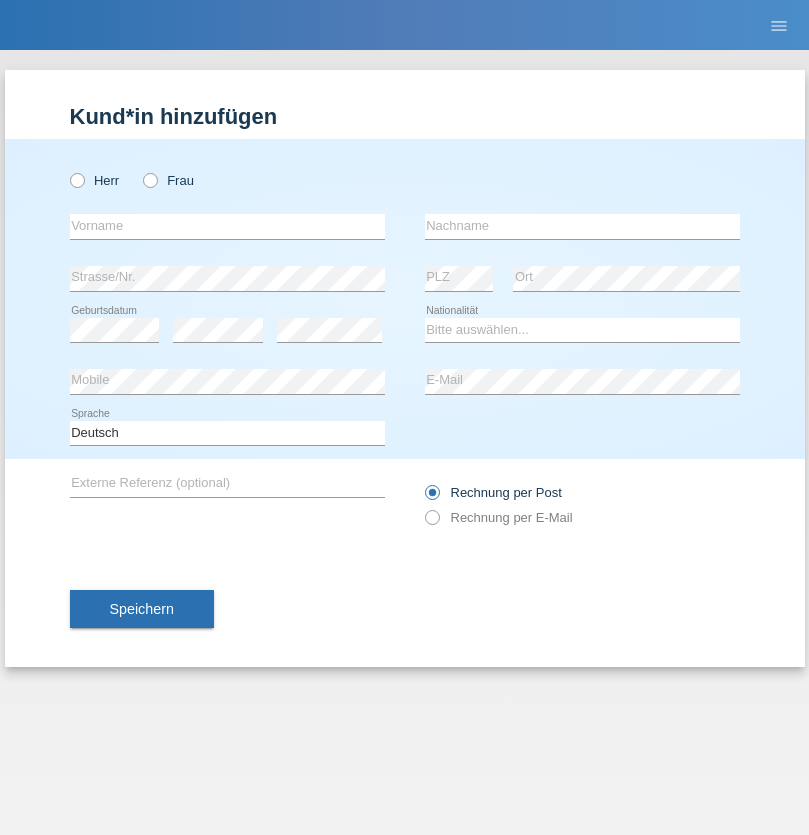 radio on "true" 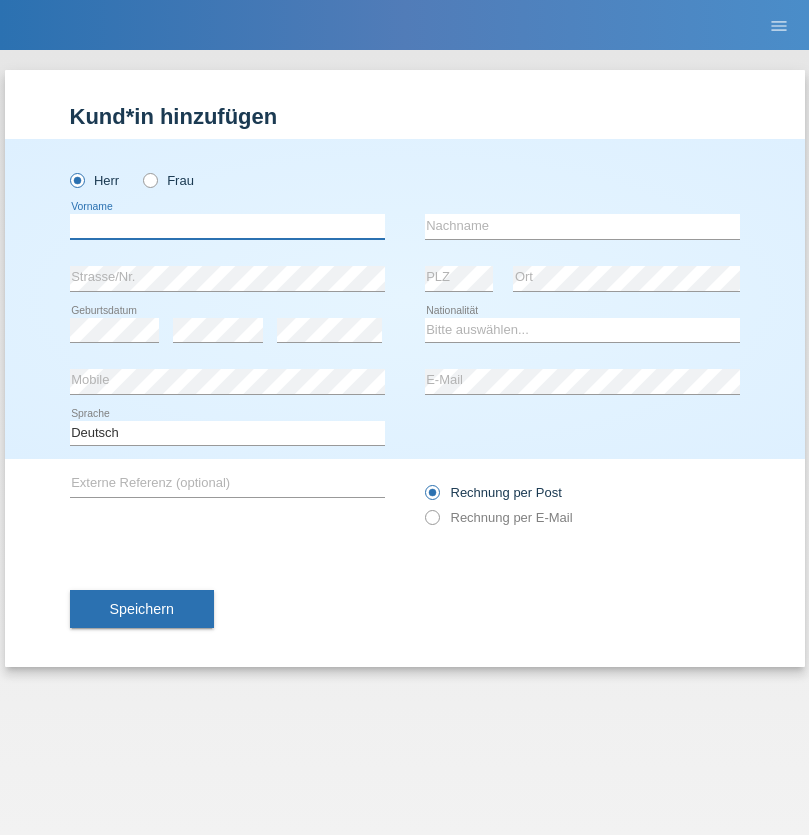 click at bounding box center [227, 226] 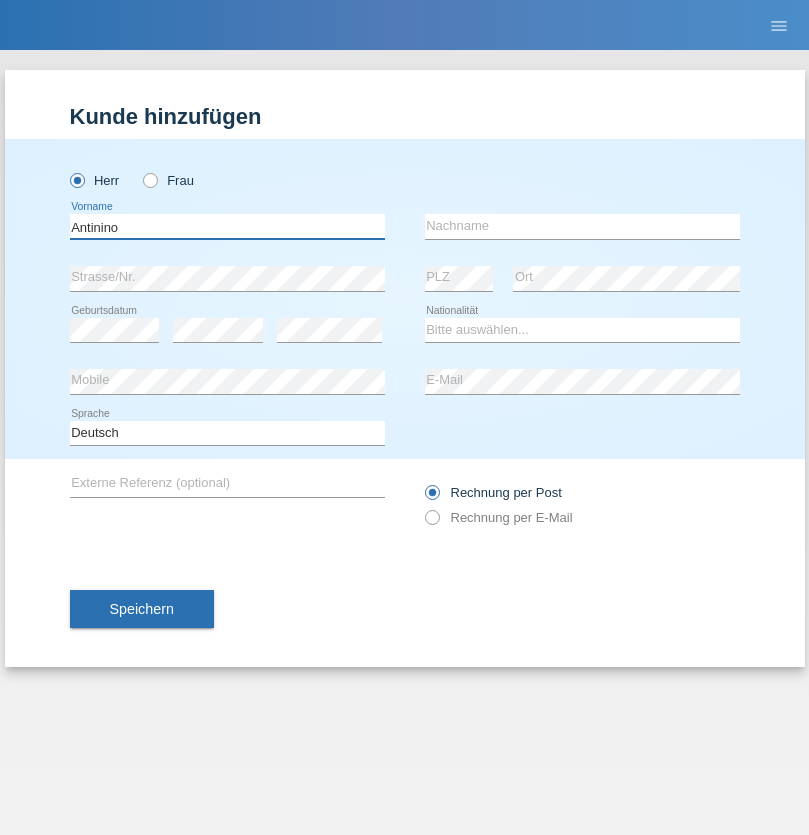 type on "Antinino" 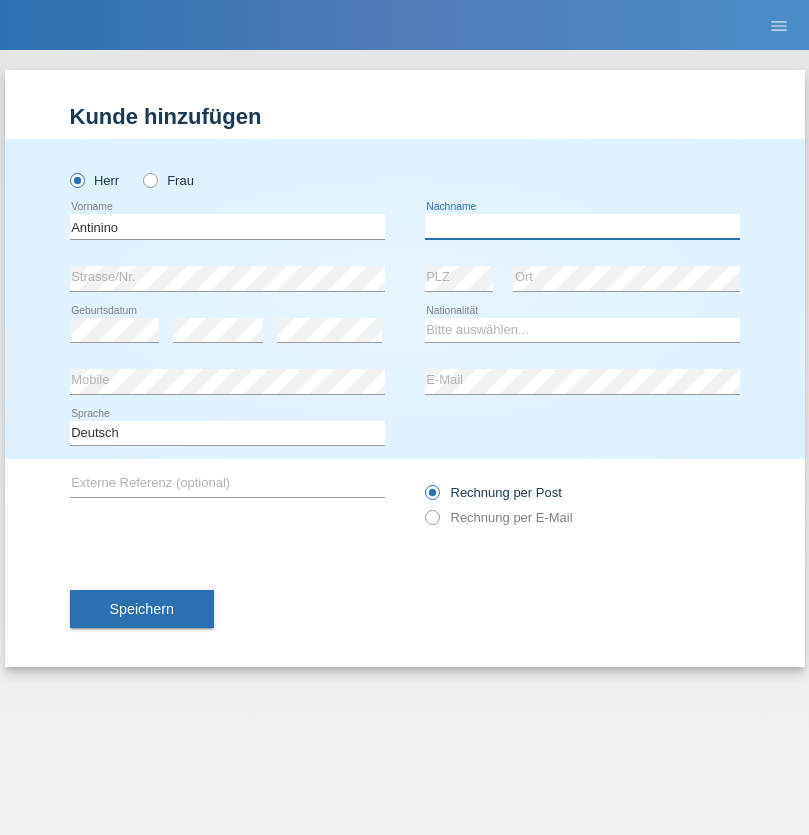 click at bounding box center (582, 226) 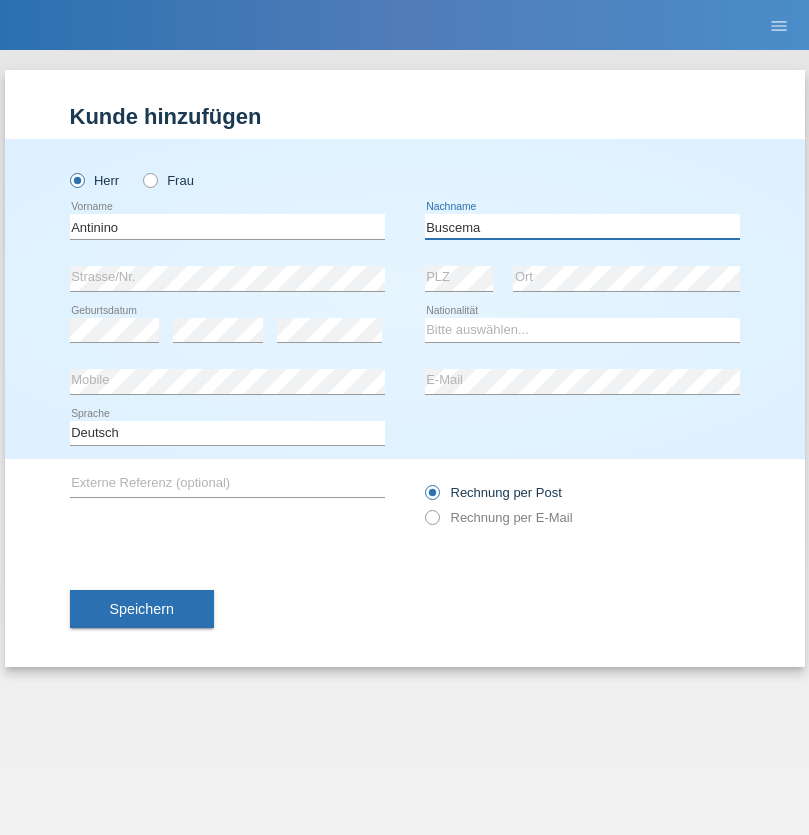 type on "Buscema" 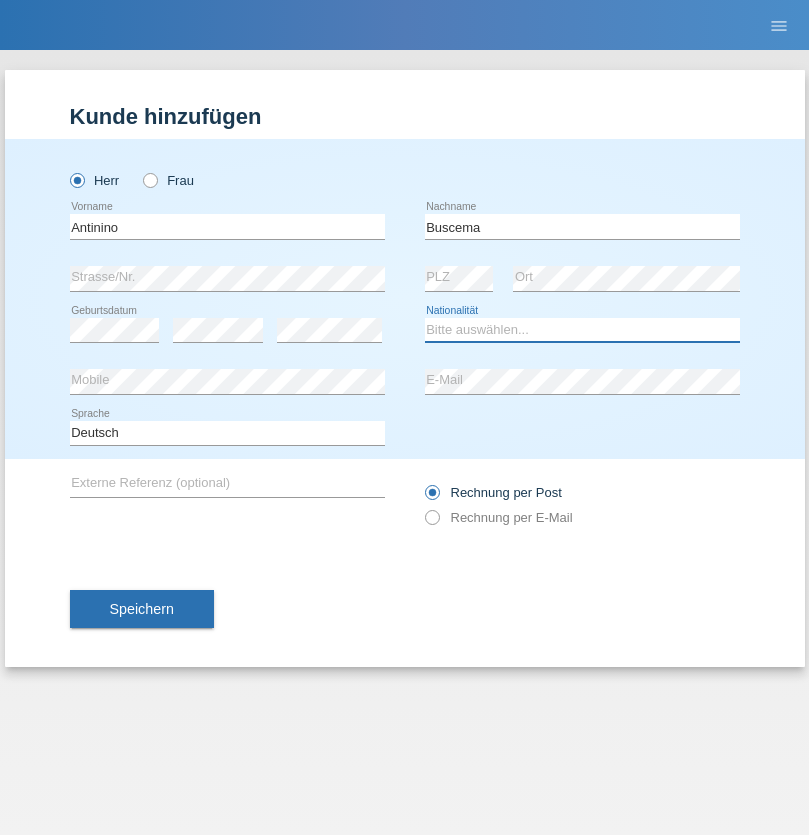 select on "IT" 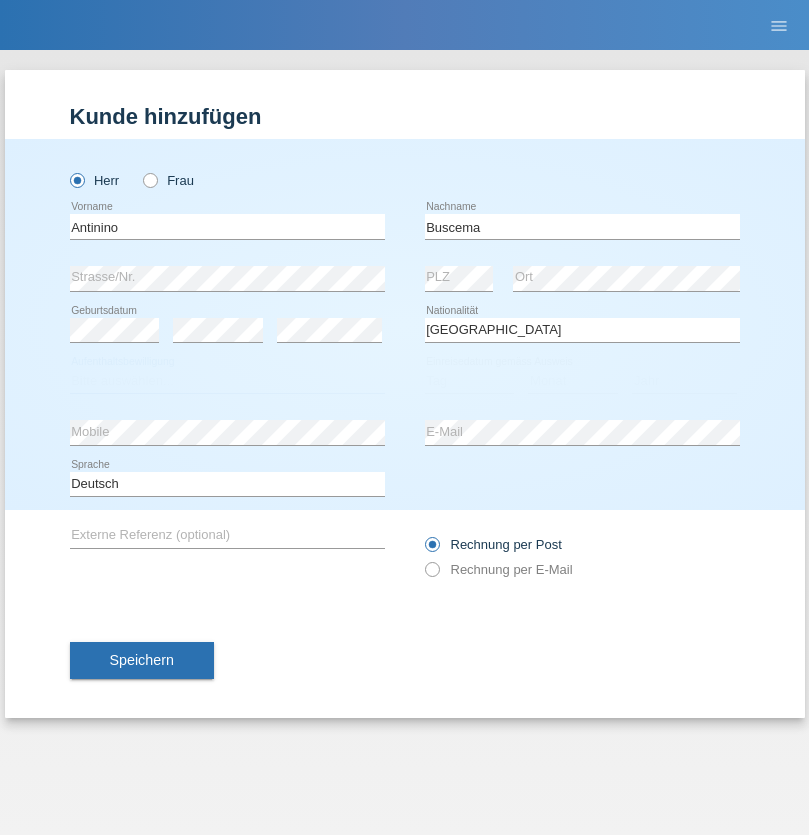 select on "C" 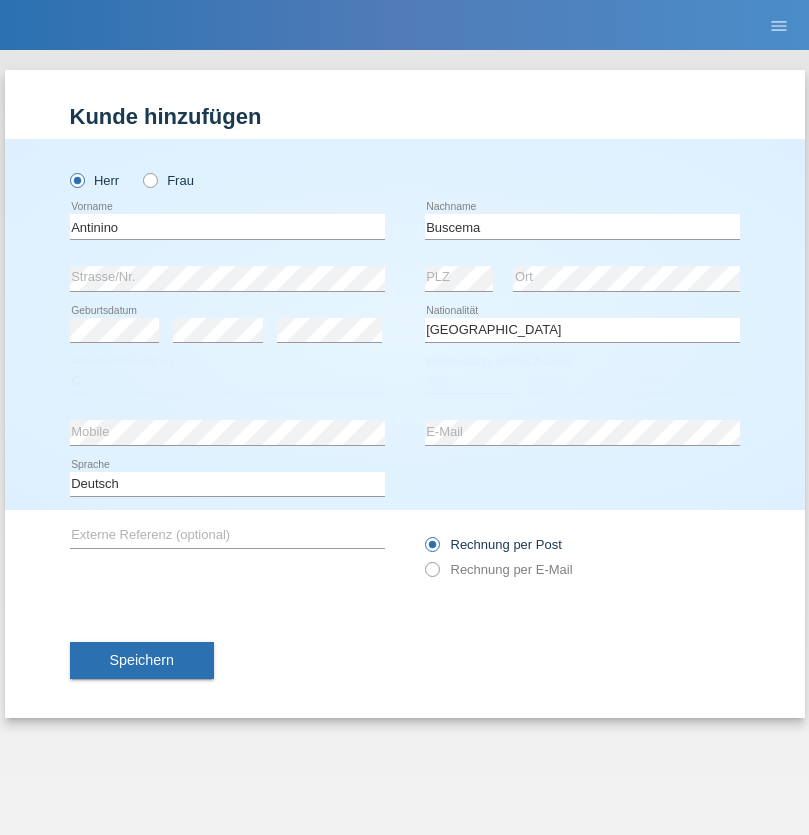 select on "10" 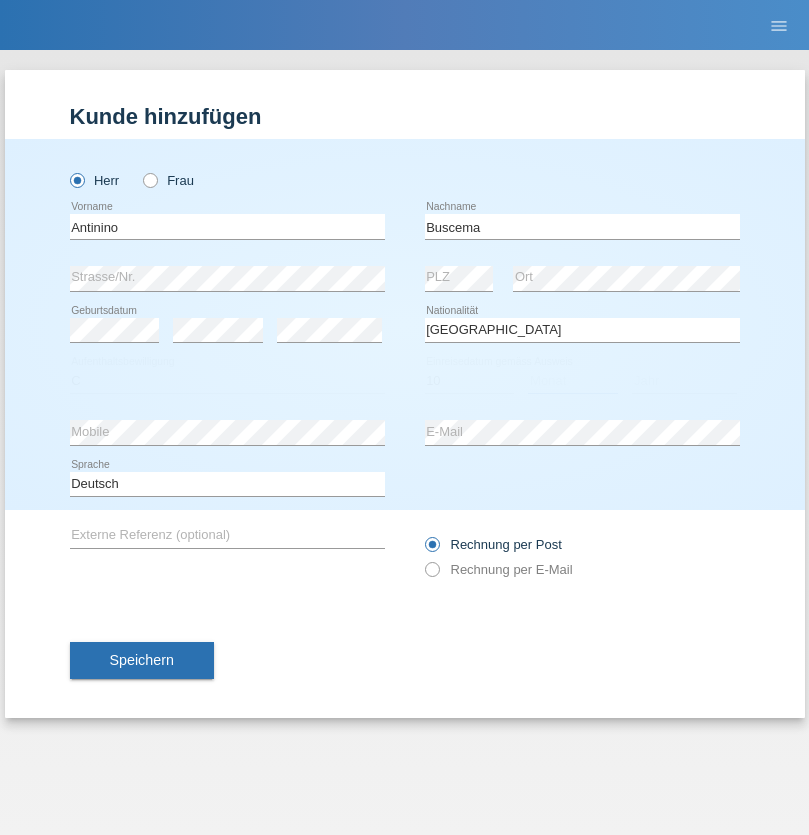 select on "09" 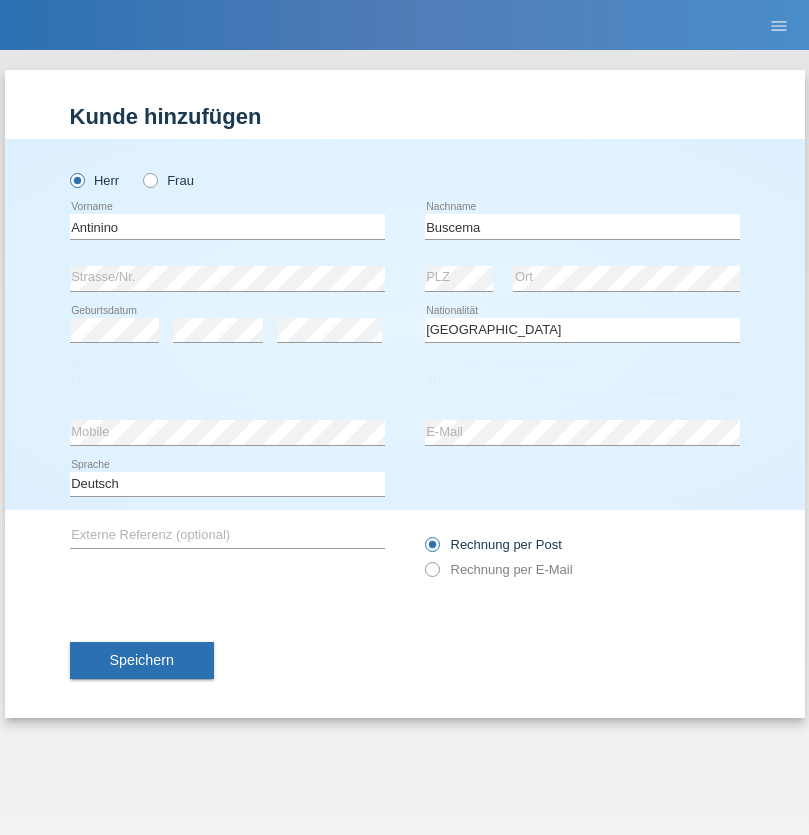 select on "2021" 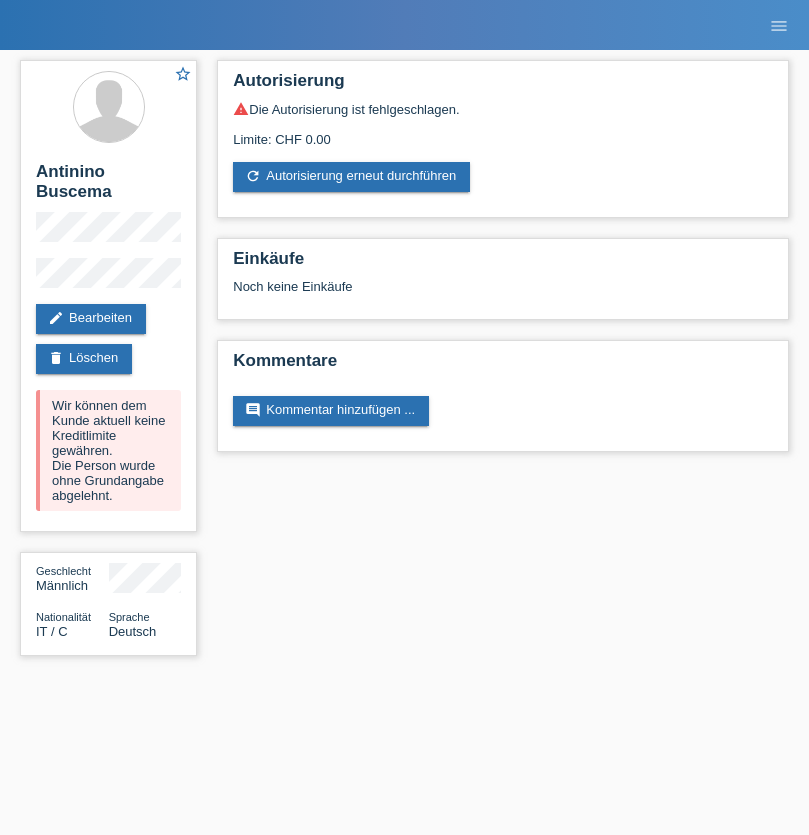 scroll, scrollTop: 0, scrollLeft: 0, axis: both 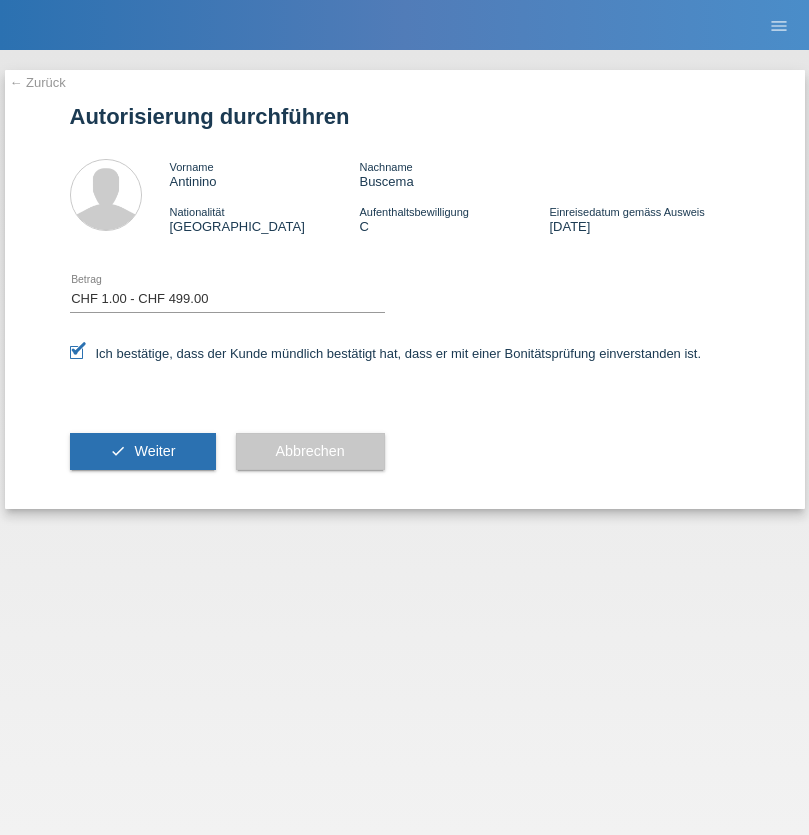 select on "1" 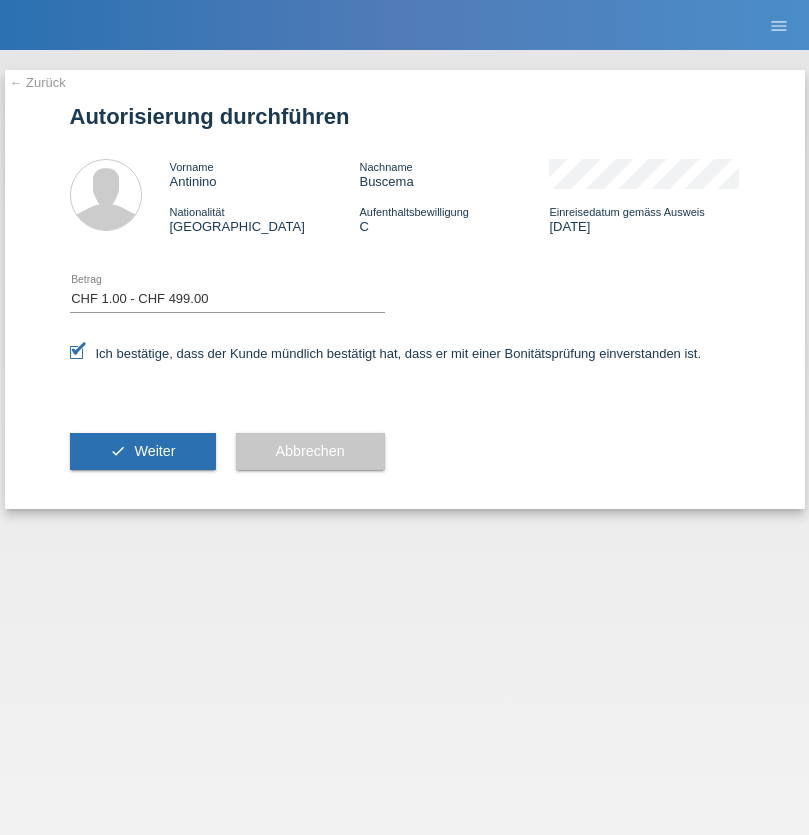 scroll, scrollTop: 0, scrollLeft: 0, axis: both 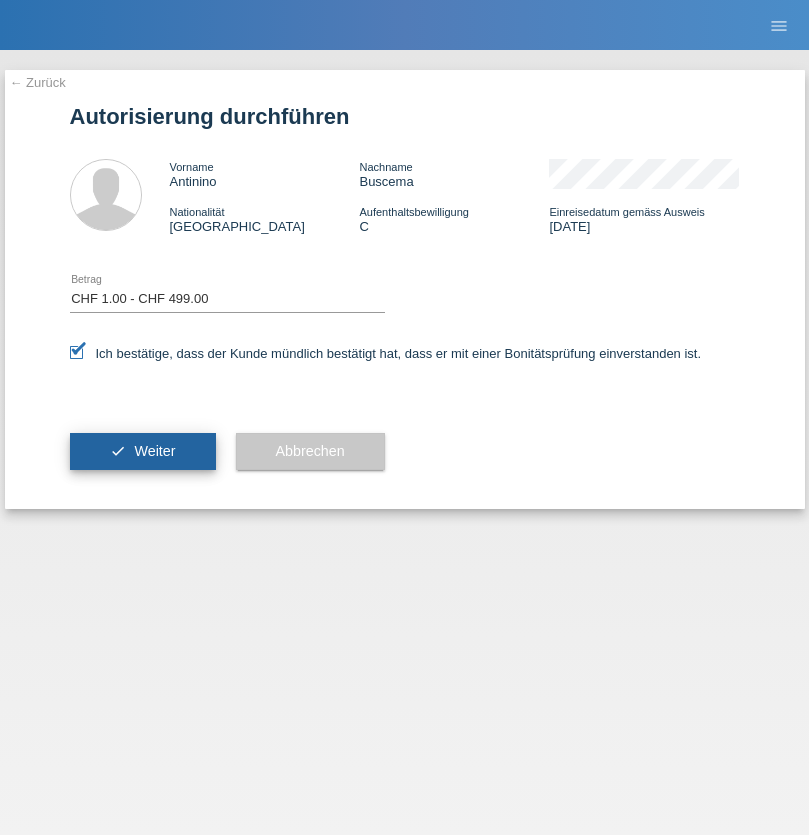 click on "Weiter" at bounding box center (154, 451) 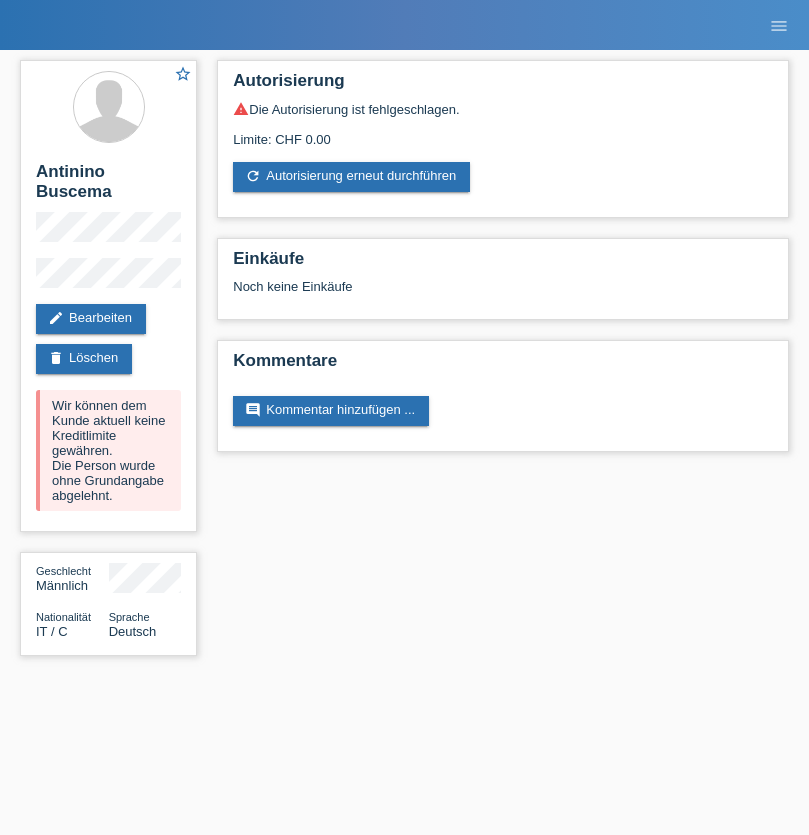 scroll, scrollTop: 0, scrollLeft: 0, axis: both 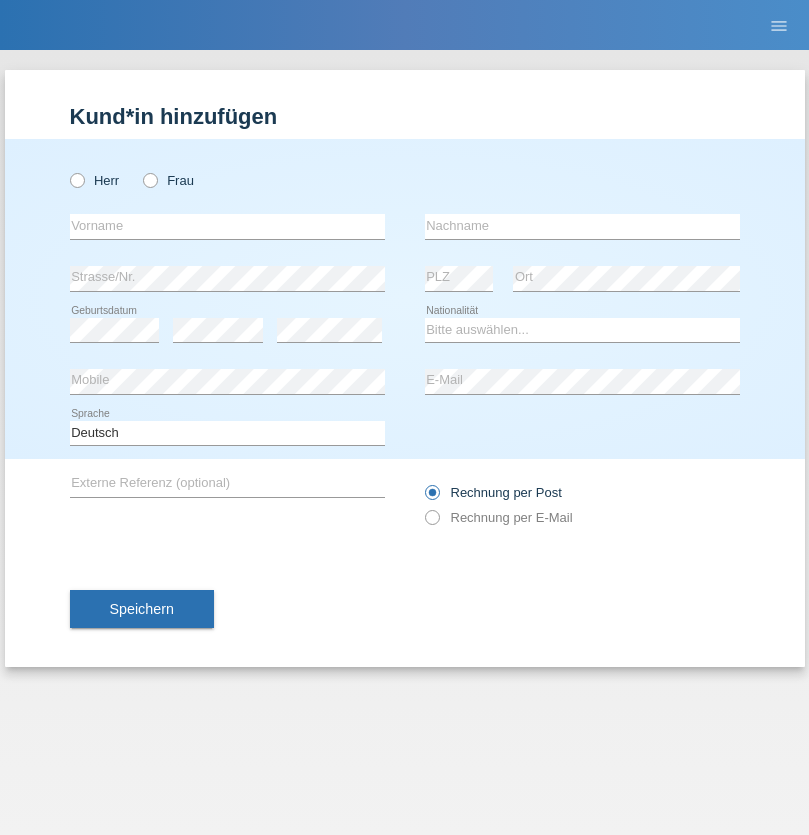 radio on "true" 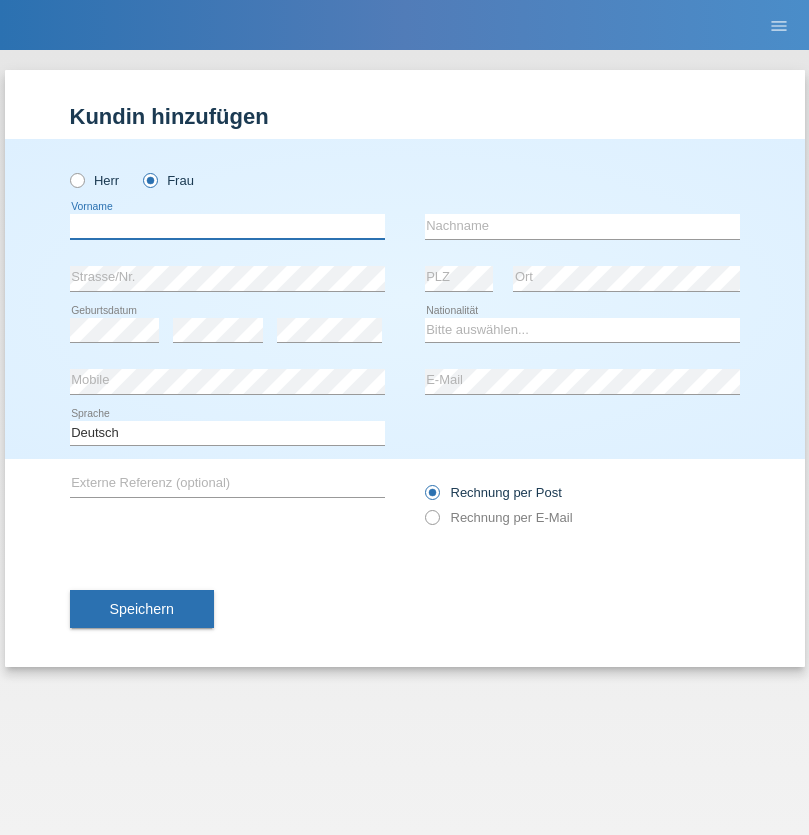 click at bounding box center [227, 226] 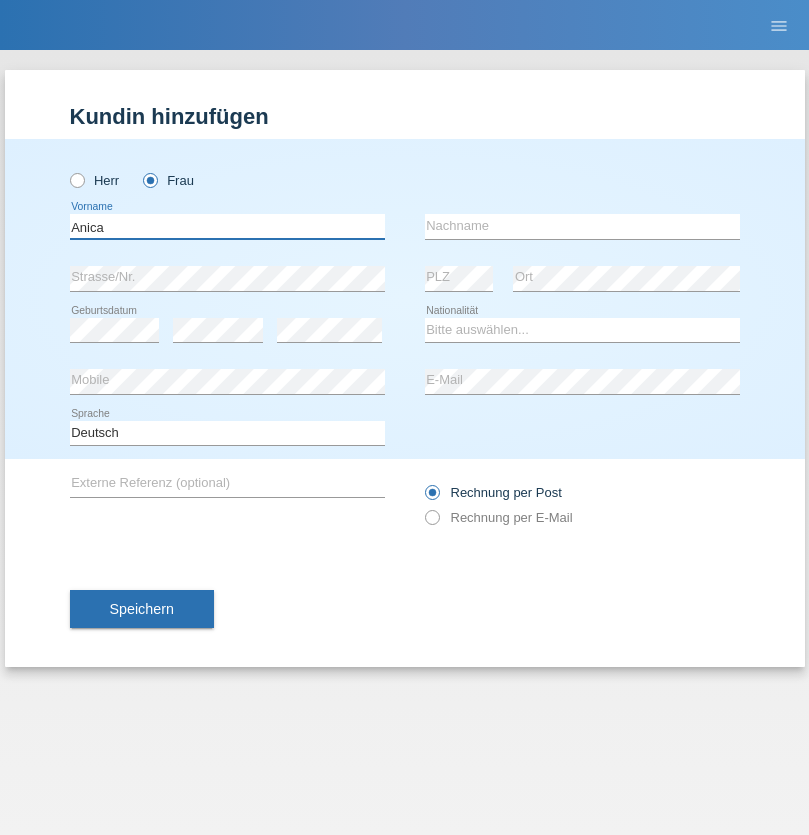 type on "Anica" 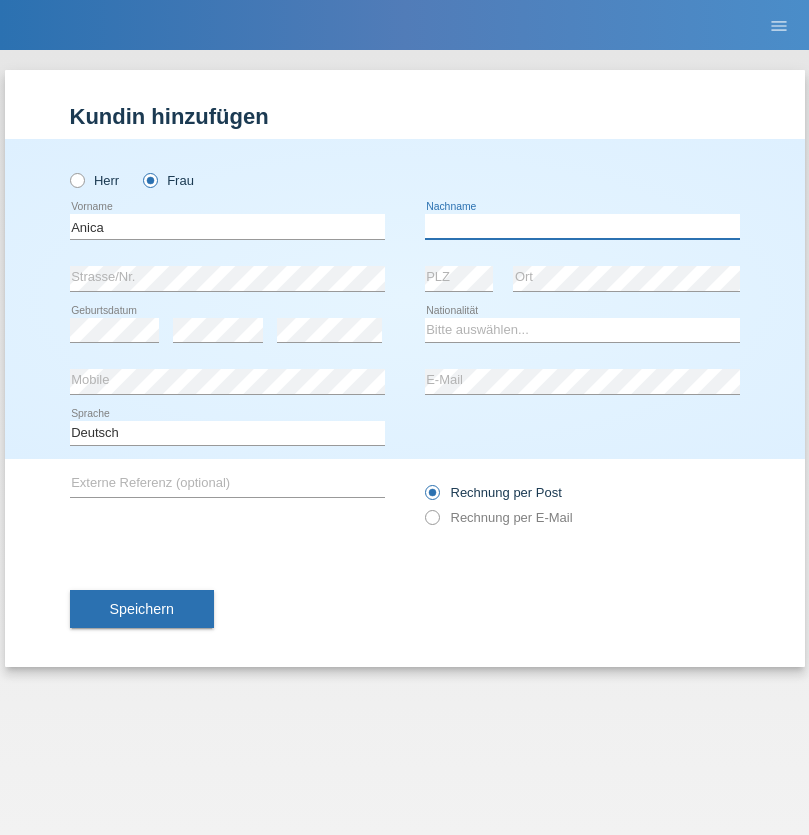 click at bounding box center (582, 226) 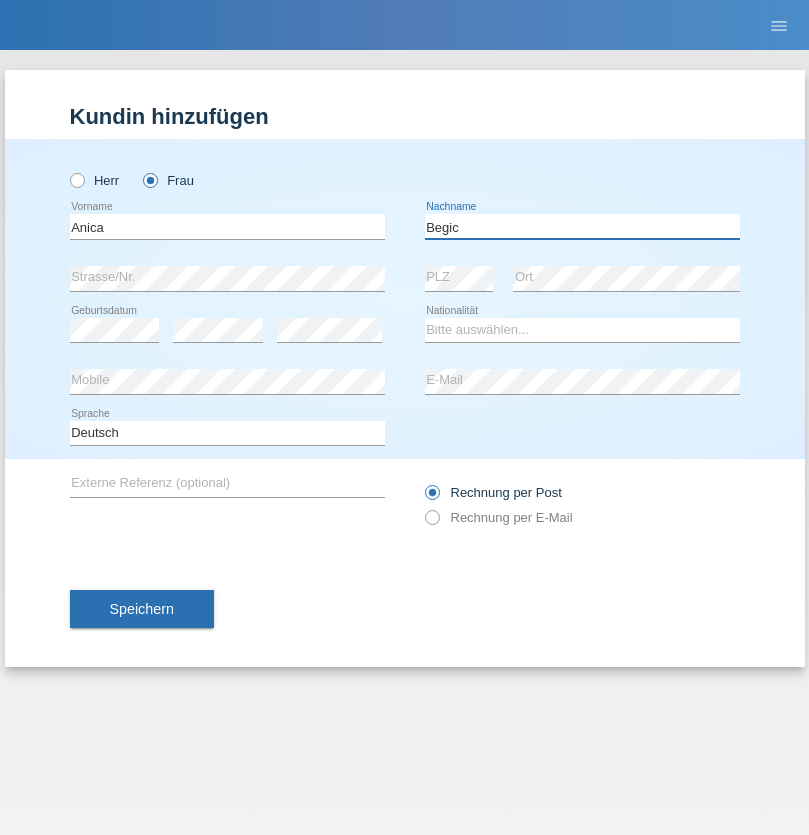 type on "Begic" 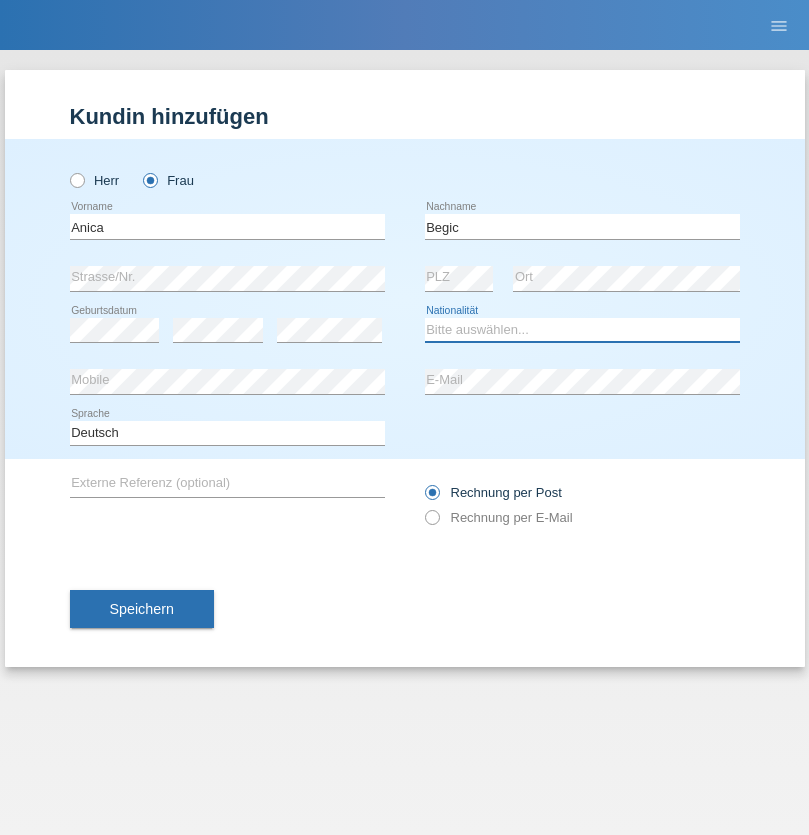 select on "CH" 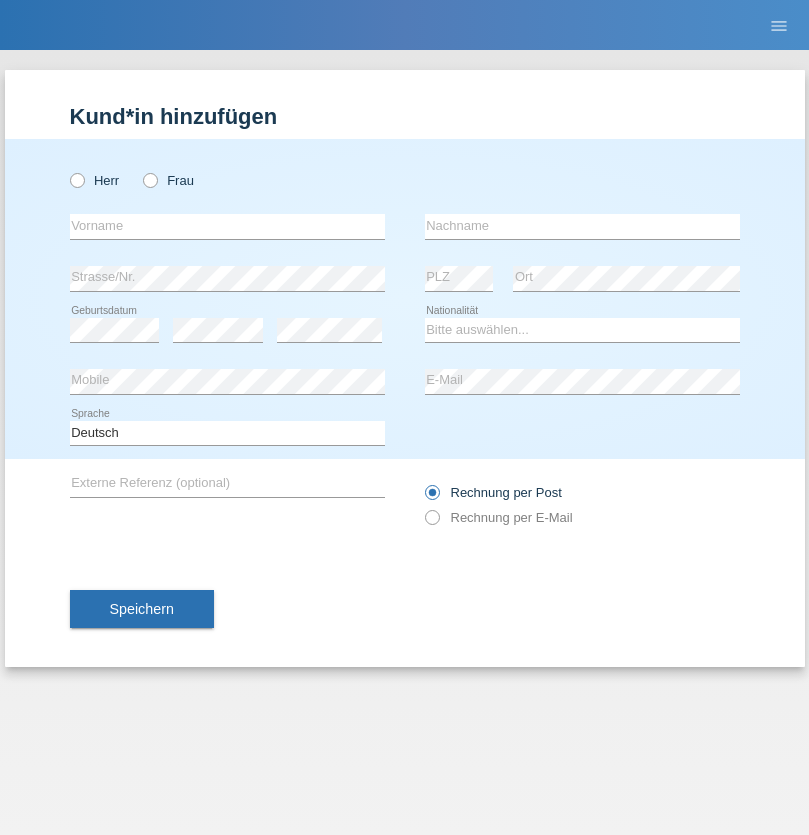 scroll, scrollTop: 0, scrollLeft: 0, axis: both 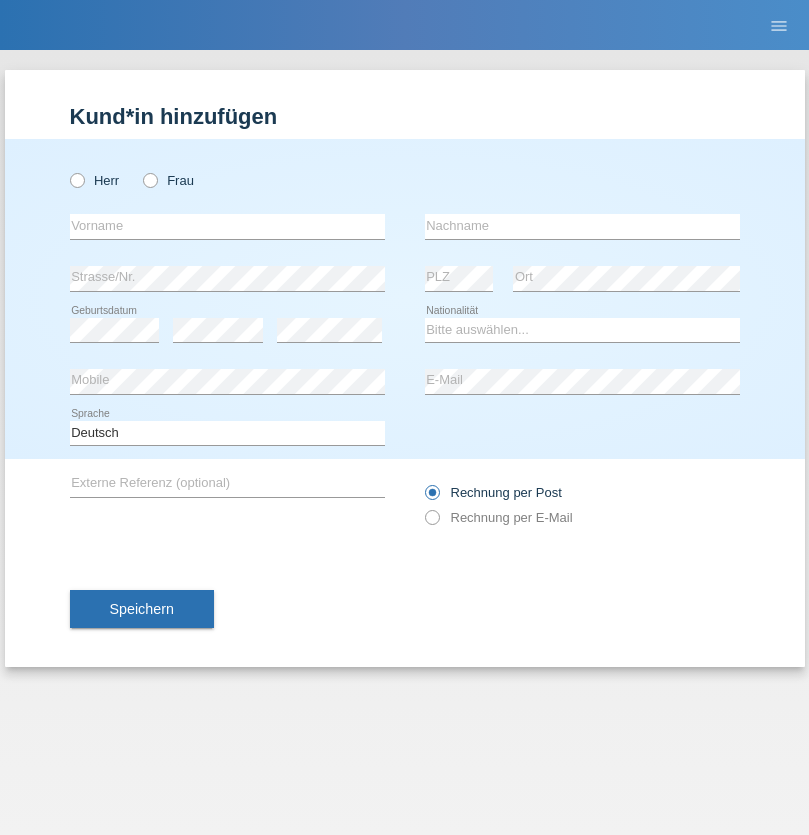 radio on "true" 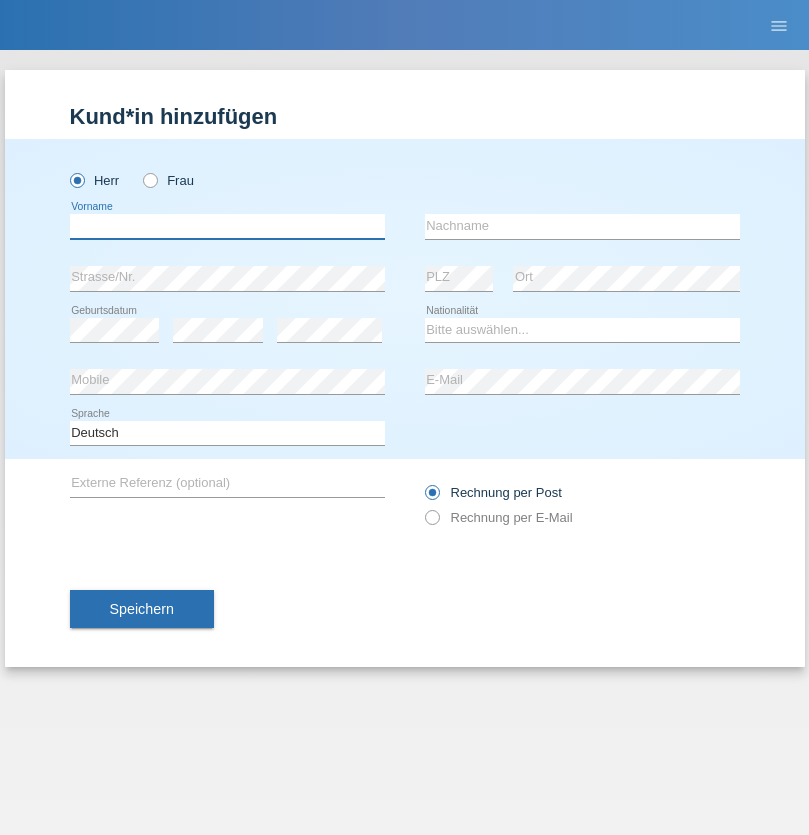 click at bounding box center [227, 226] 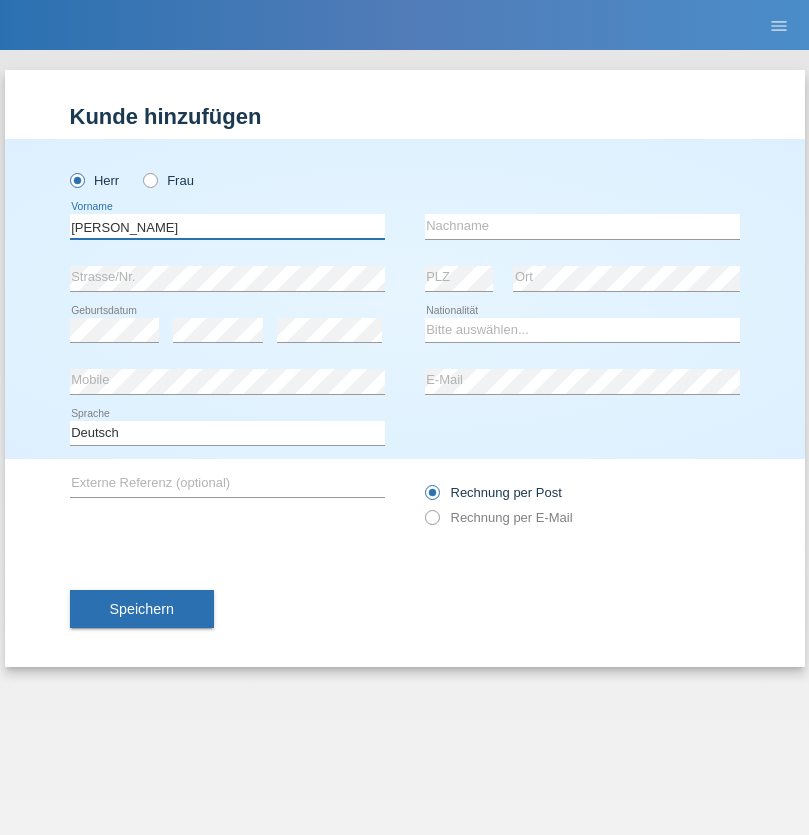 type on "Pereira de oliveira" 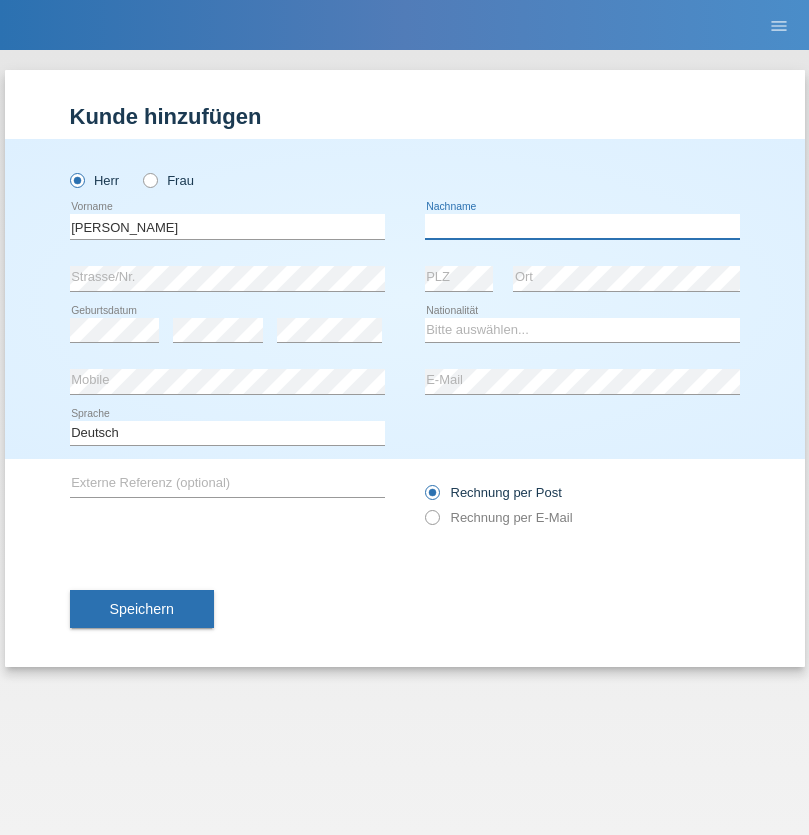 click at bounding box center (582, 226) 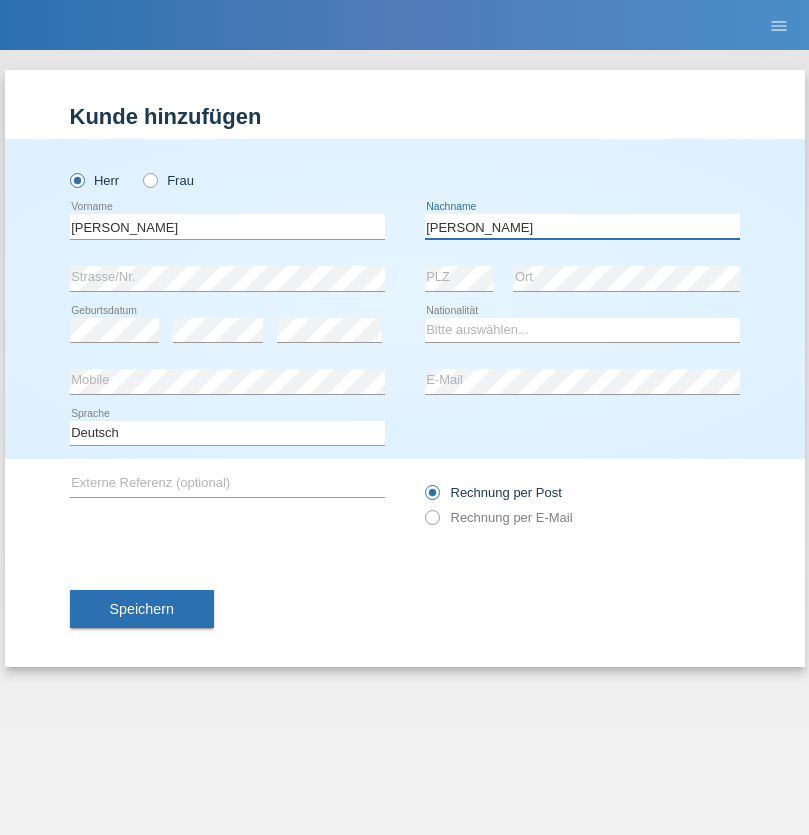 type on "Luis jose" 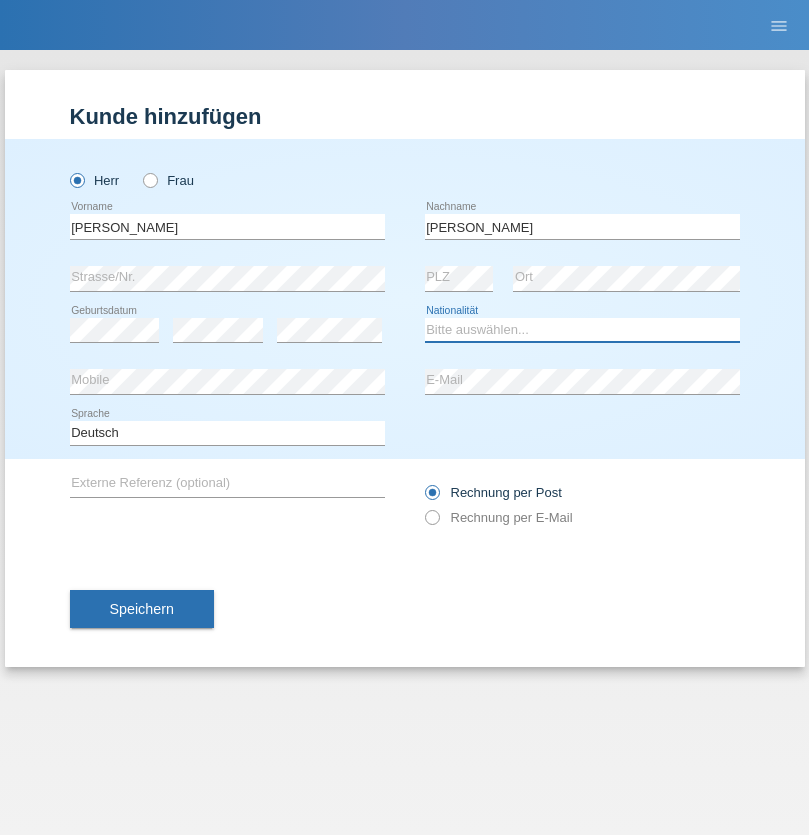 select on "CH" 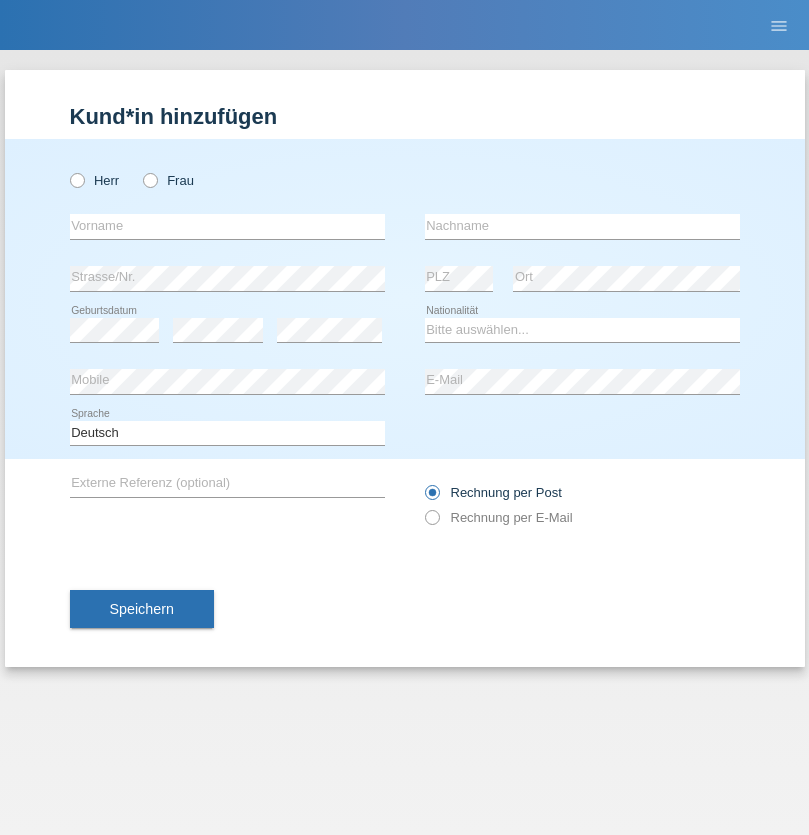 scroll, scrollTop: 0, scrollLeft: 0, axis: both 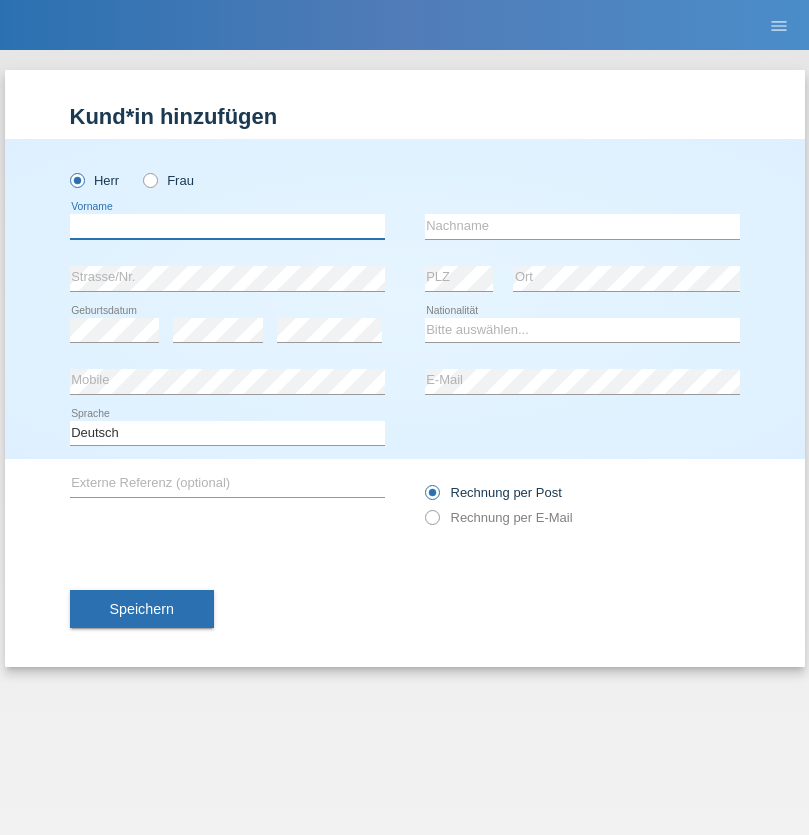 click at bounding box center [227, 226] 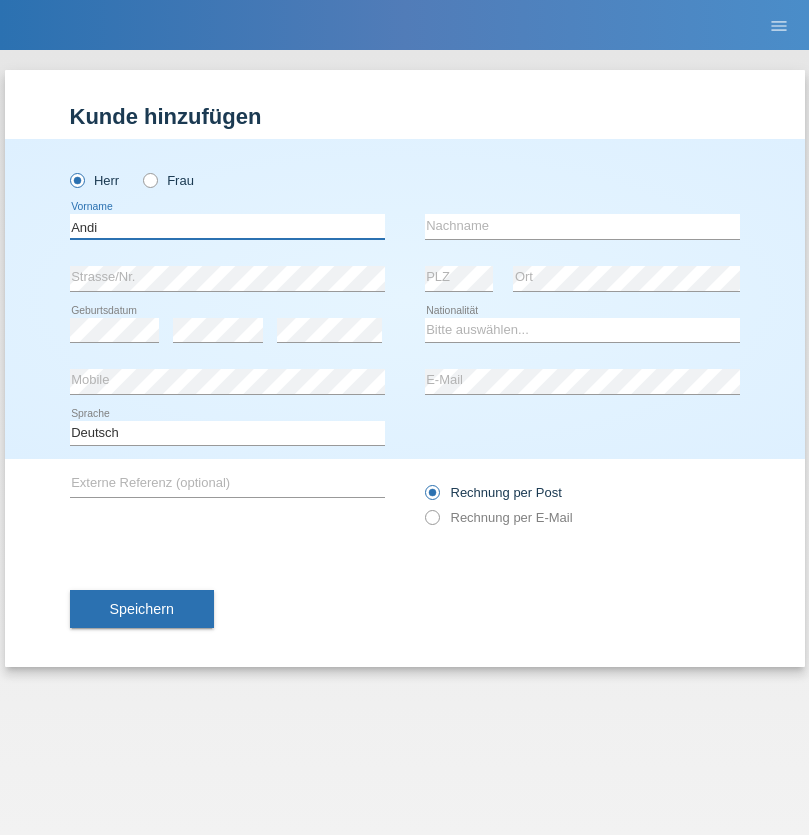 type on "Andi" 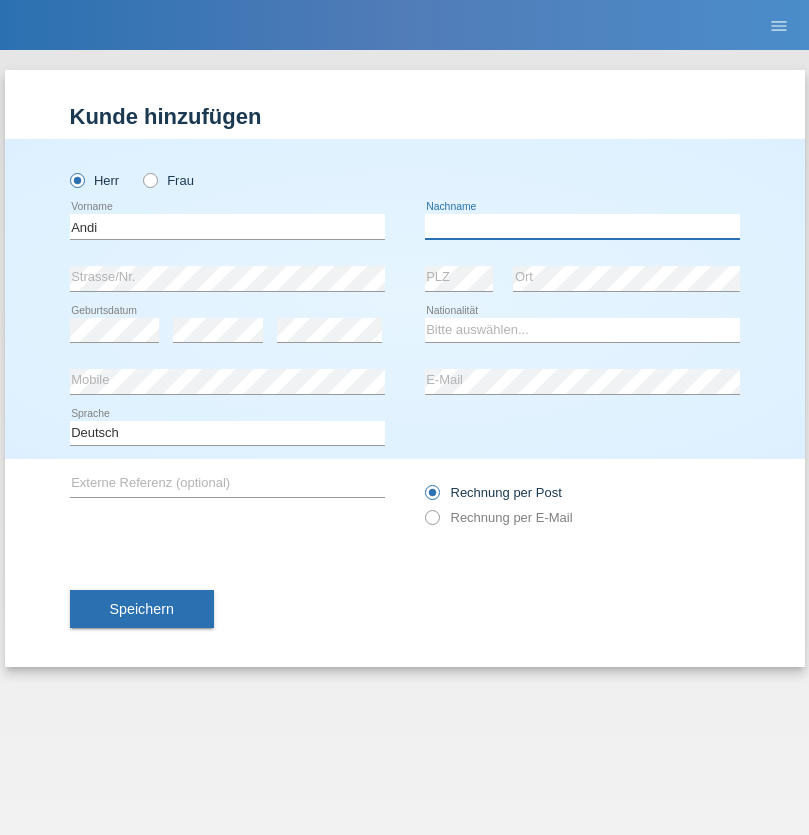 click at bounding box center [582, 226] 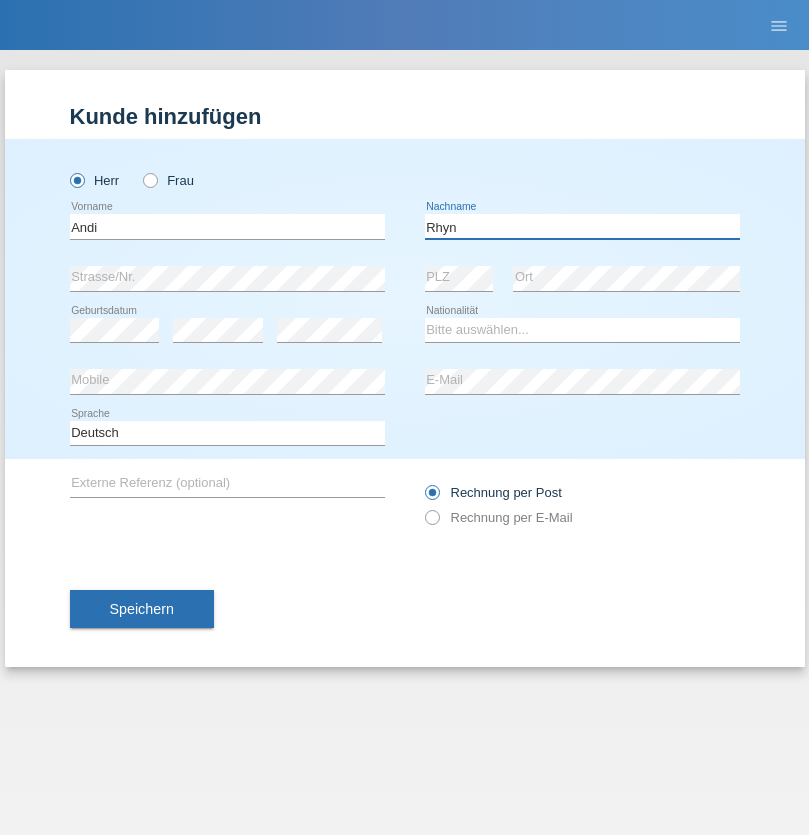 type on "Rhyn" 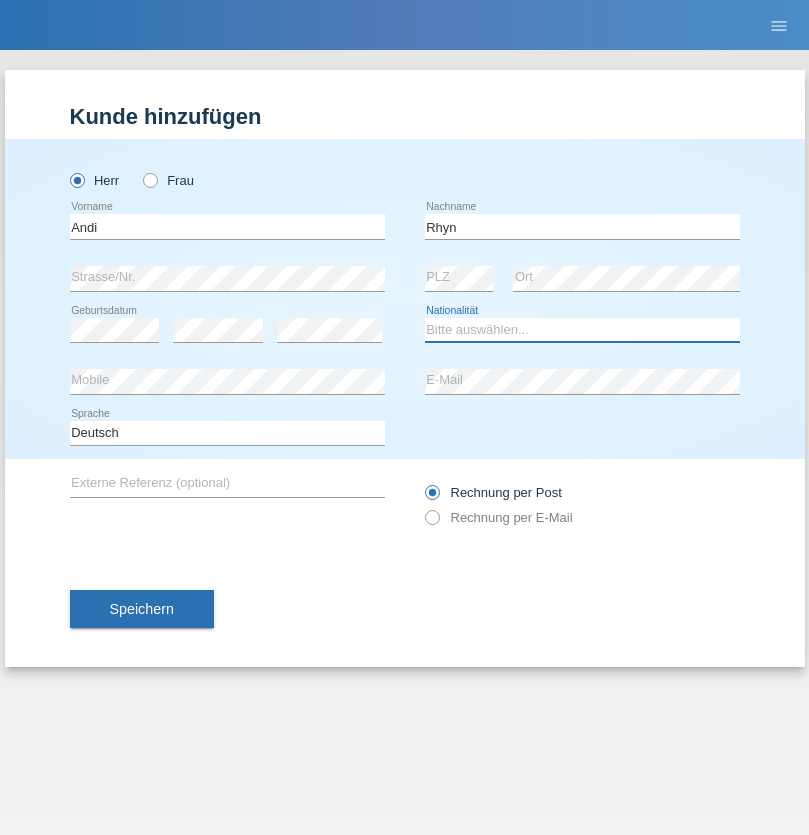 select on "CH" 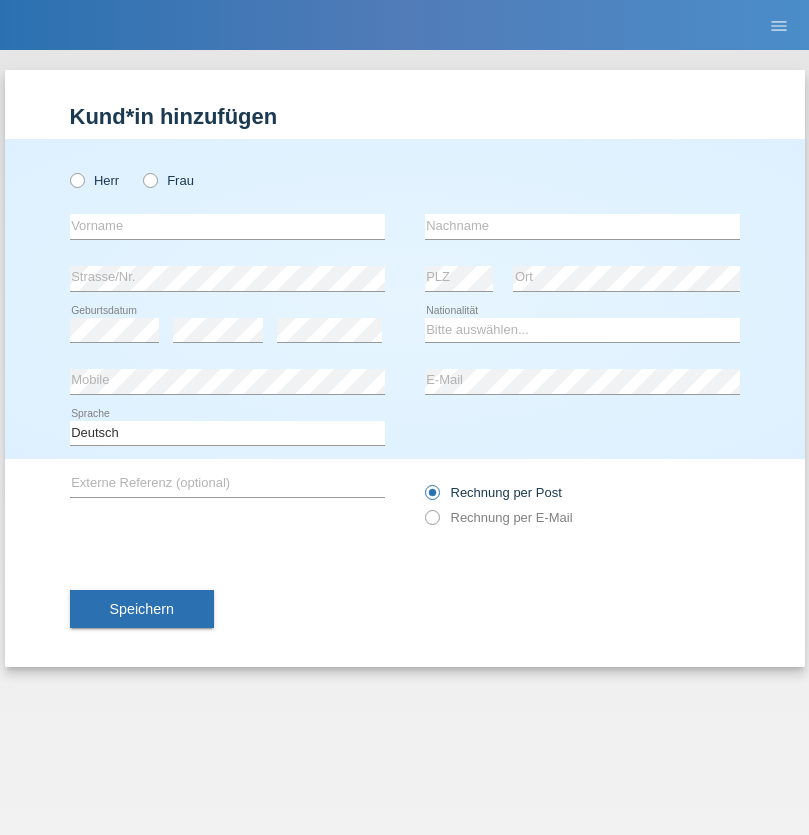 scroll, scrollTop: 0, scrollLeft: 0, axis: both 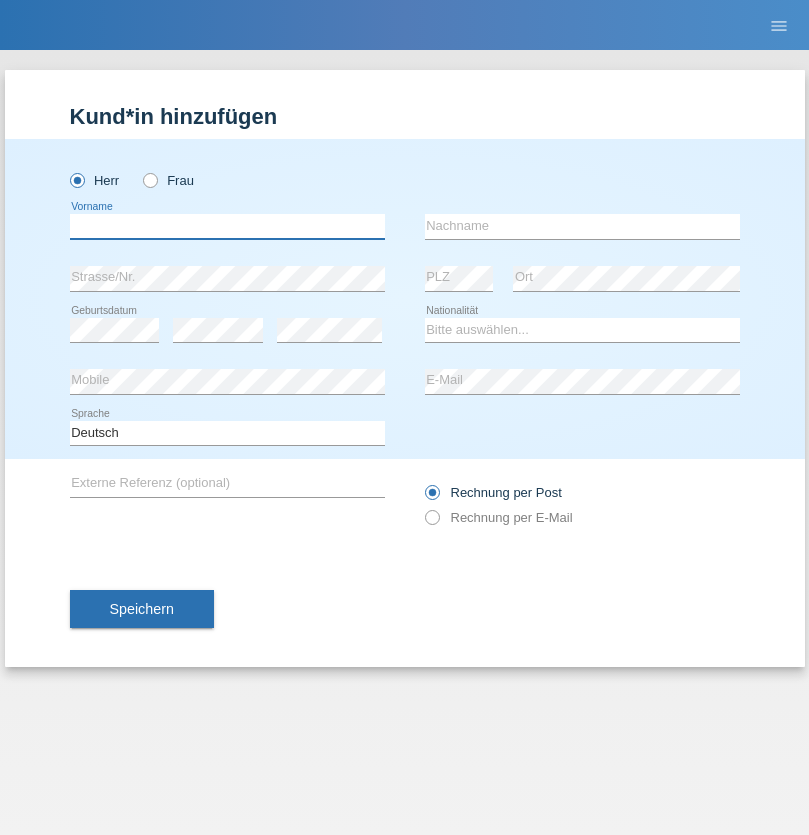 click at bounding box center [227, 226] 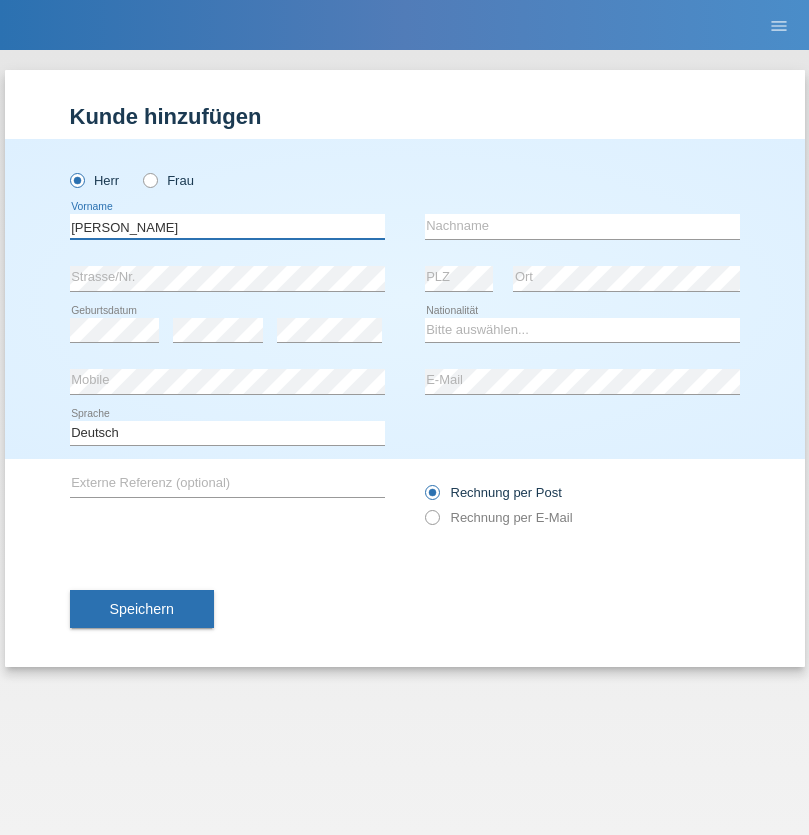 type on "[PERSON_NAME]" 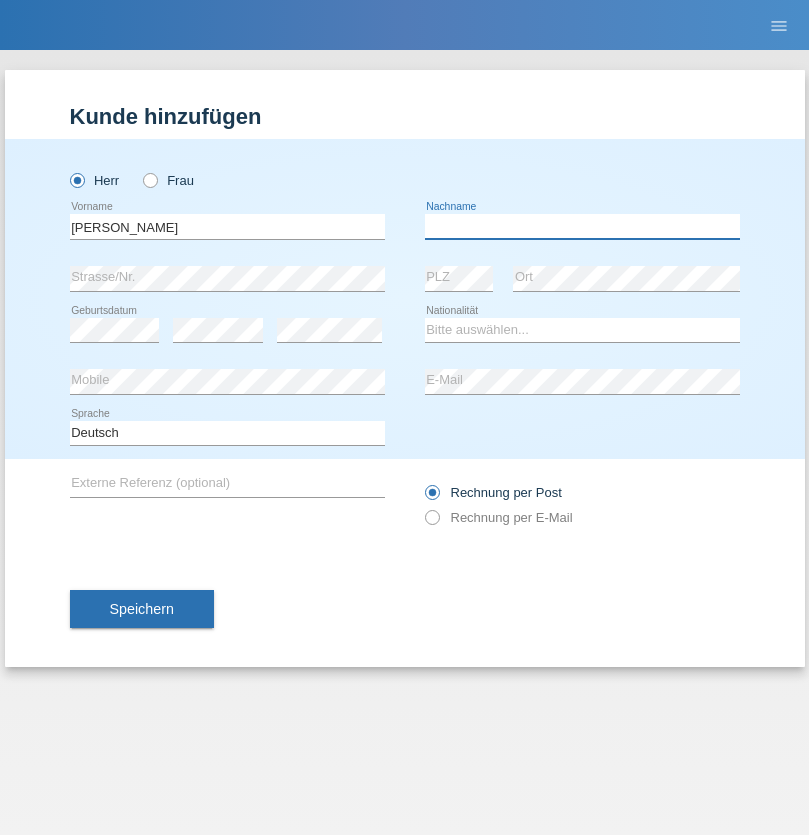click at bounding box center (582, 226) 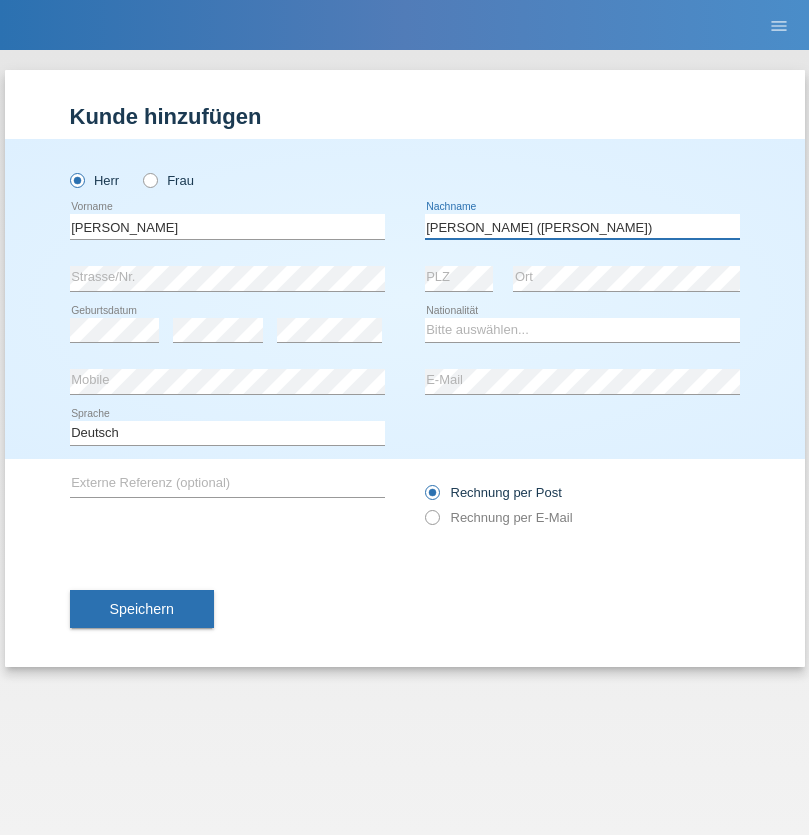 type on "[PERSON_NAME] ([PERSON_NAME])" 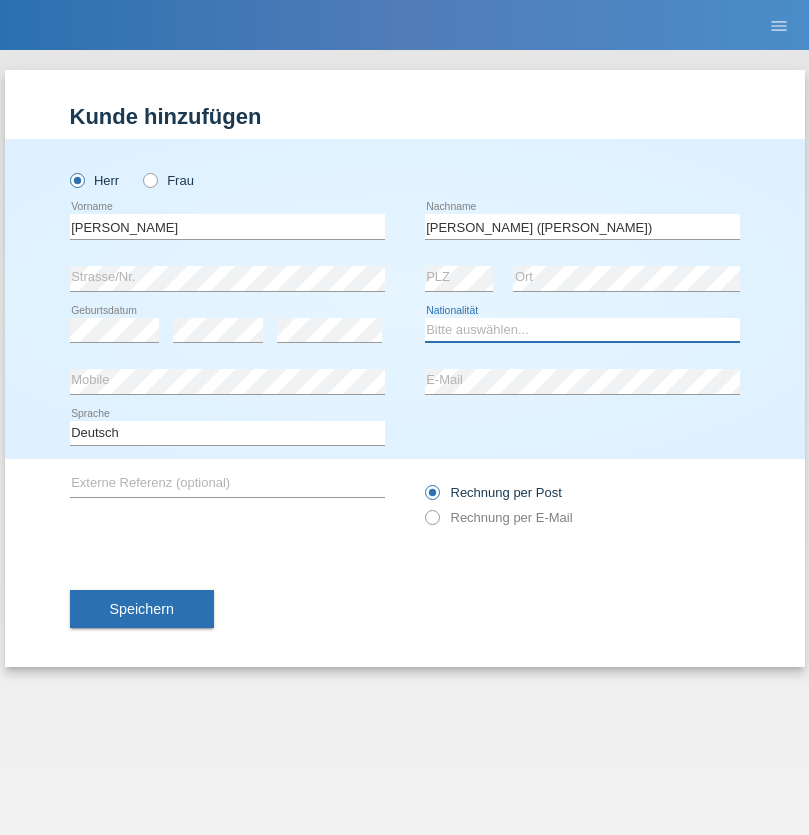 select on "BR" 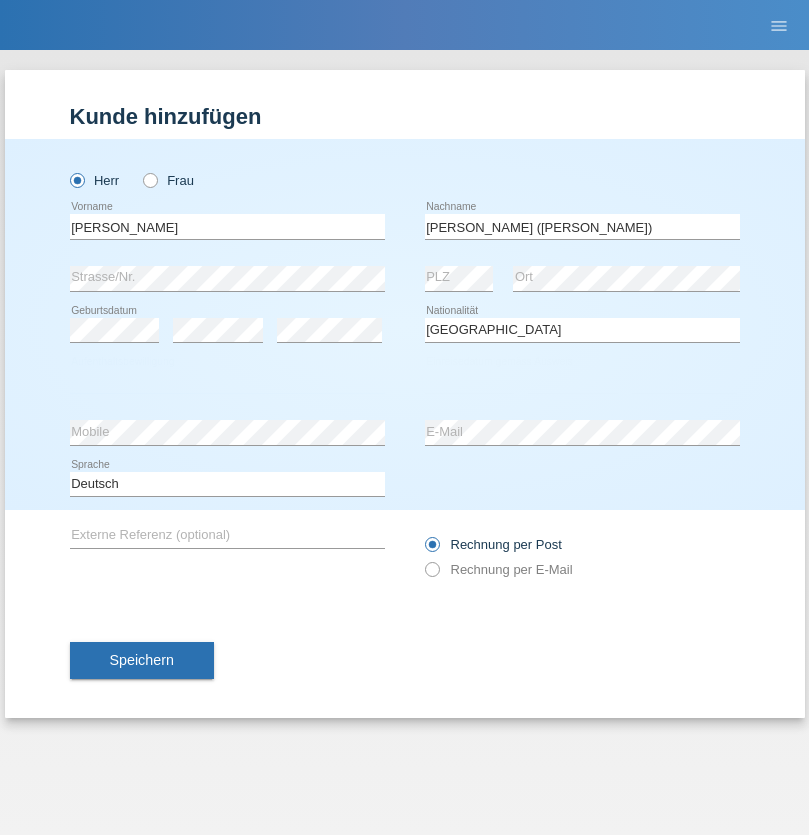 select on "C" 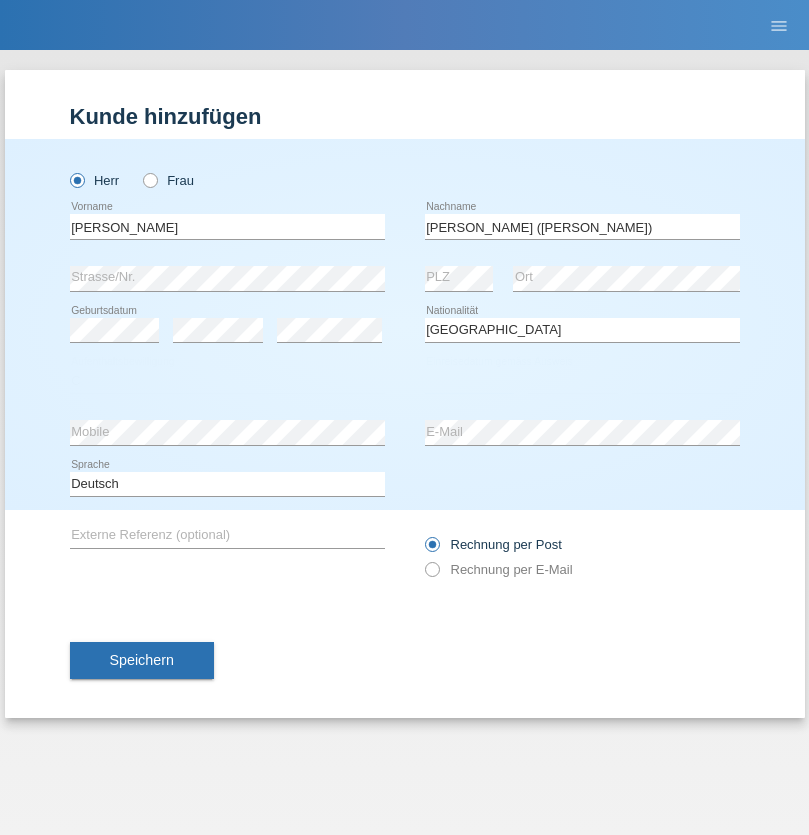 select on "26" 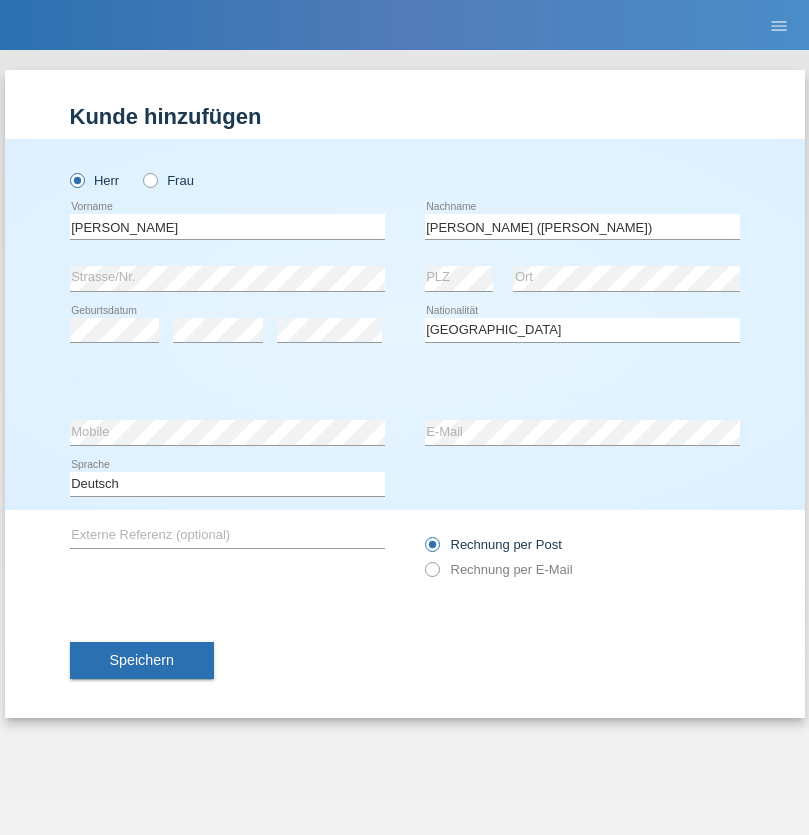 select on "01" 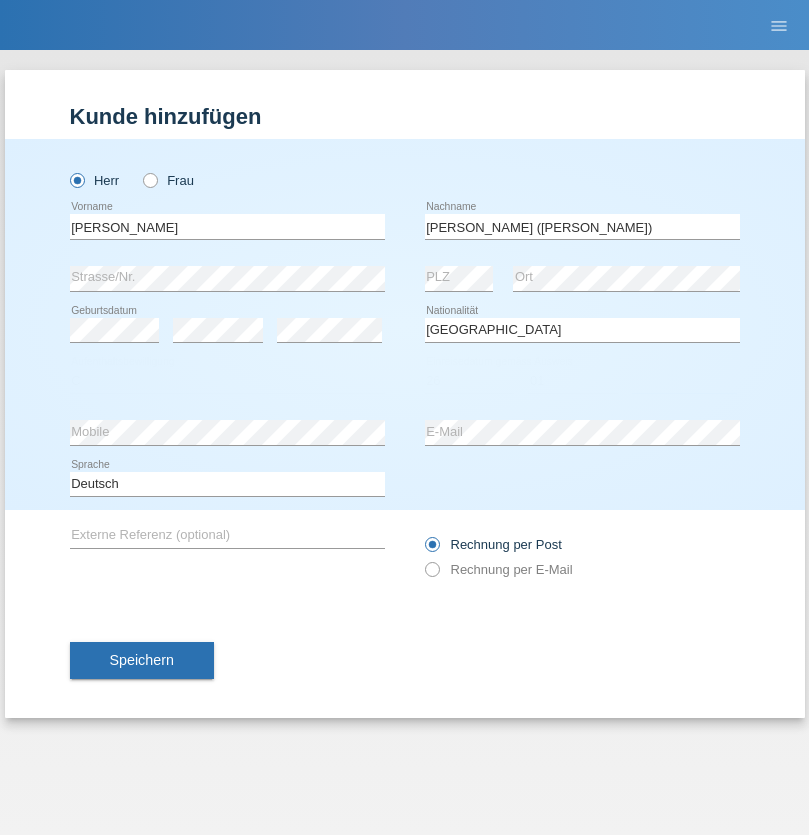 select on "2021" 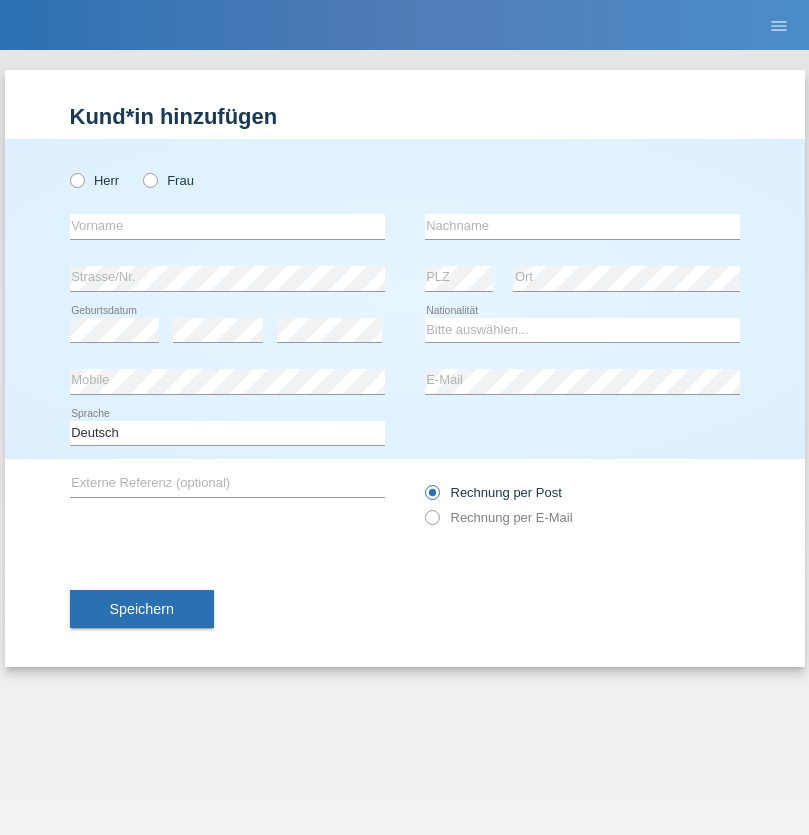 scroll, scrollTop: 0, scrollLeft: 0, axis: both 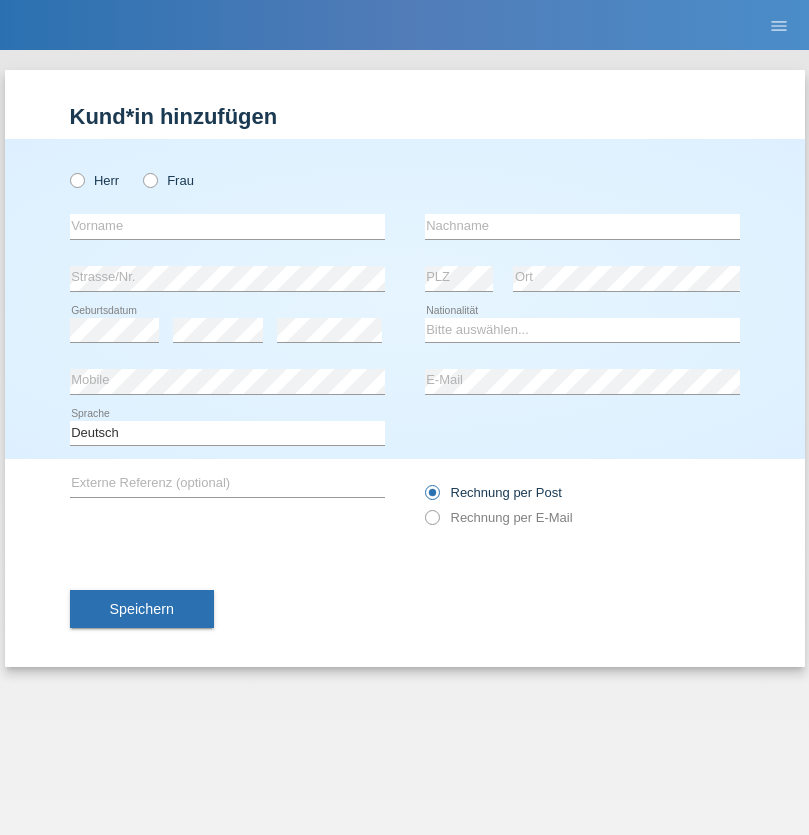 radio on "true" 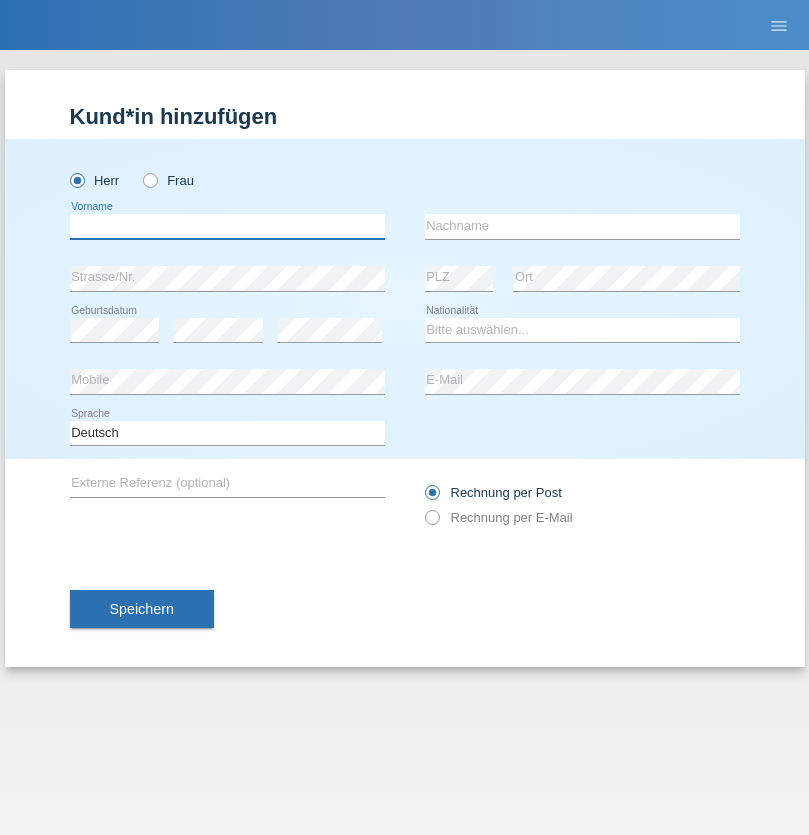 click at bounding box center [227, 226] 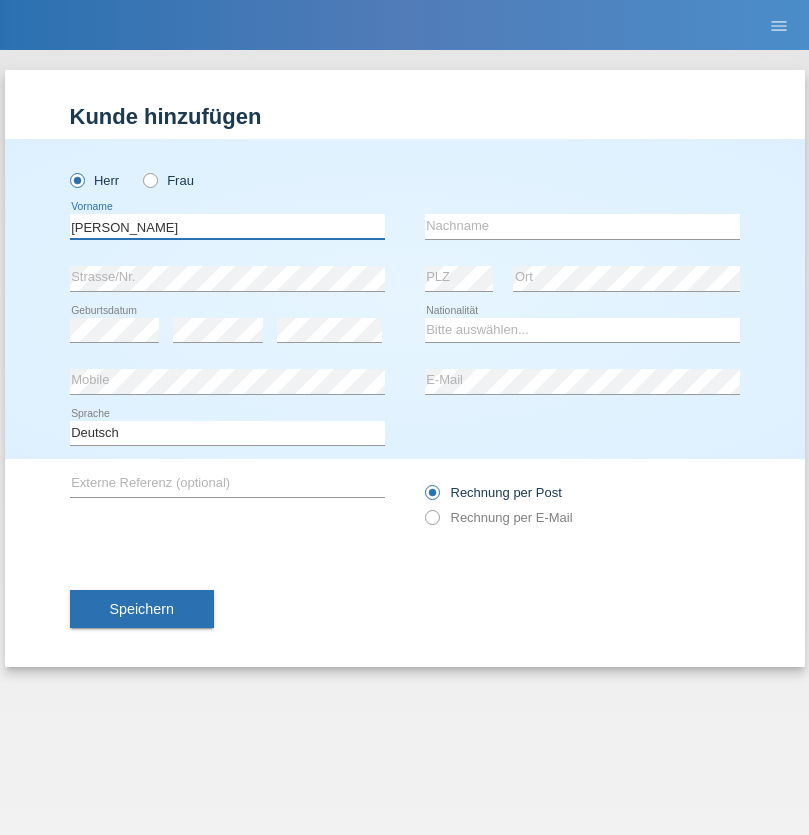 type on "[PERSON_NAME]" 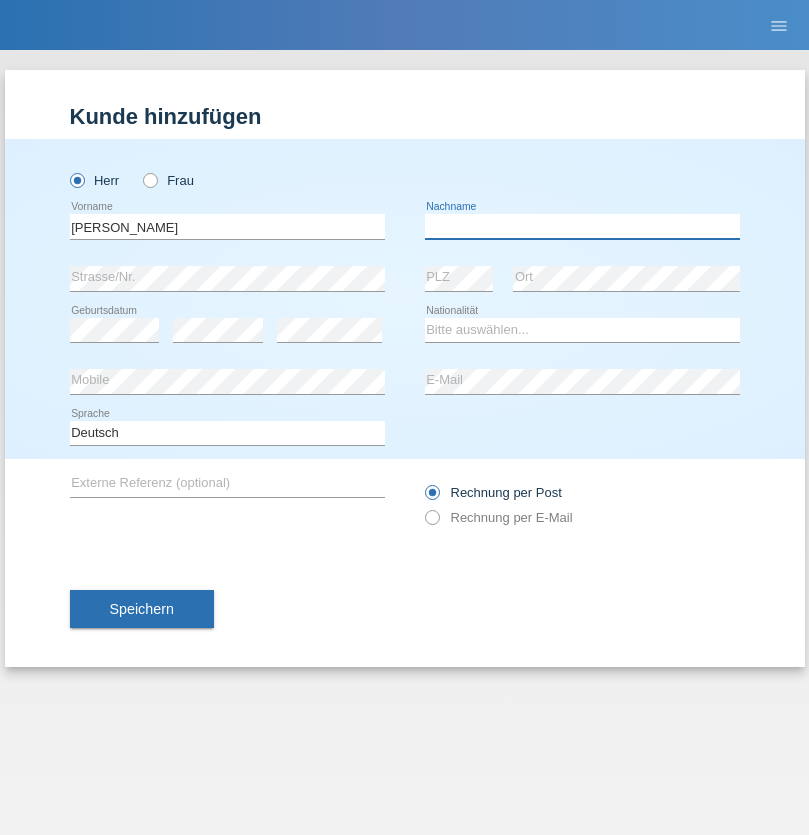 click at bounding box center (582, 226) 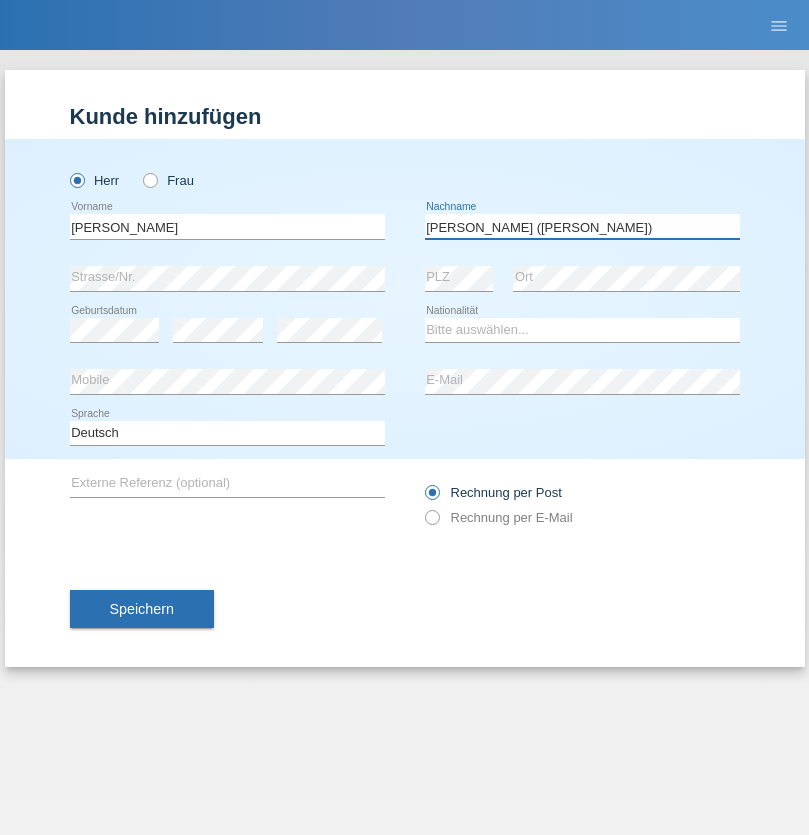 type on "[PERSON_NAME] ([PERSON_NAME])" 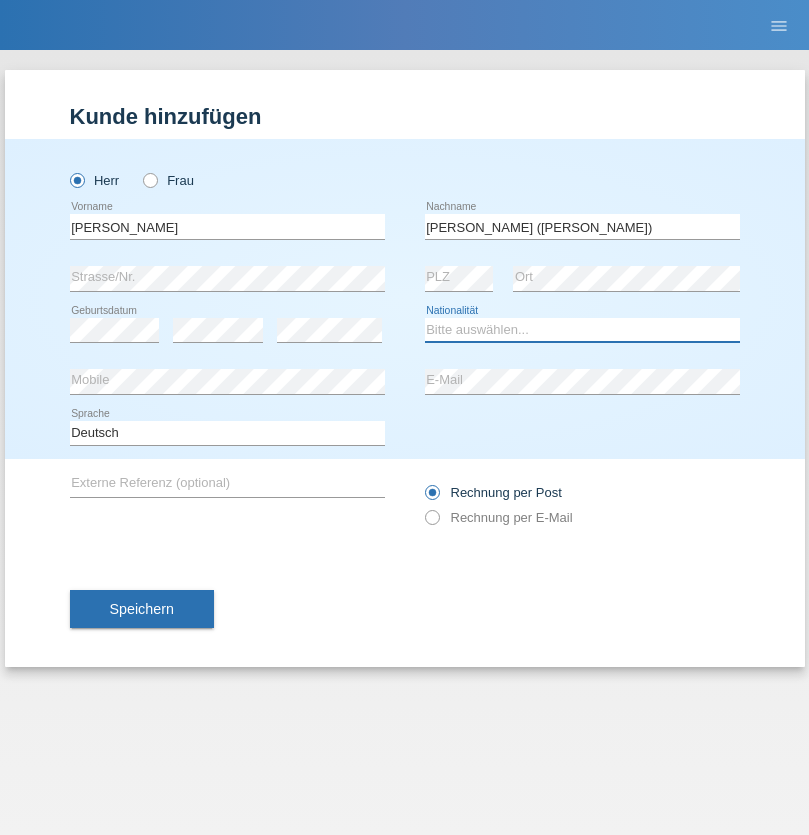 select on "BR" 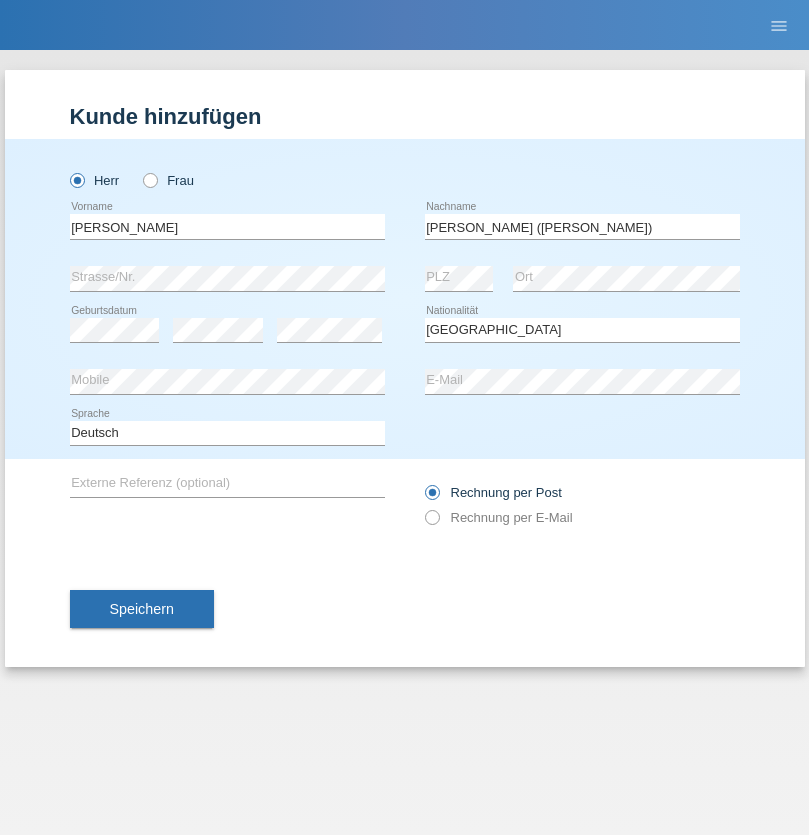 select on "C" 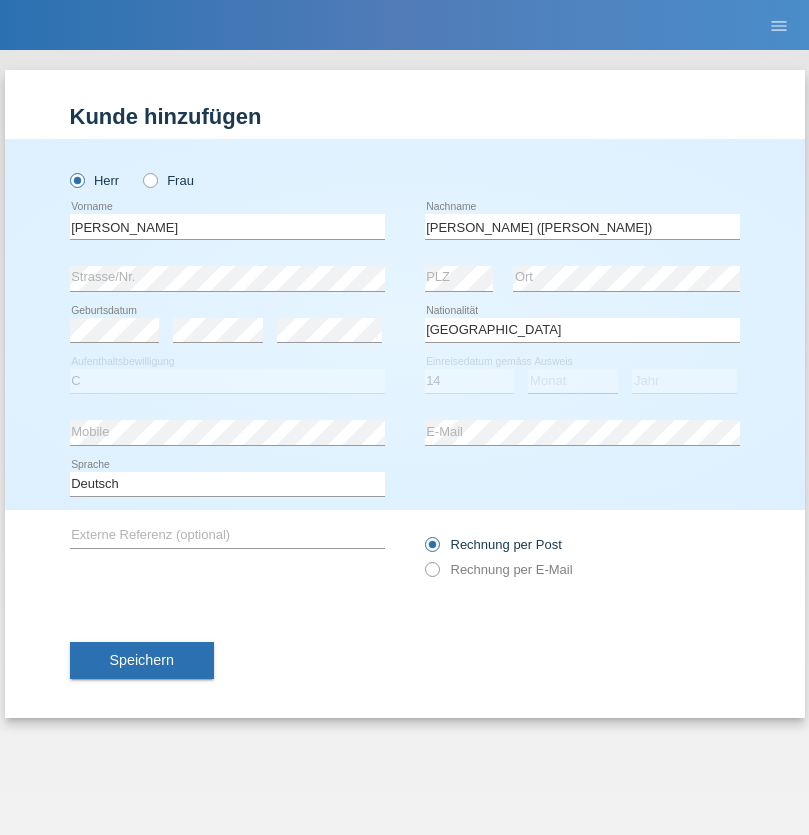select on "12" 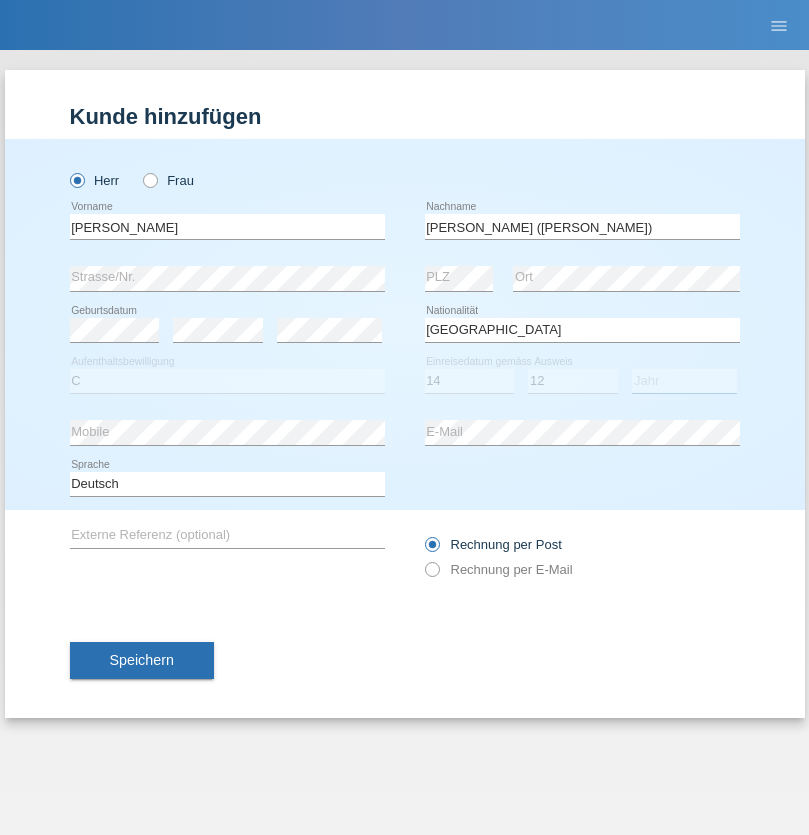 select on "2001" 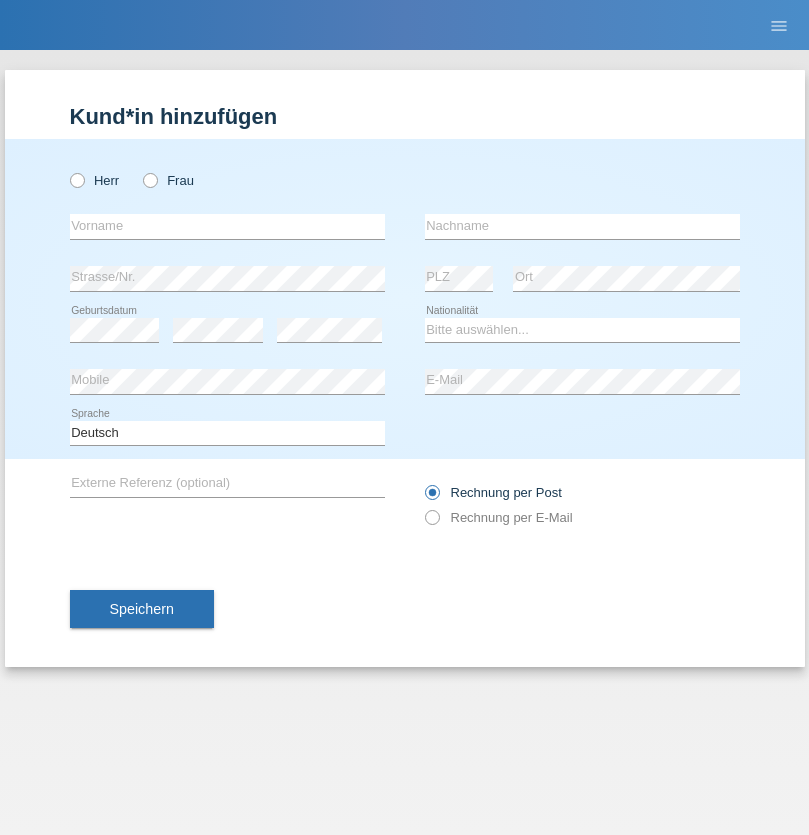 scroll, scrollTop: 0, scrollLeft: 0, axis: both 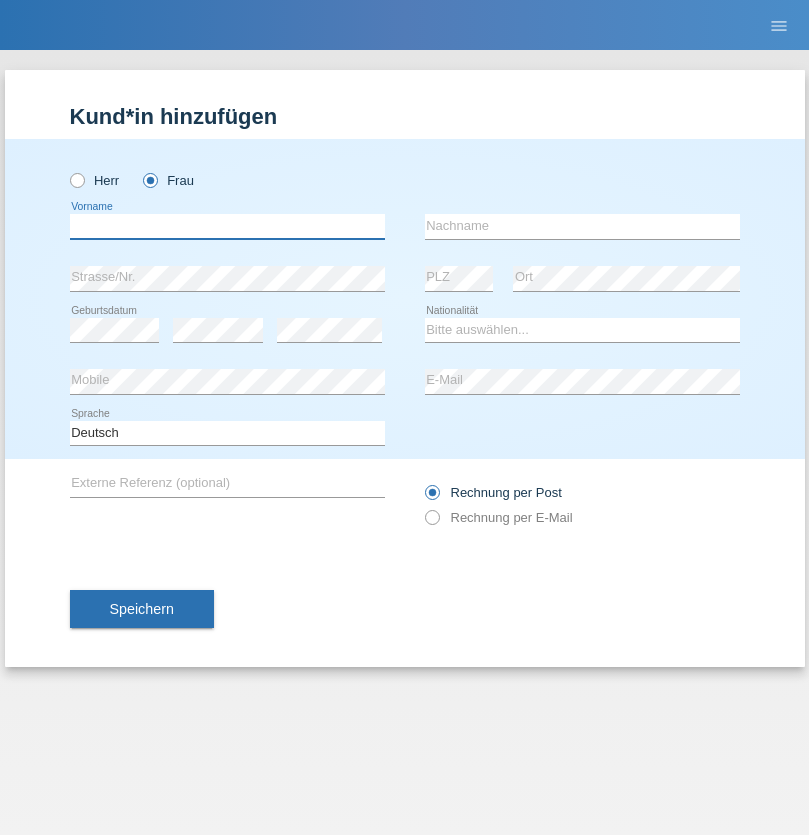 click at bounding box center [227, 226] 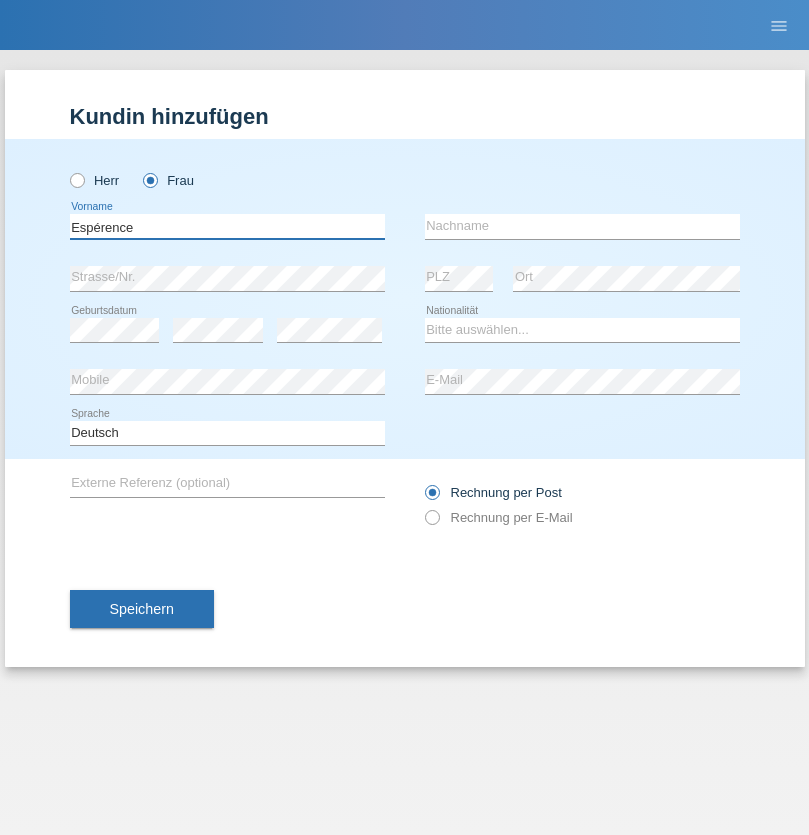 type on "Espérence" 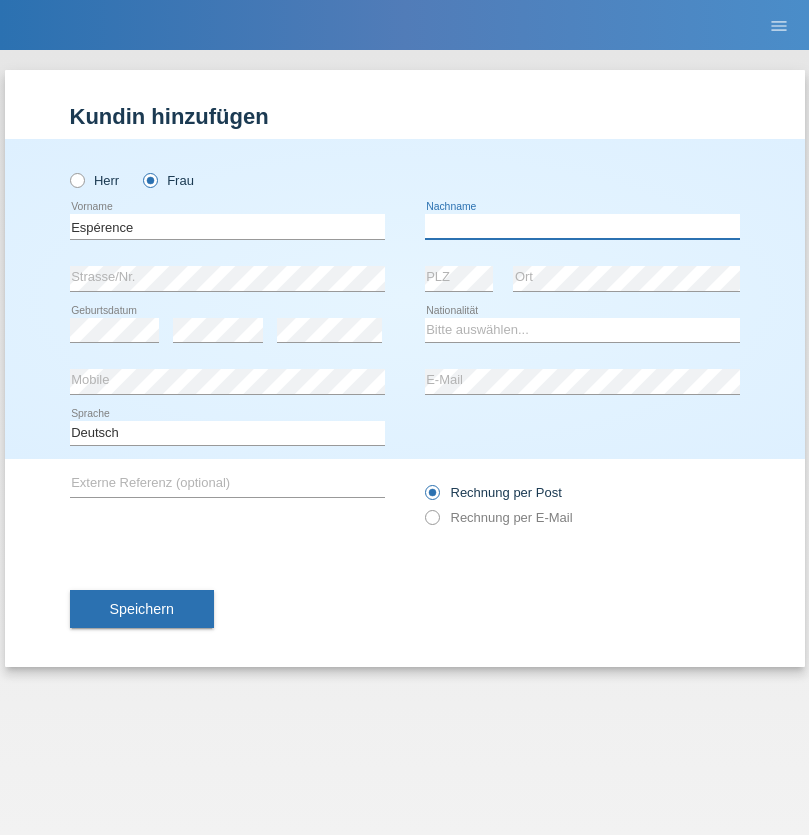 click at bounding box center [582, 226] 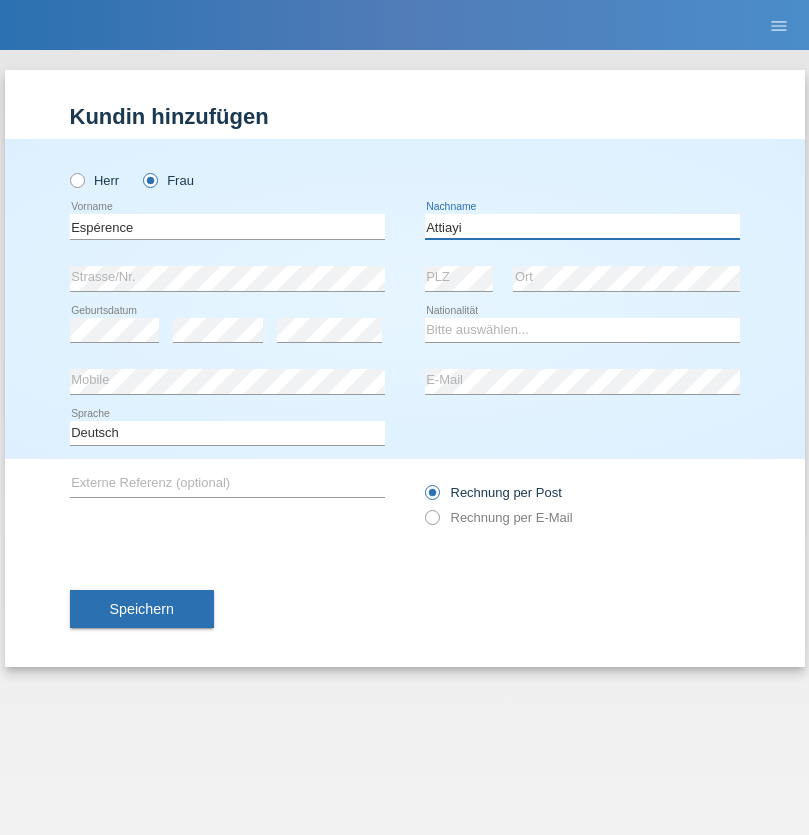 type on "Attiayi" 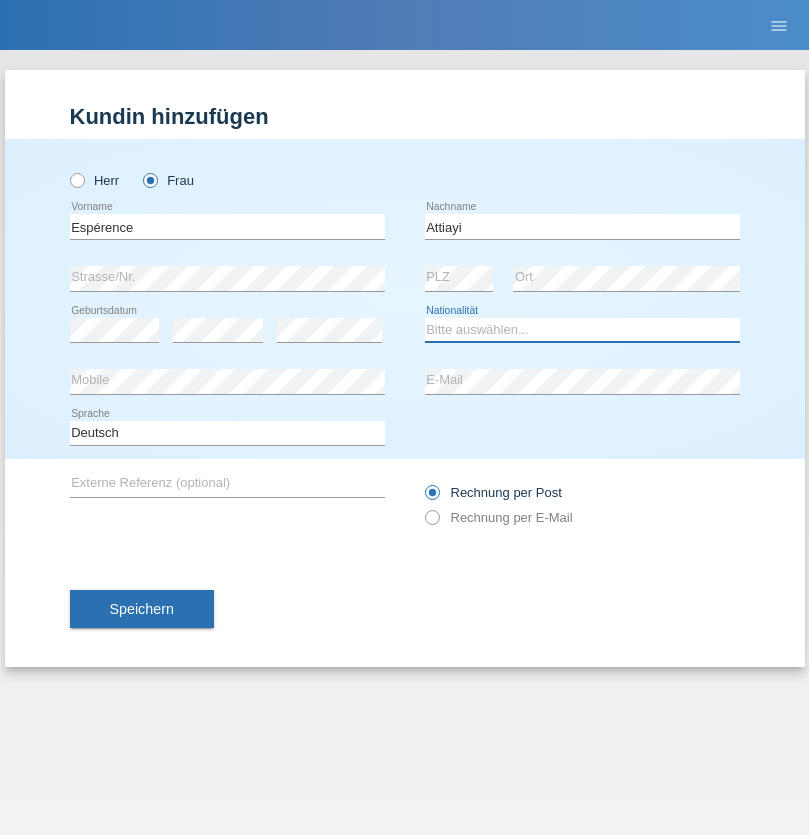 select on "CH" 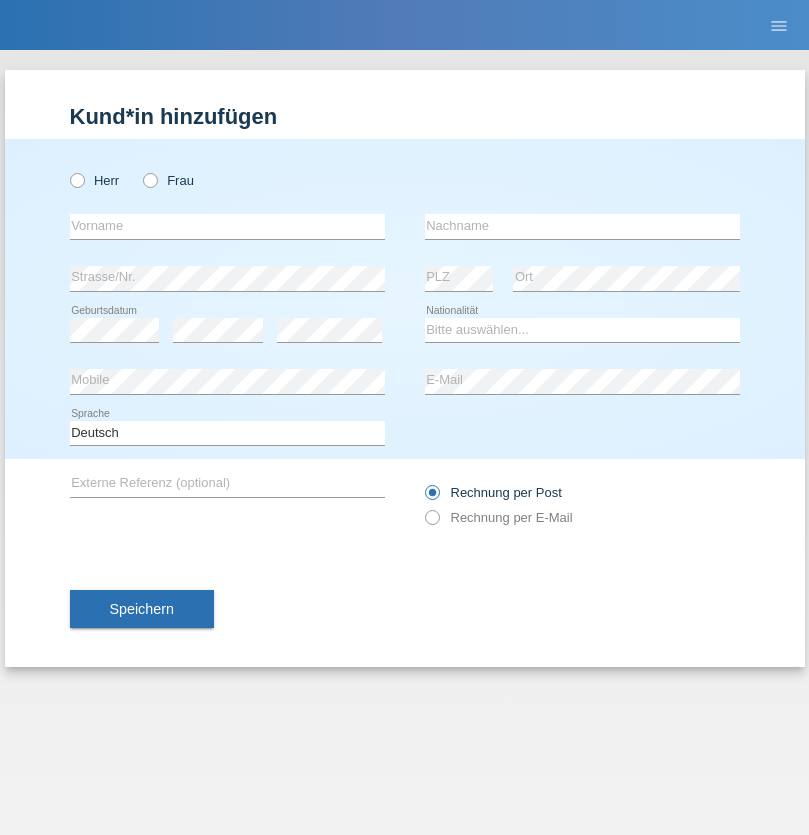 scroll, scrollTop: 0, scrollLeft: 0, axis: both 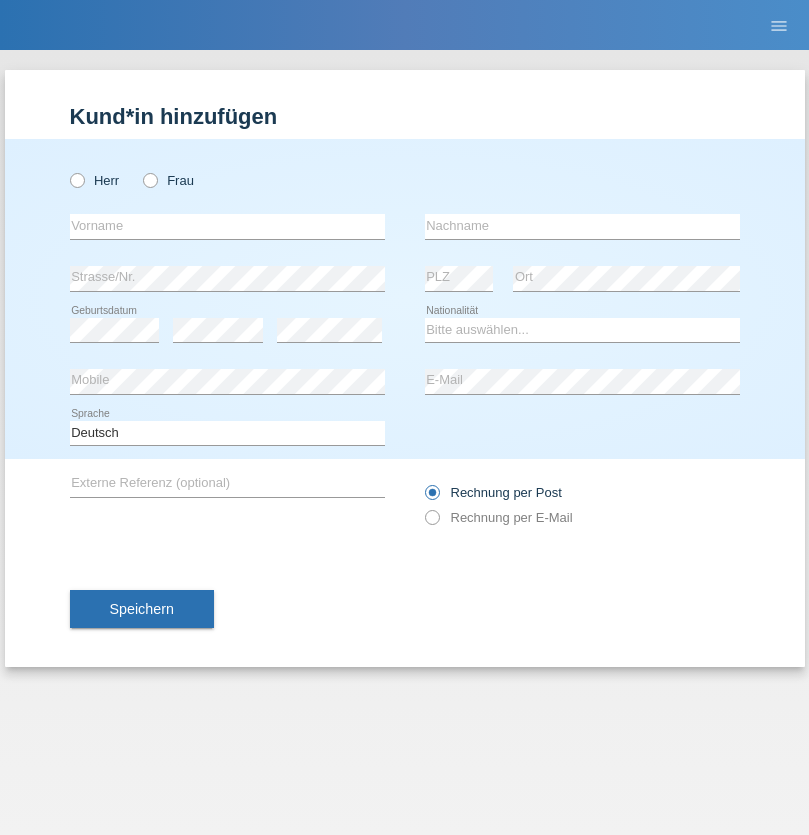 radio on "true" 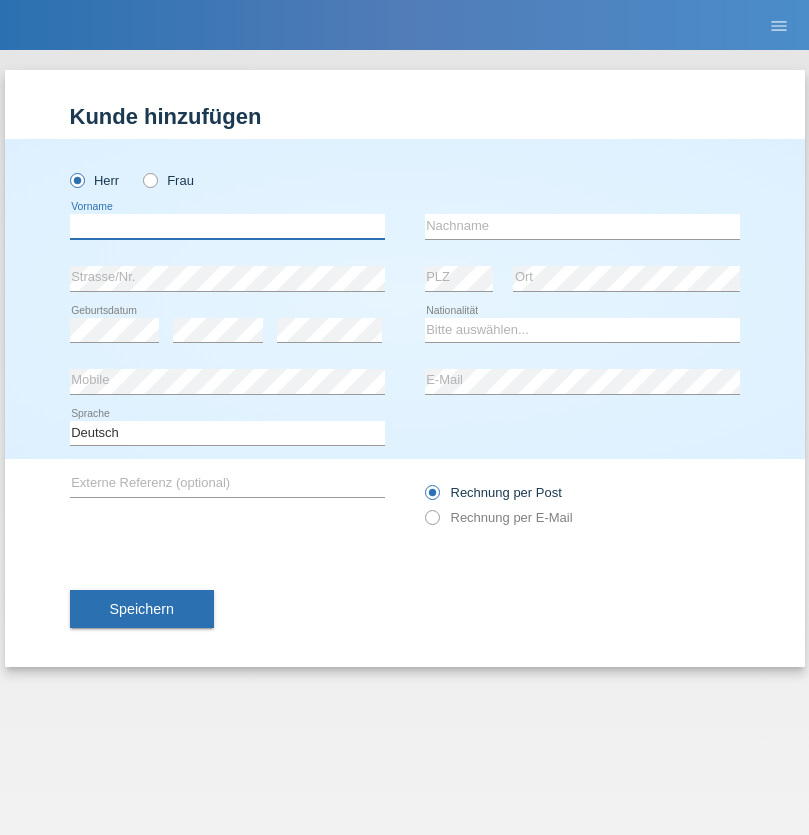 click at bounding box center [227, 226] 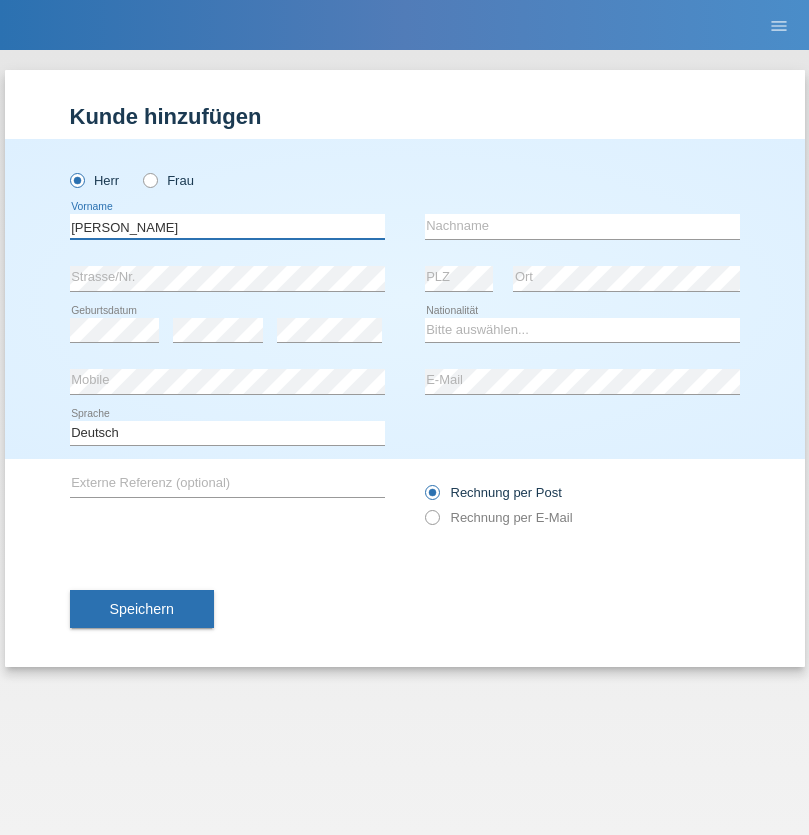 type on "[PERSON_NAME]" 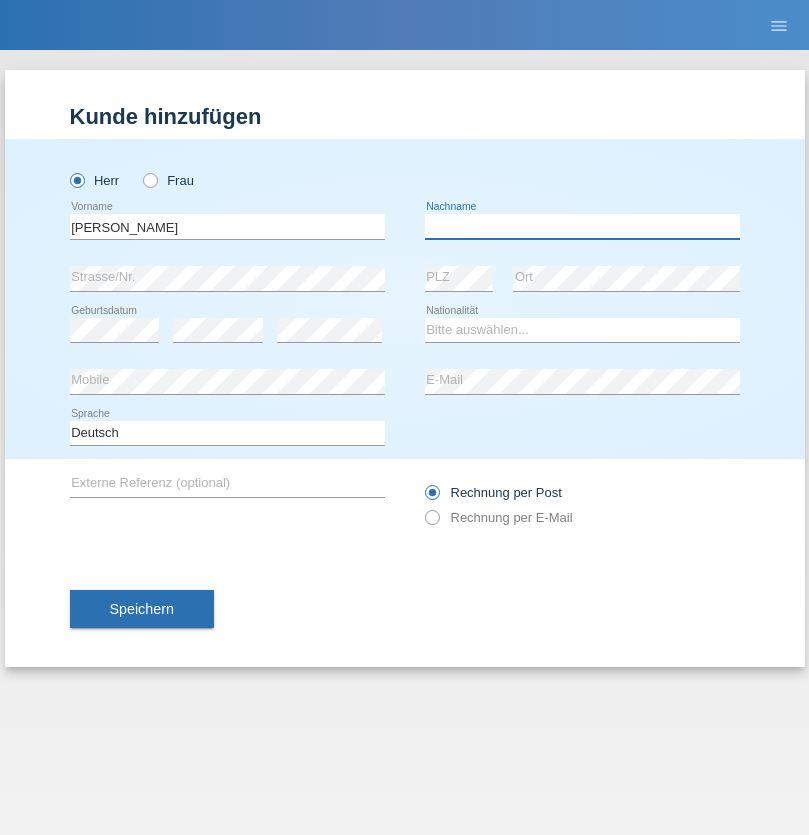 click at bounding box center (582, 226) 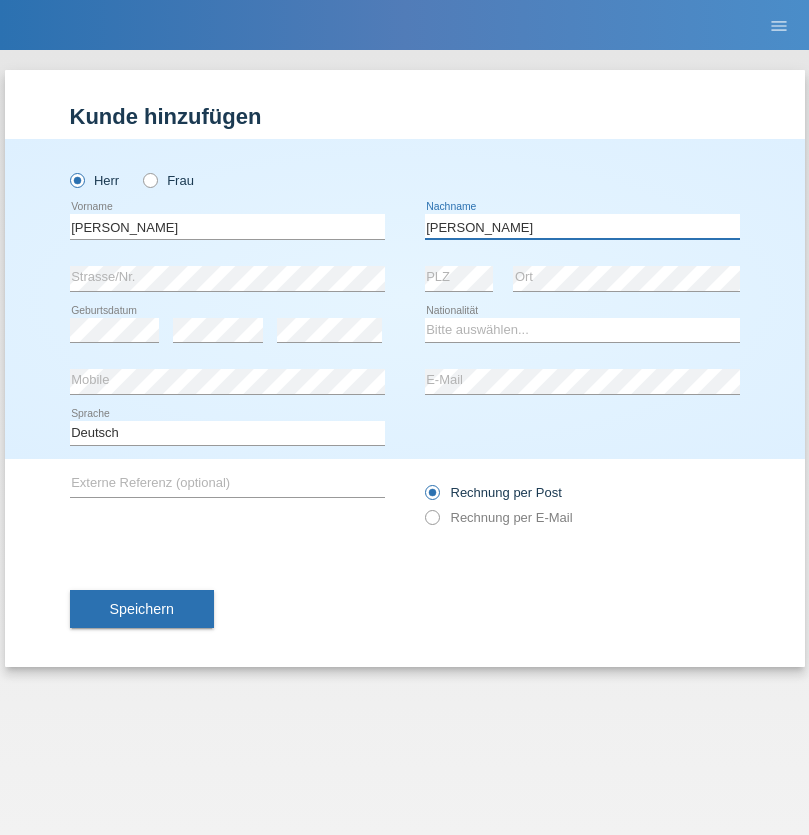 type on "[PERSON_NAME]" 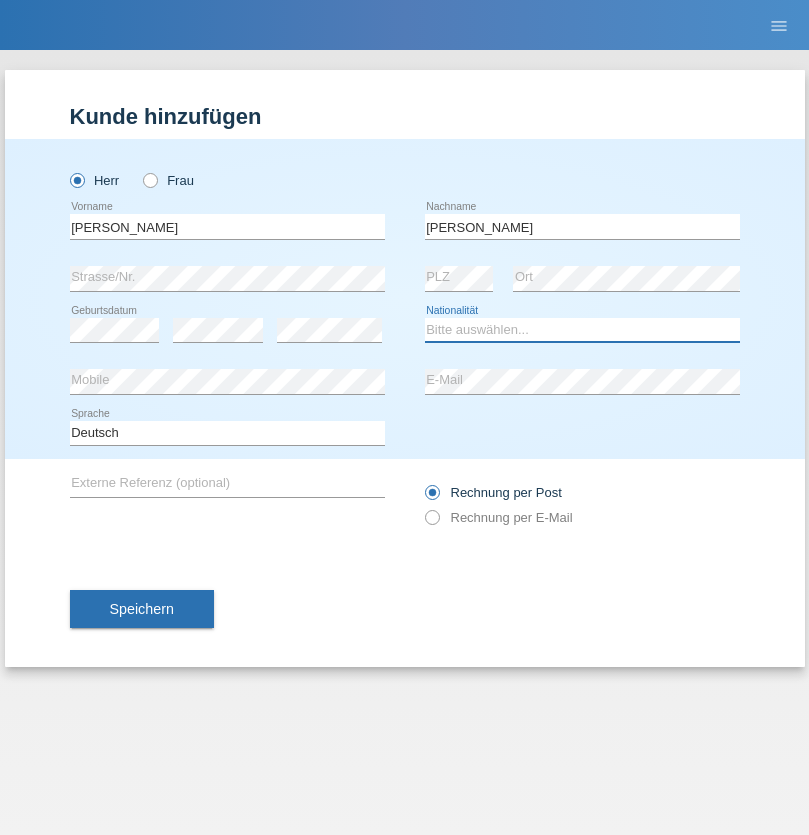 select on "CH" 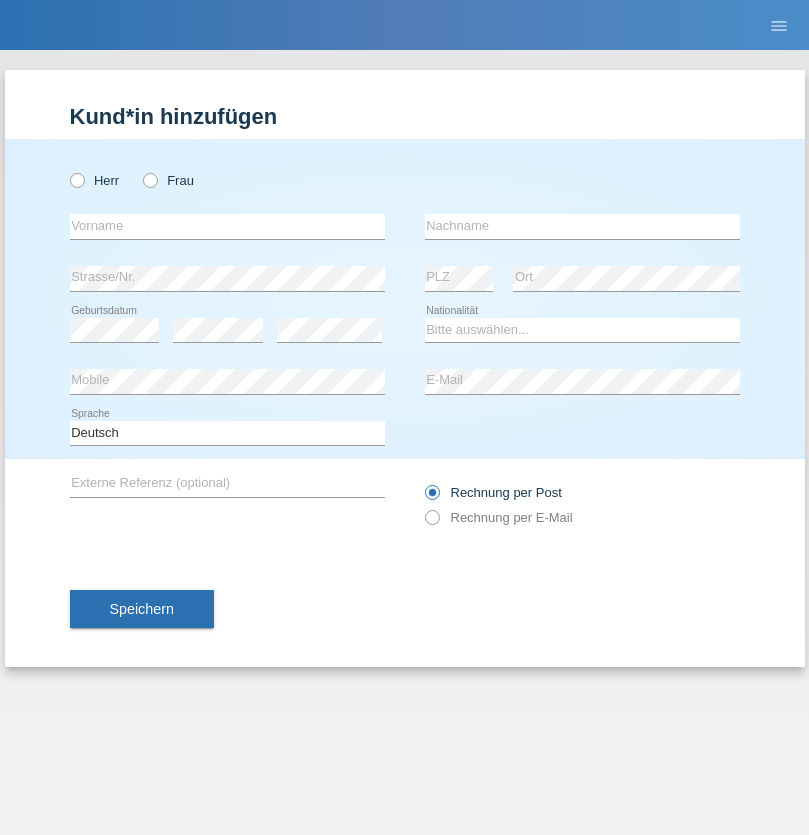 scroll, scrollTop: 0, scrollLeft: 0, axis: both 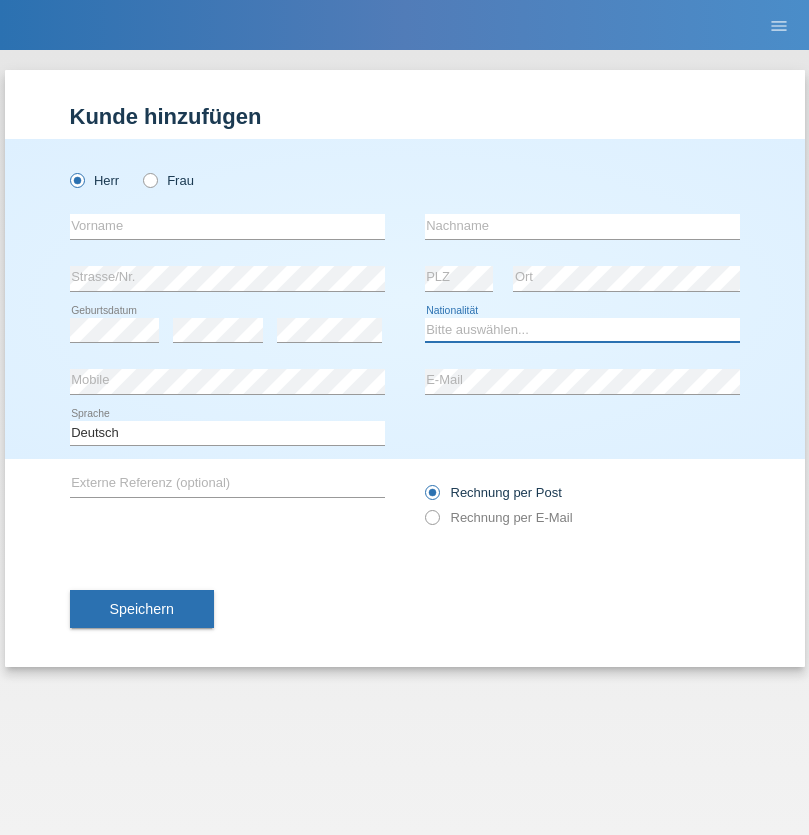 select on "XK" 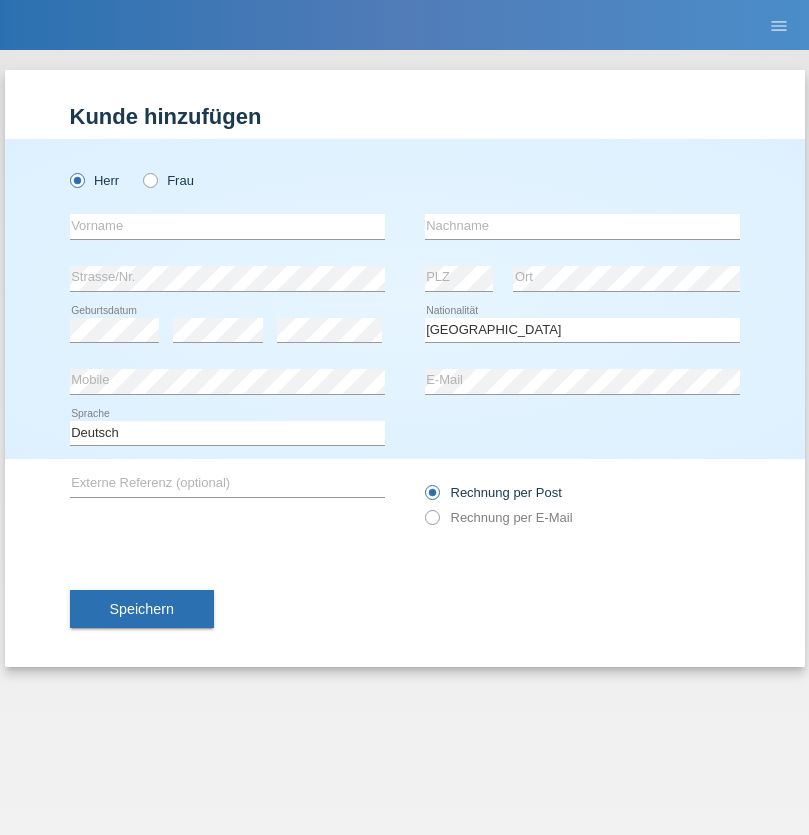 select on "C" 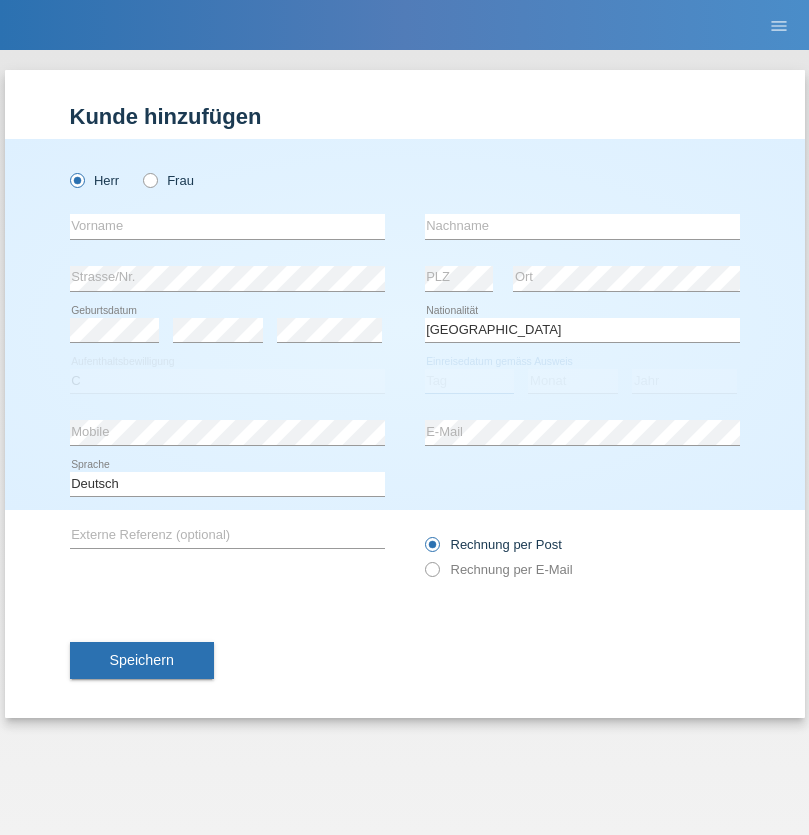 select on "01" 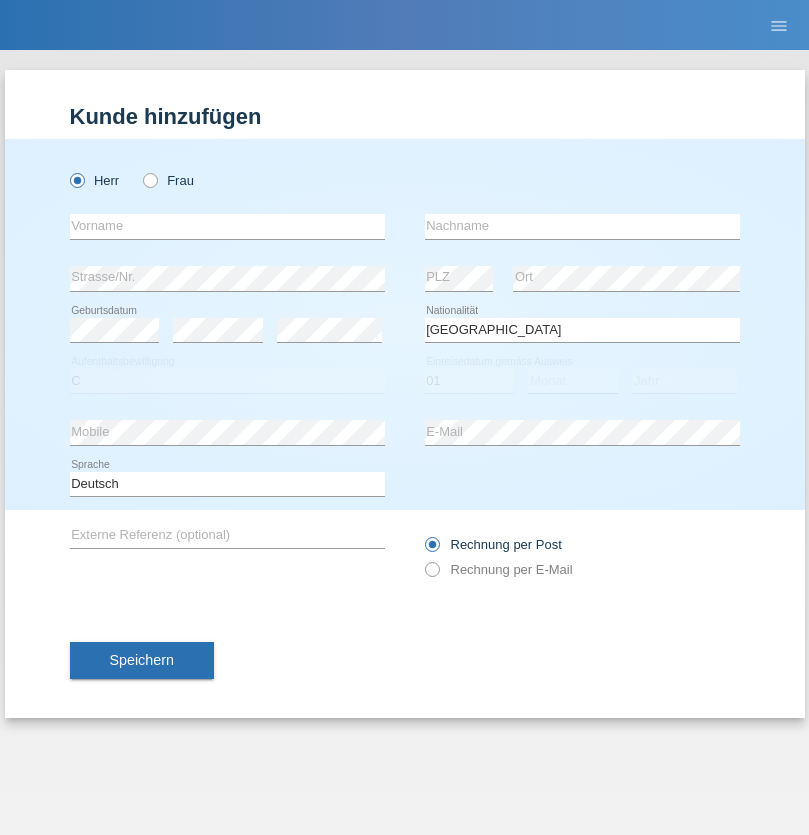 select on "02" 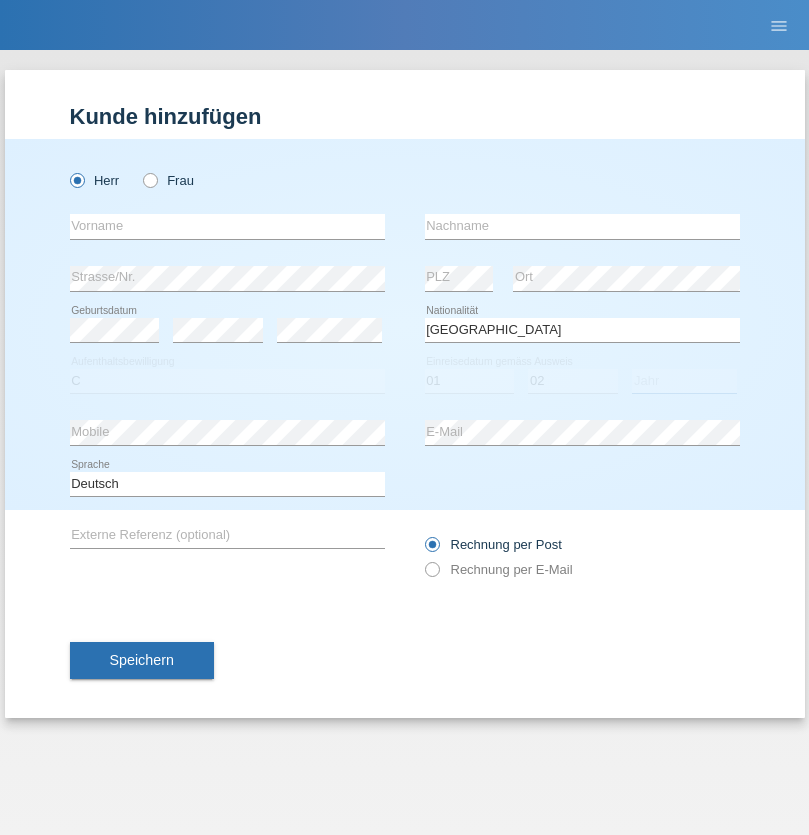 select on "1980" 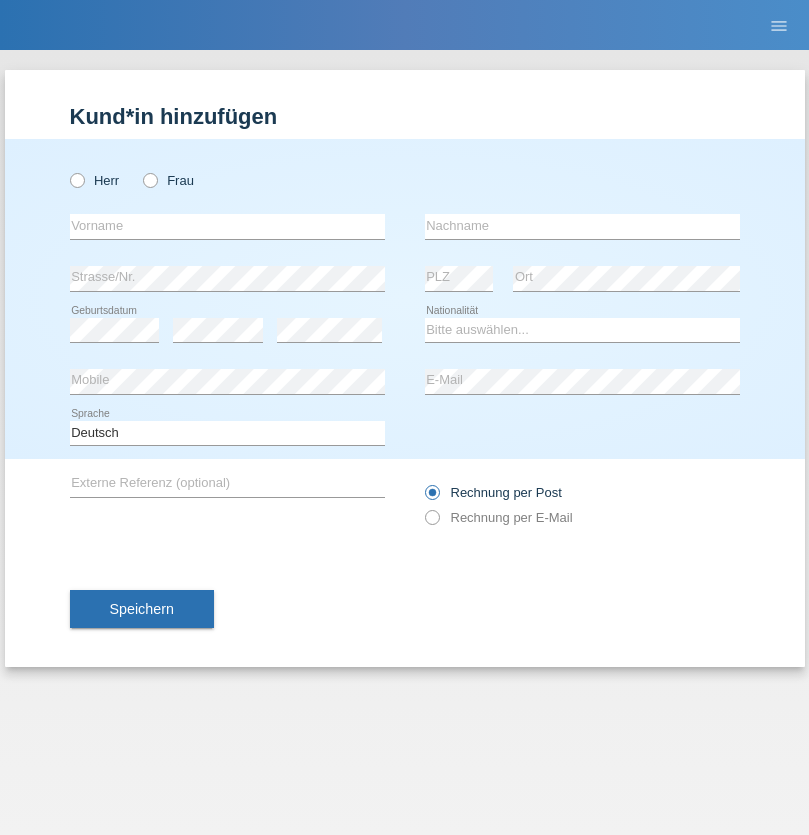 scroll, scrollTop: 0, scrollLeft: 0, axis: both 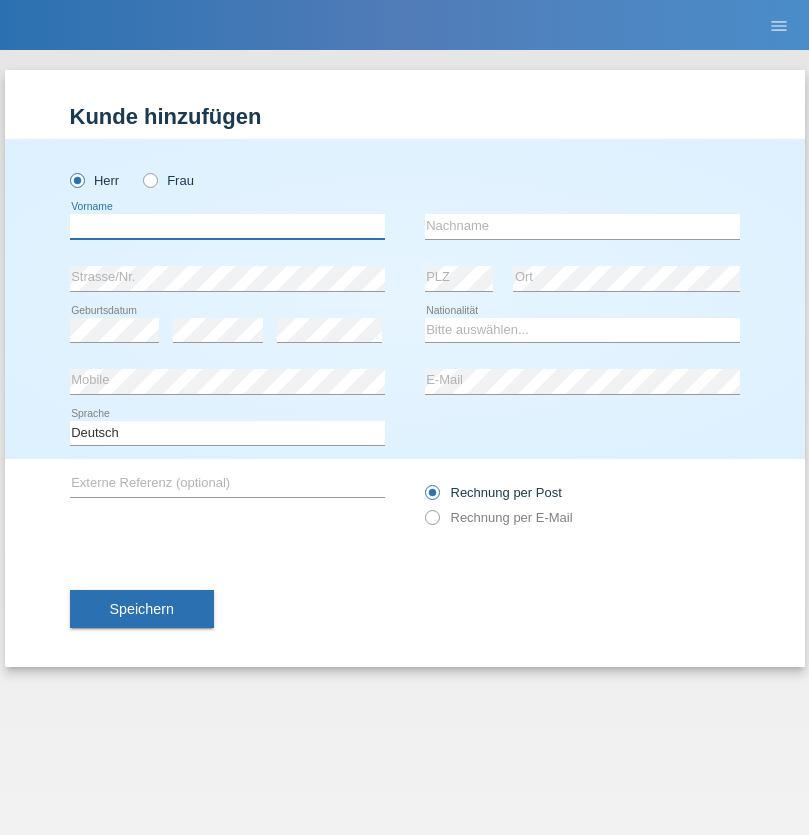 click at bounding box center (227, 226) 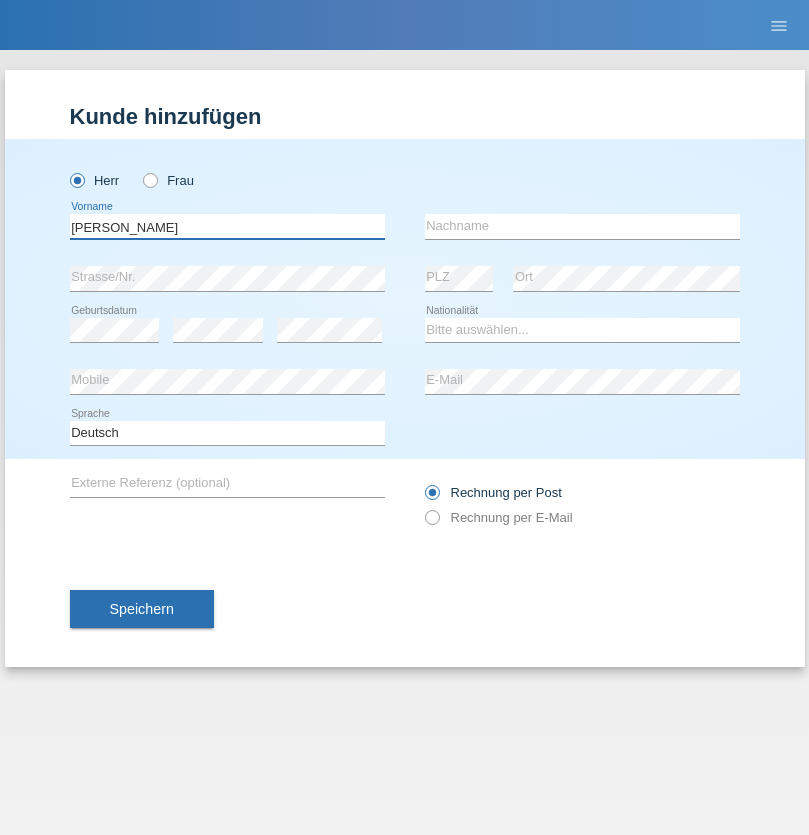 type on "Josip" 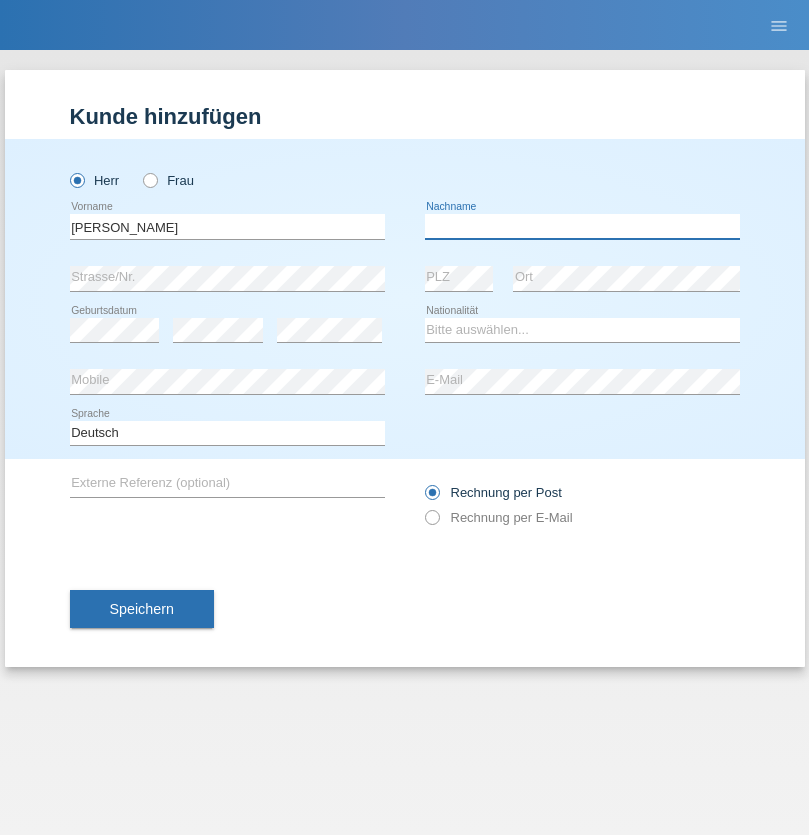 click at bounding box center [582, 226] 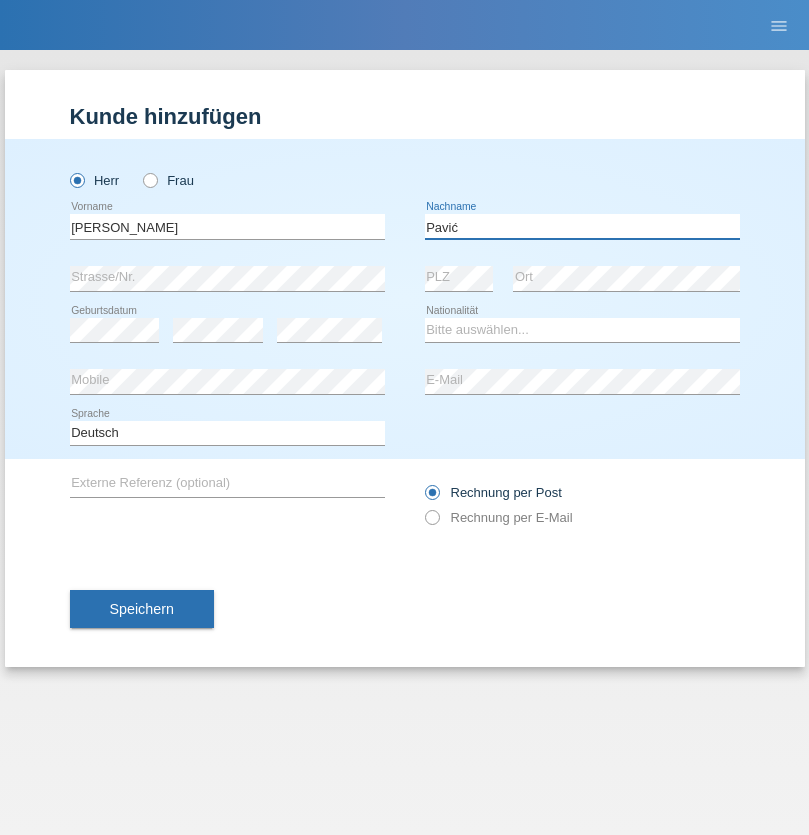 type on "Pavić" 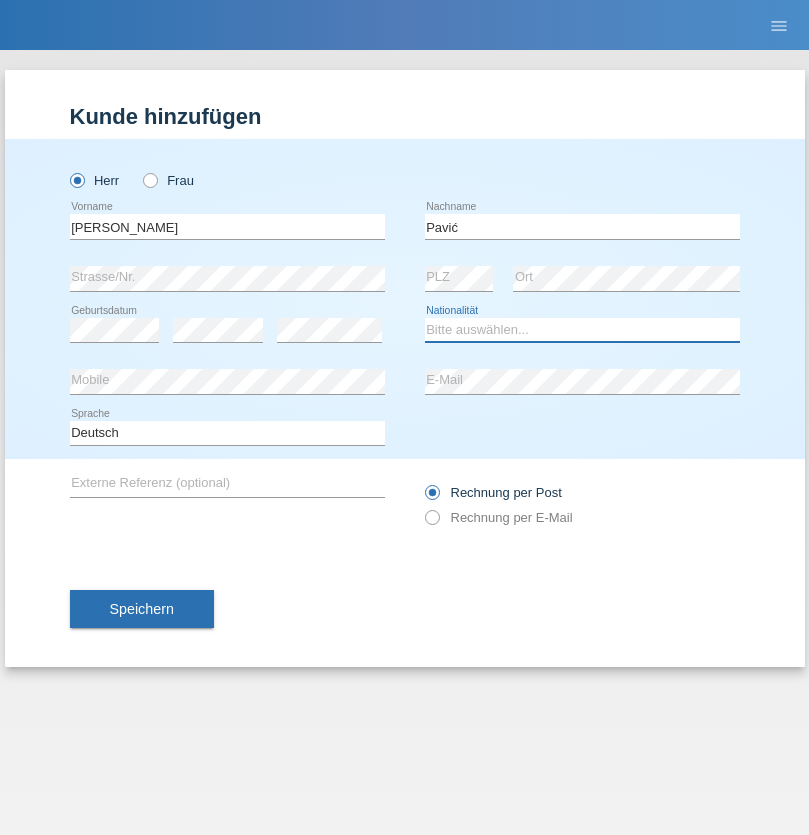 select on "HR" 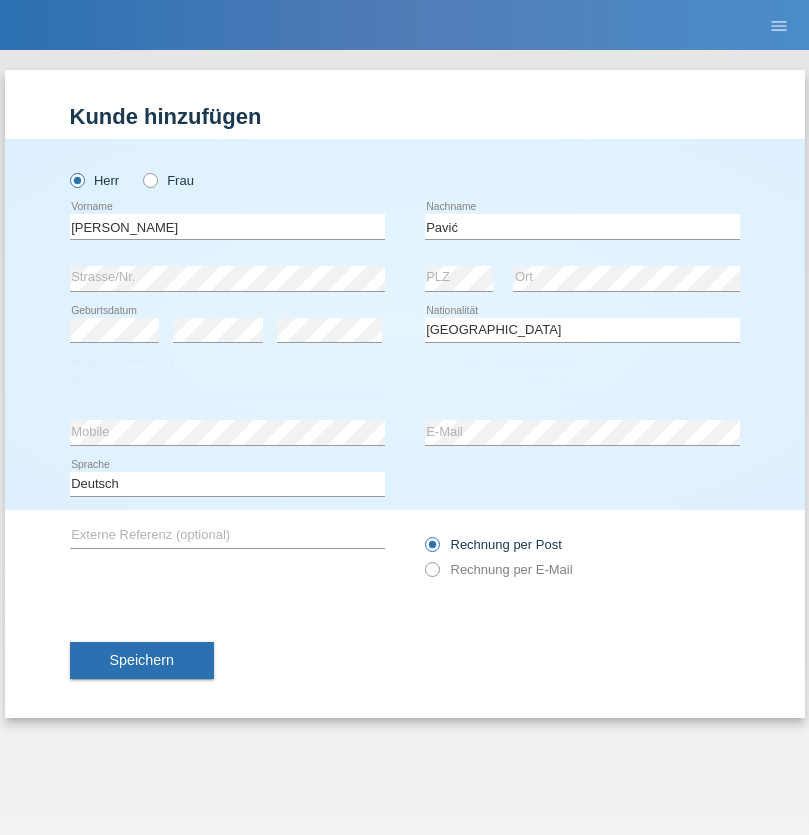 select on "C" 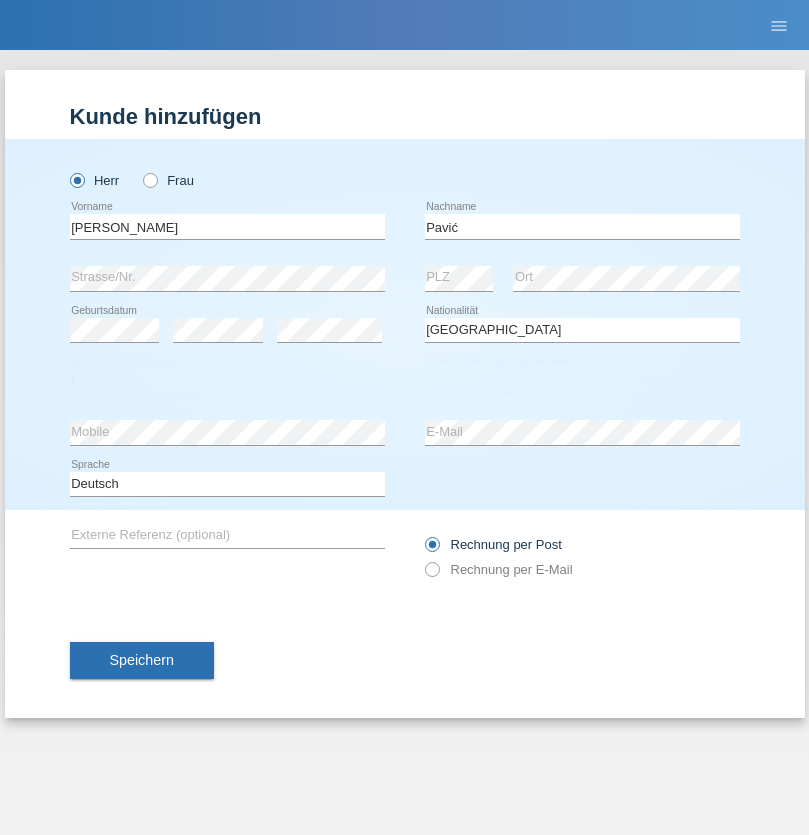 select on "21" 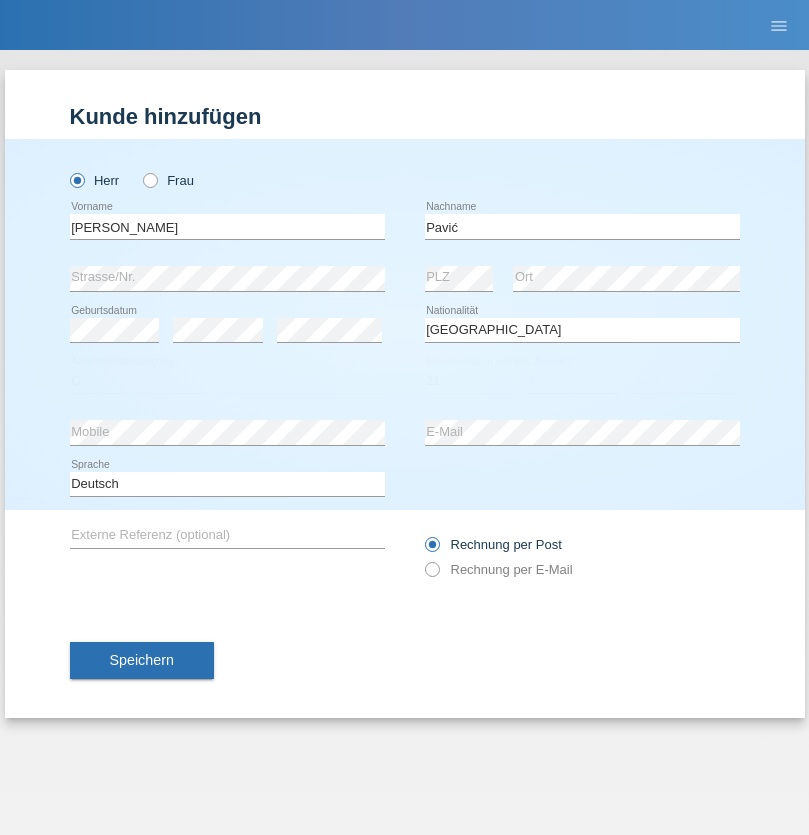 select on "04" 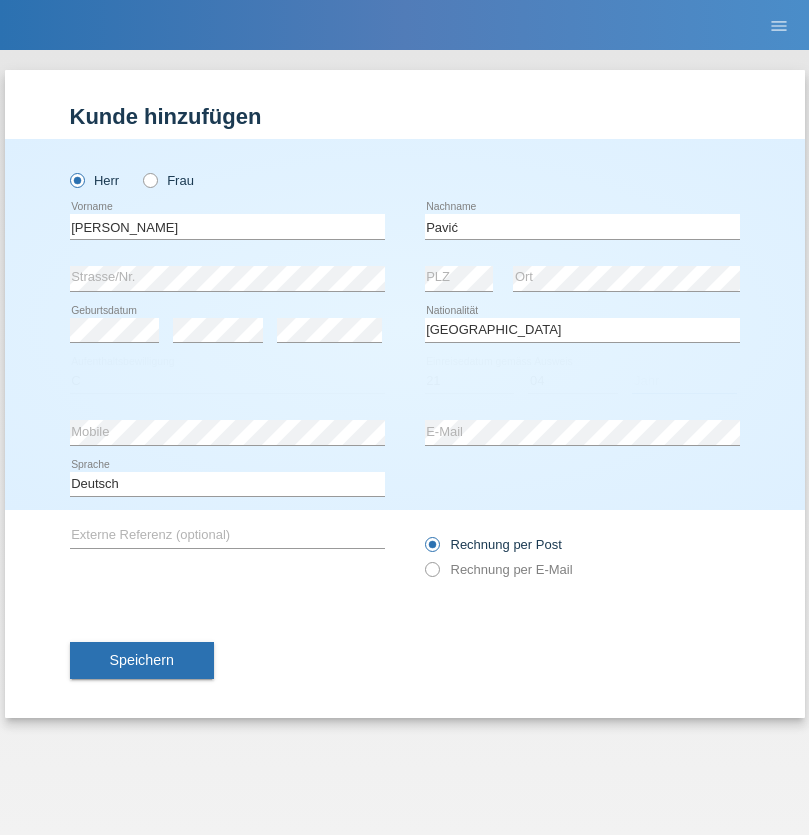 select on "2006" 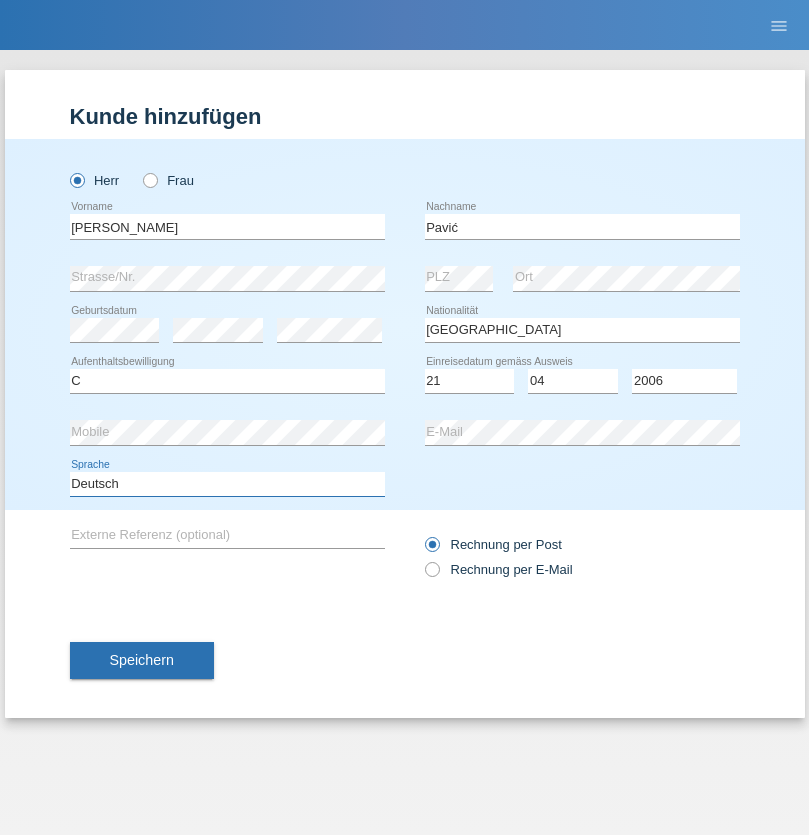 select on "en" 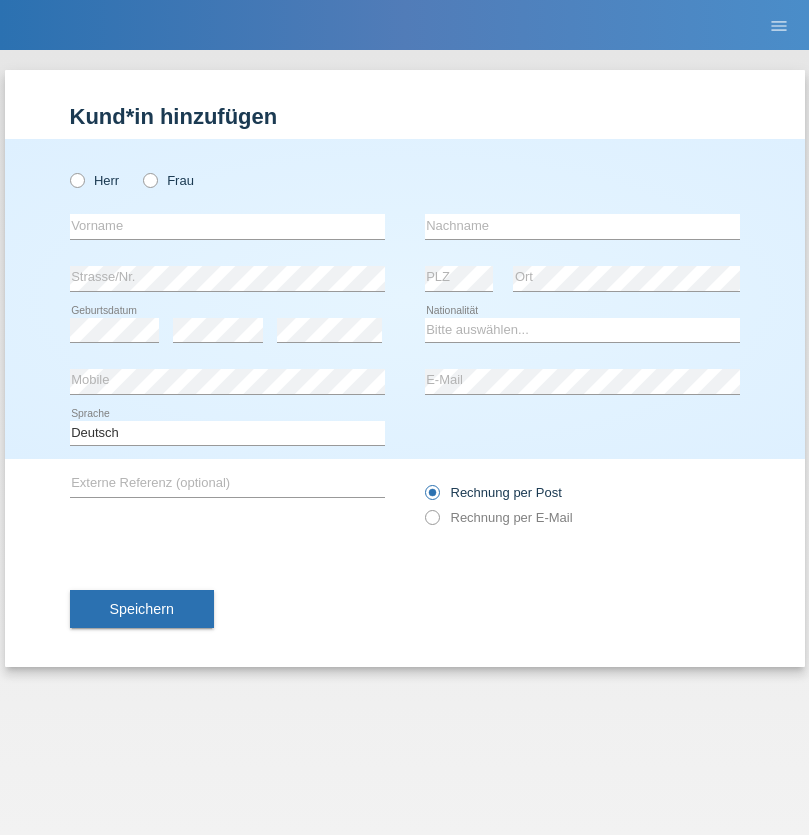 scroll, scrollTop: 0, scrollLeft: 0, axis: both 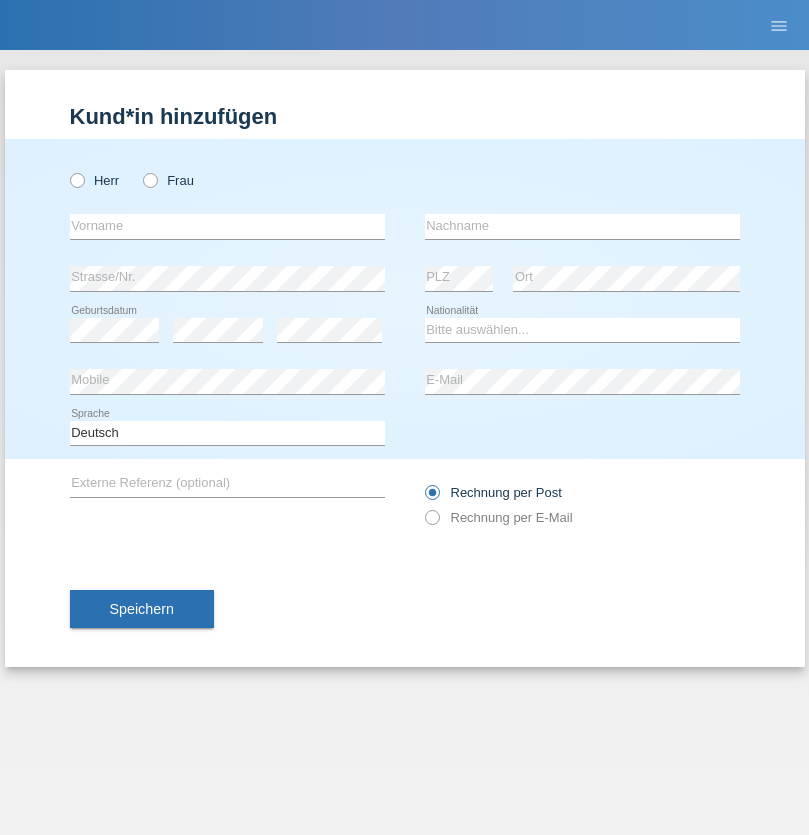 radio on "true" 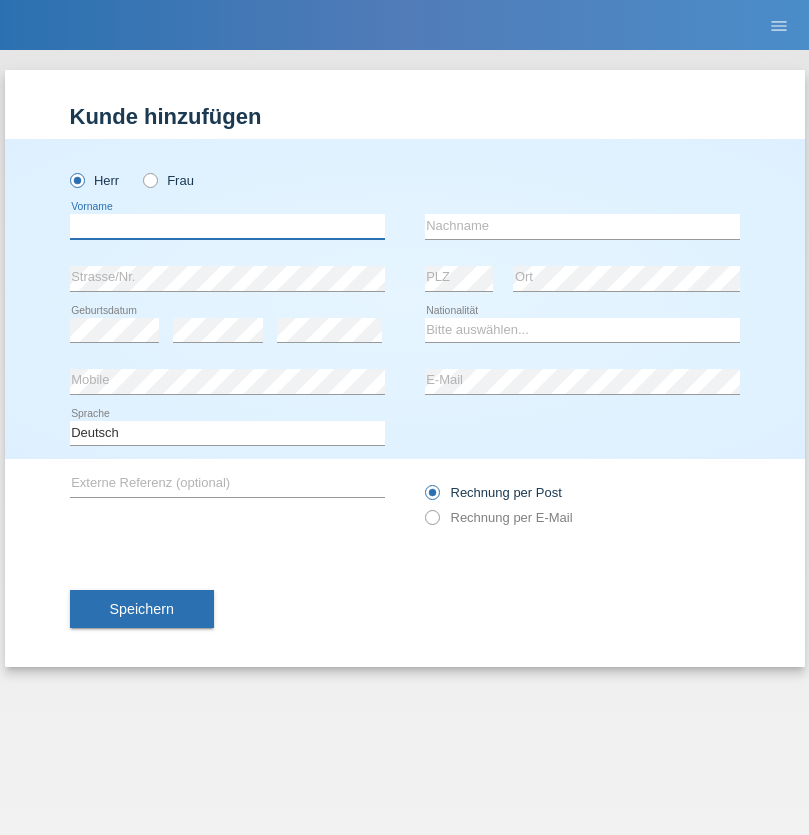 click at bounding box center [227, 226] 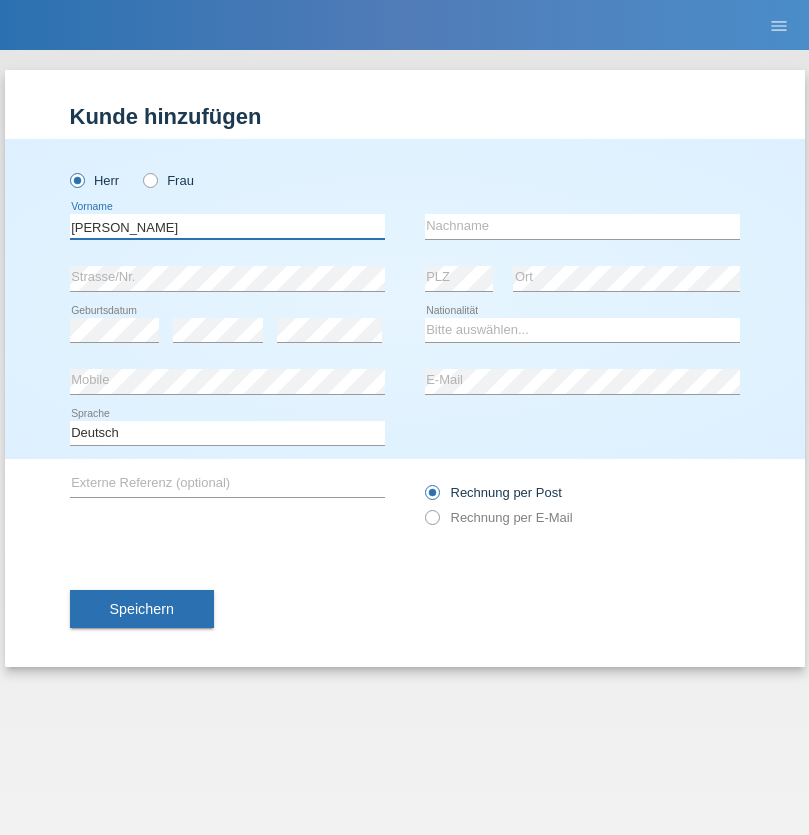 type on "Josip" 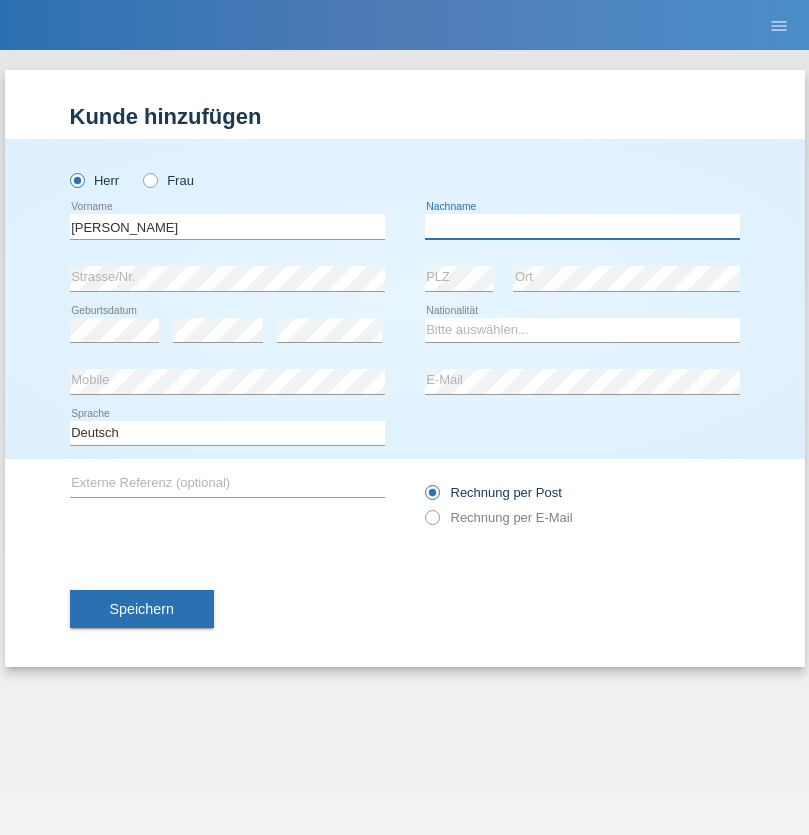 click at bounding box center (582, 226) 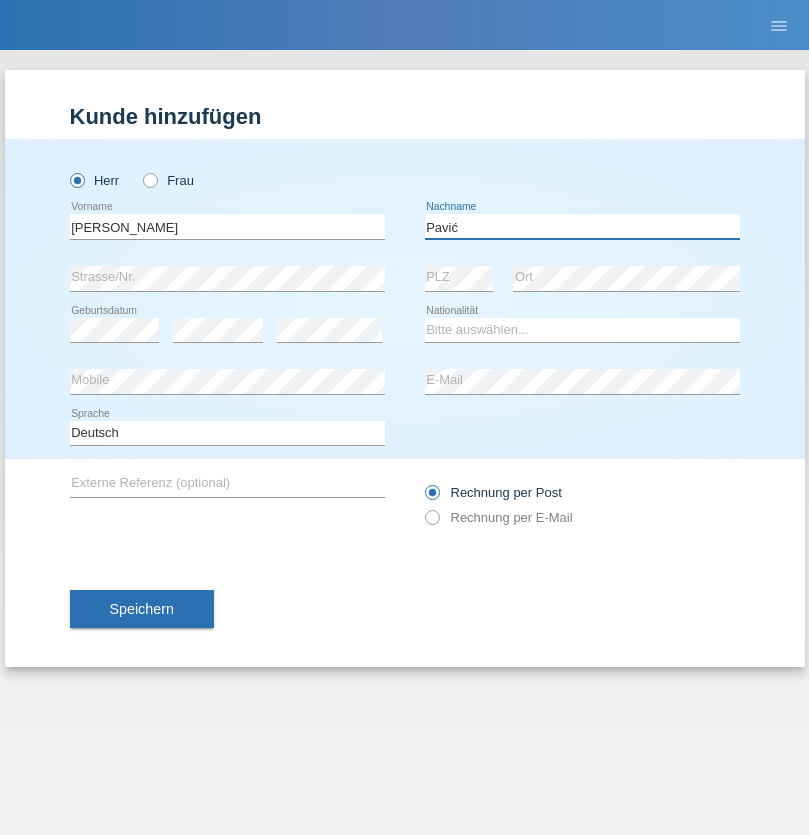 type on "Pavić" 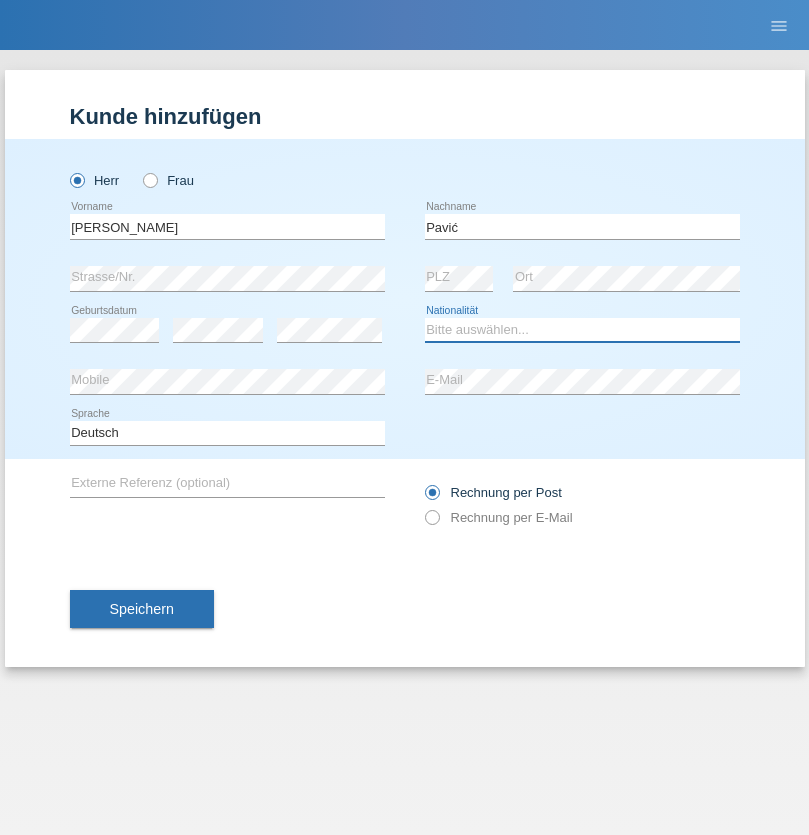 select on "HR" 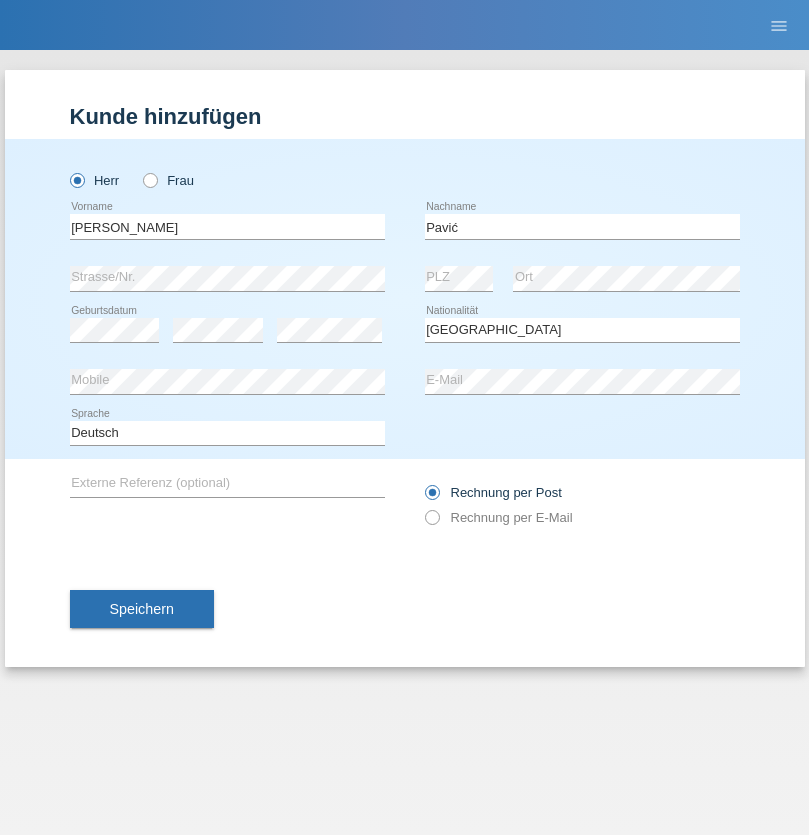 select on "C" 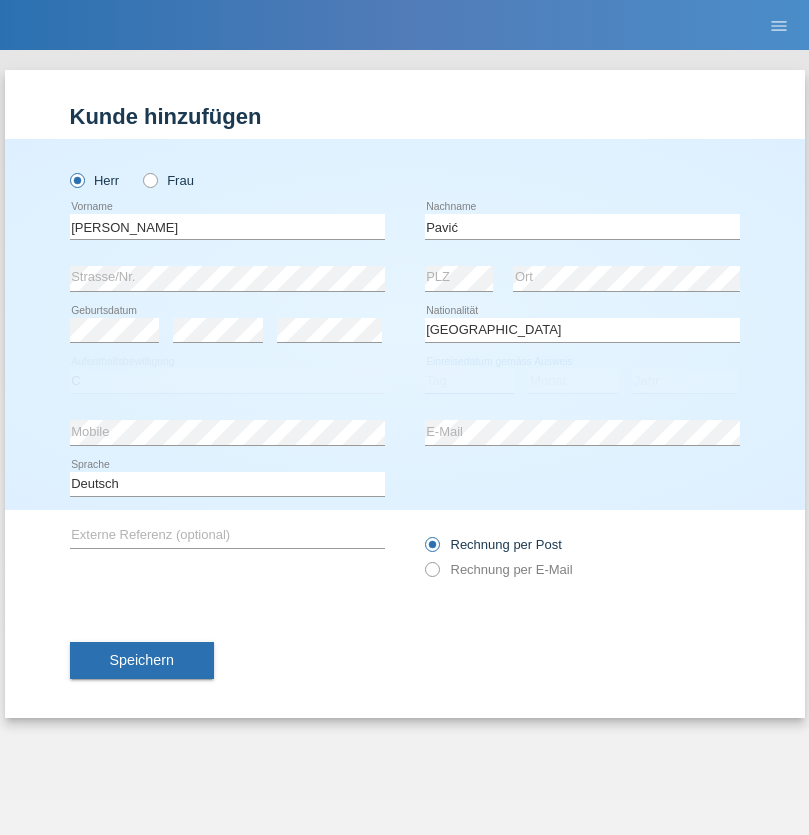 select on "21" 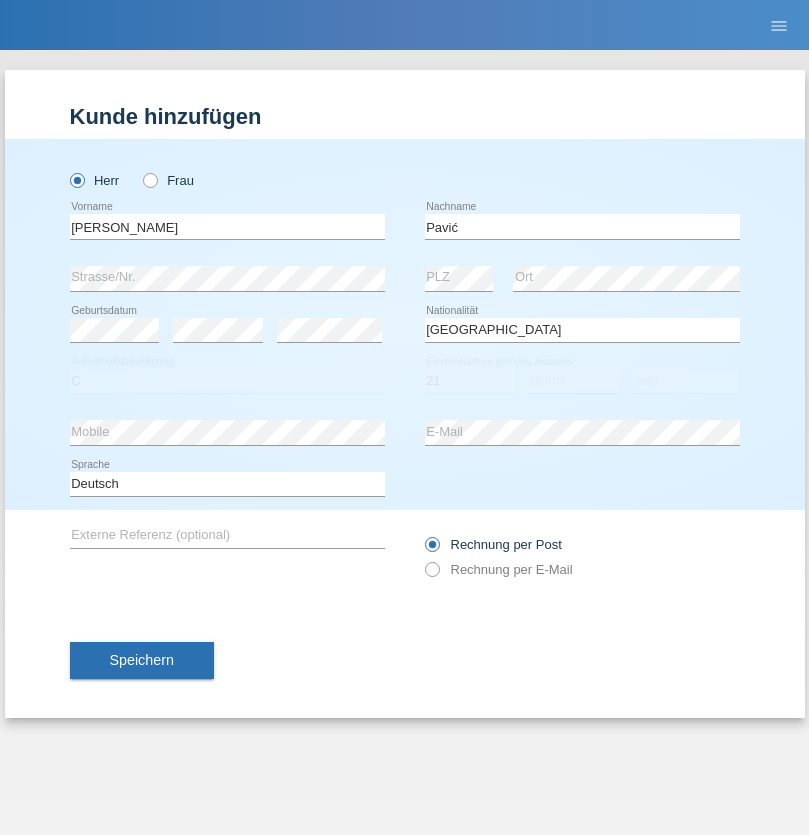 select on "04" 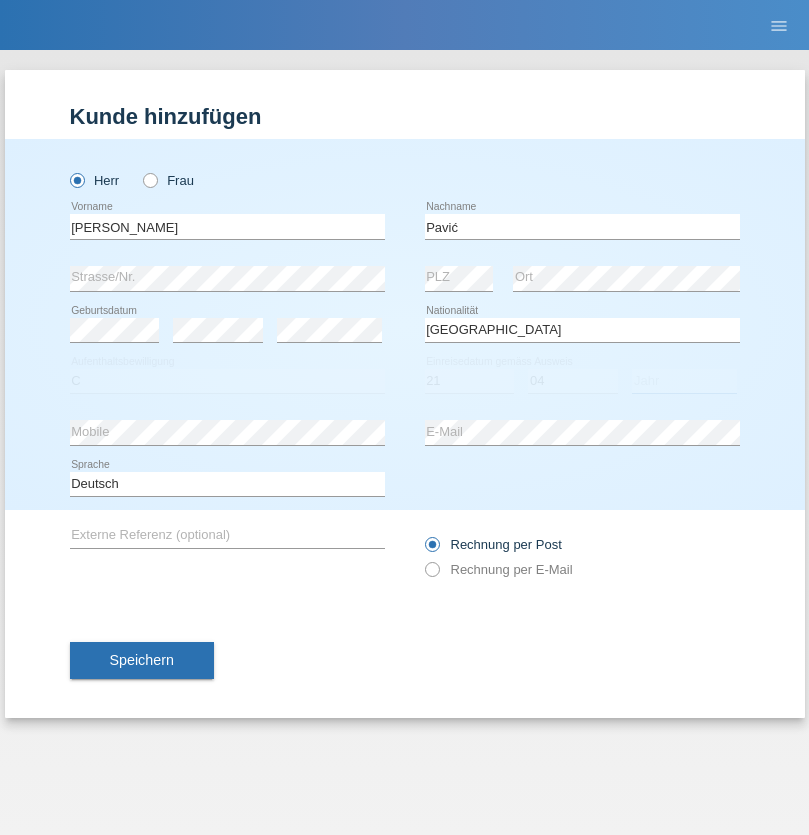 select on "2006" 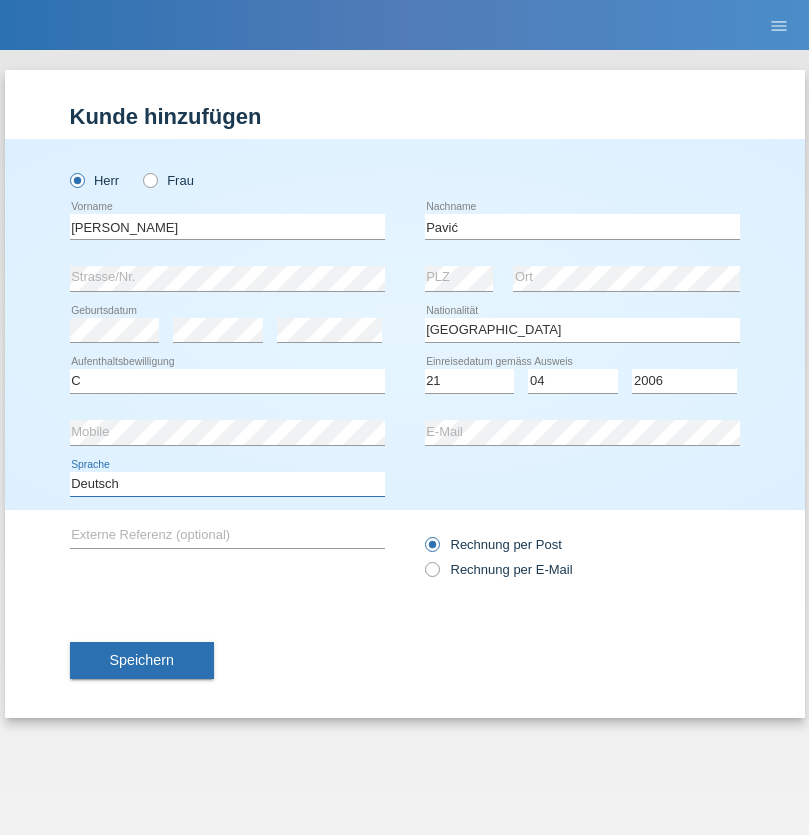 select on "en" 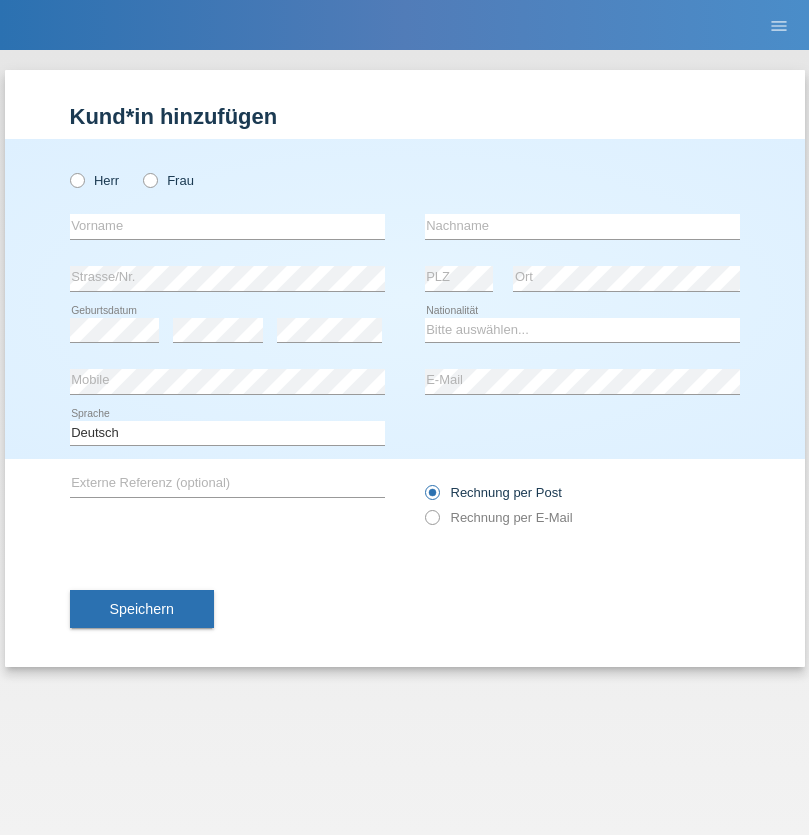 scroll, scrollTop: 0, scrollLeft: 0, axis: both 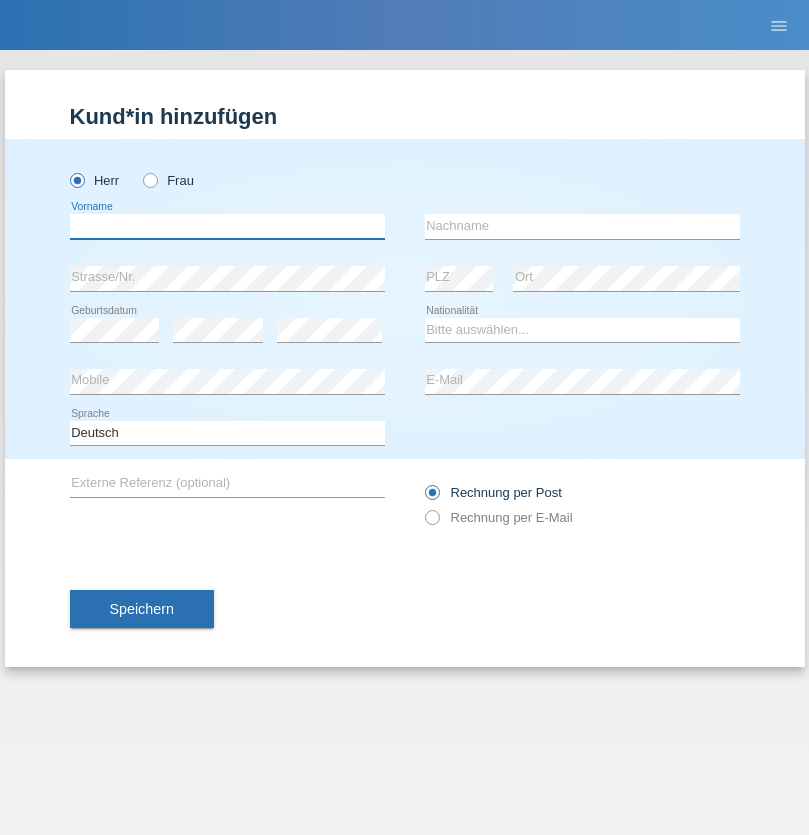 click at bounding box center [227, 226] 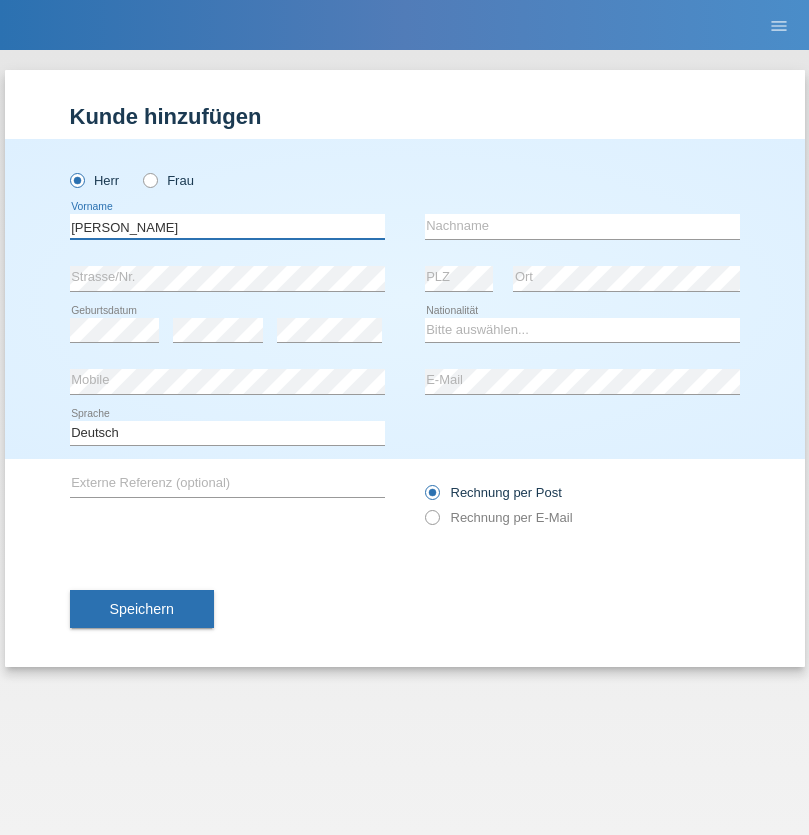 type on "Artur" 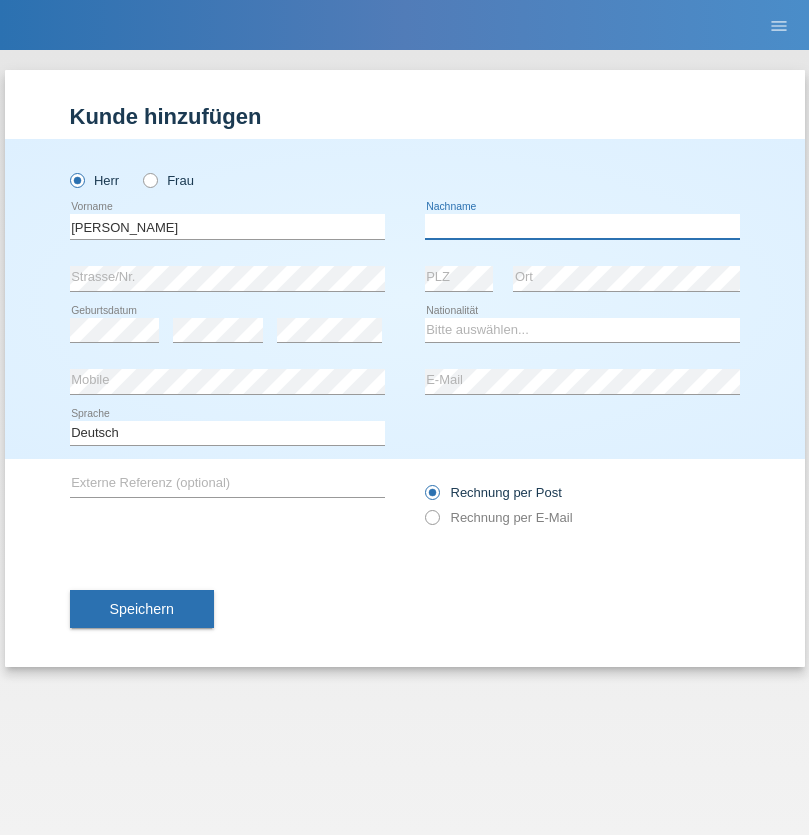 click at bounding box center (582, 226) 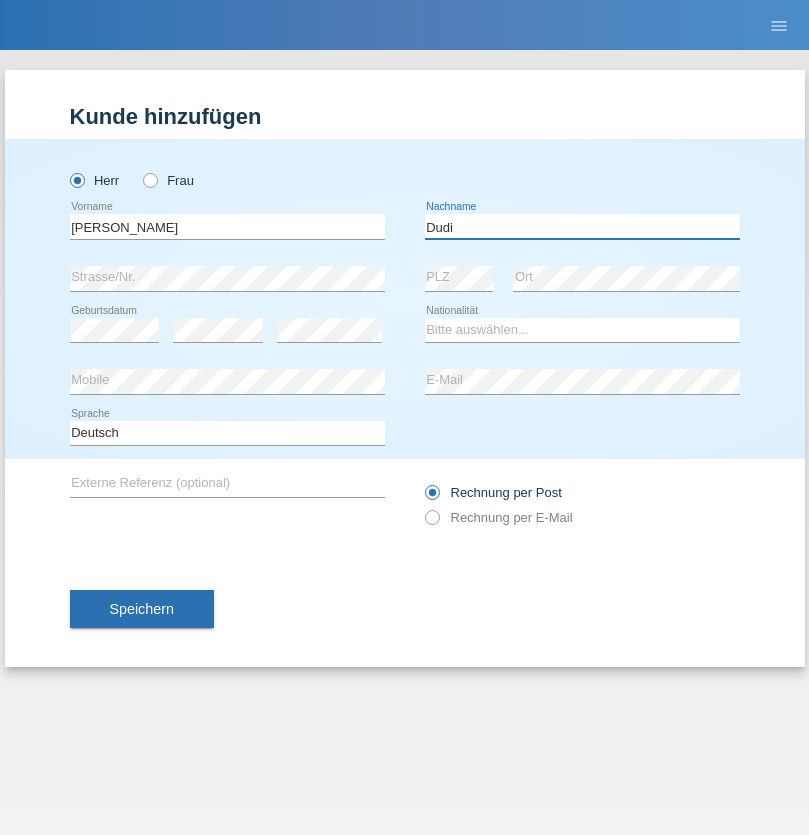 type on "Dudi" 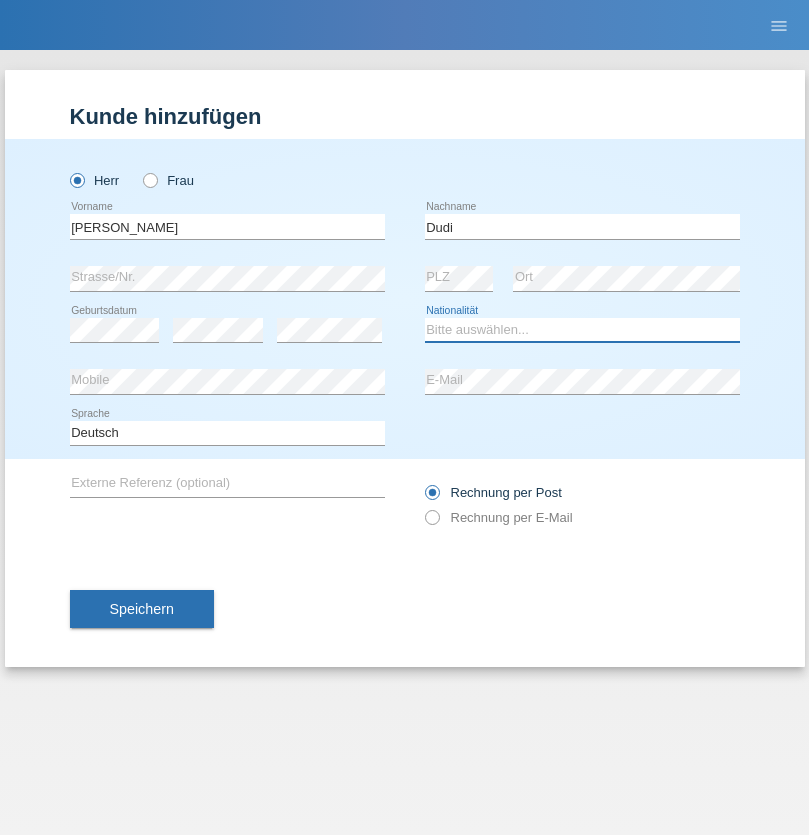 select on "SK" 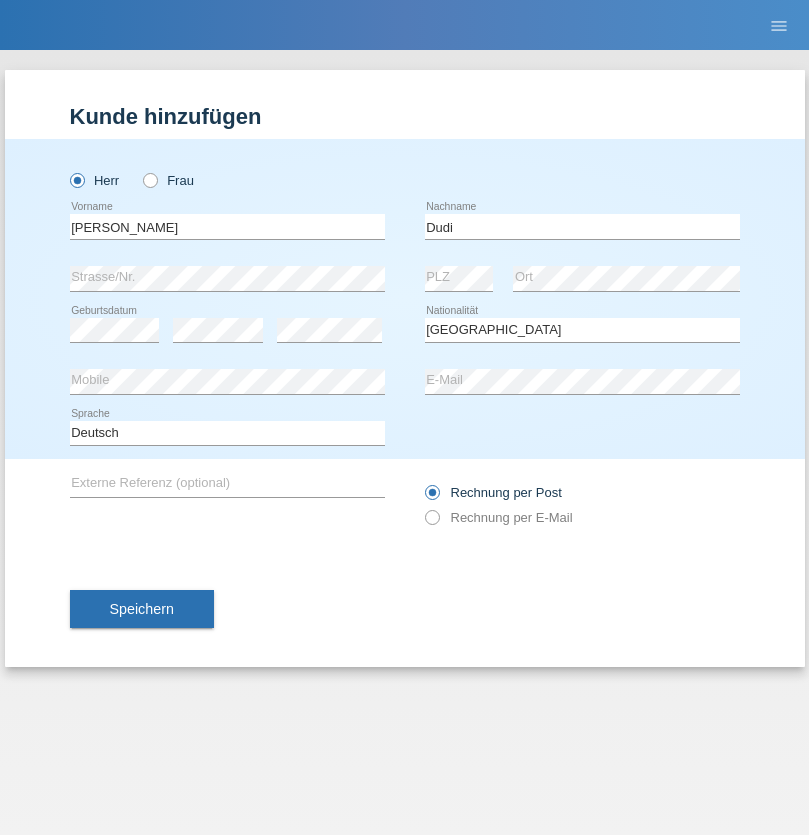 select on "C" 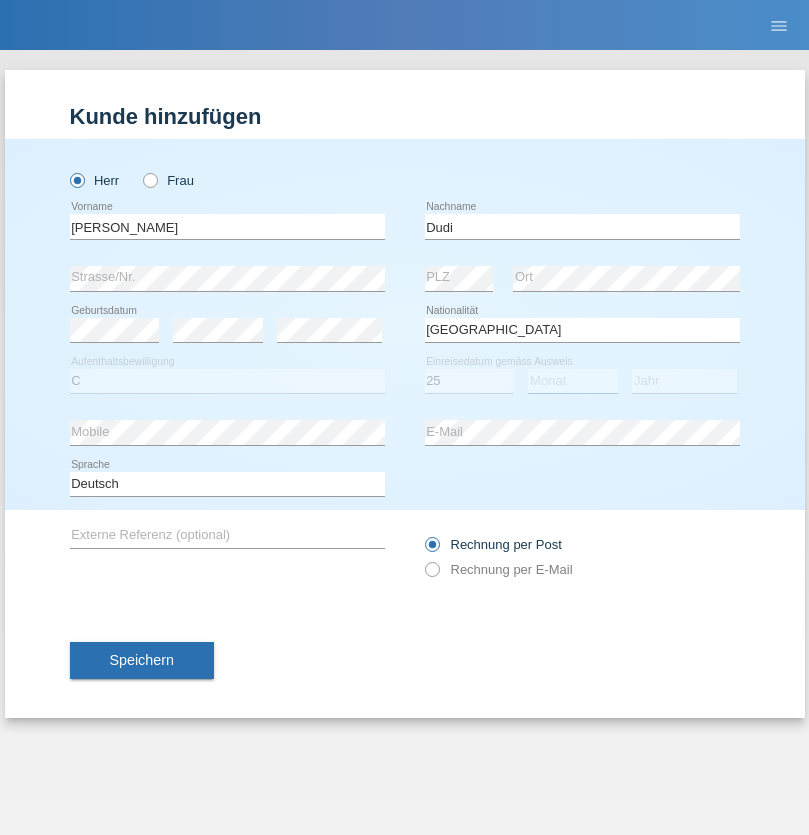 select on "05" 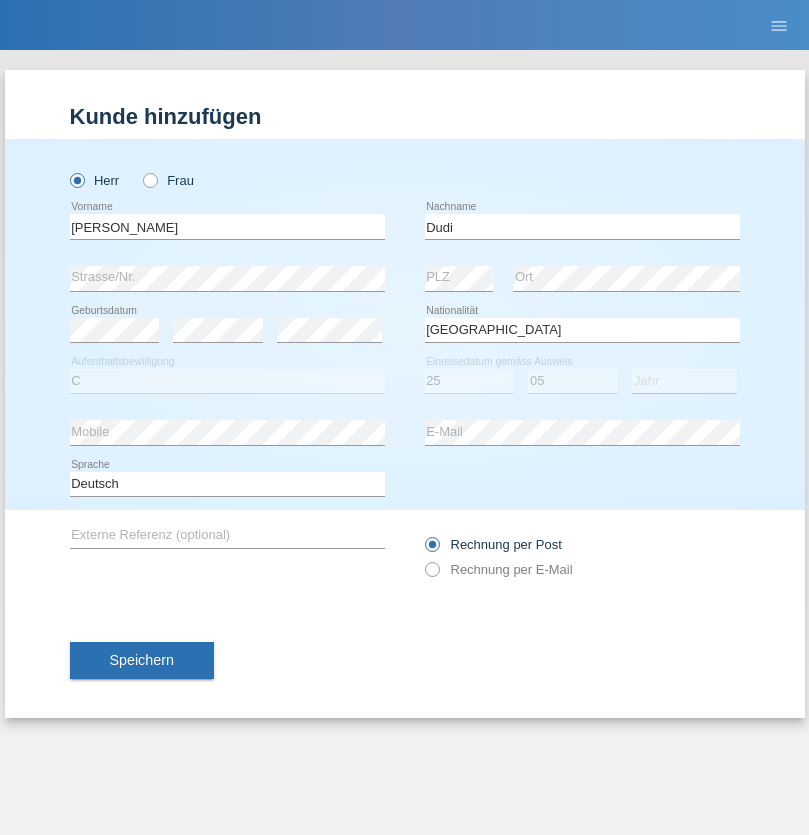 select on "2021" 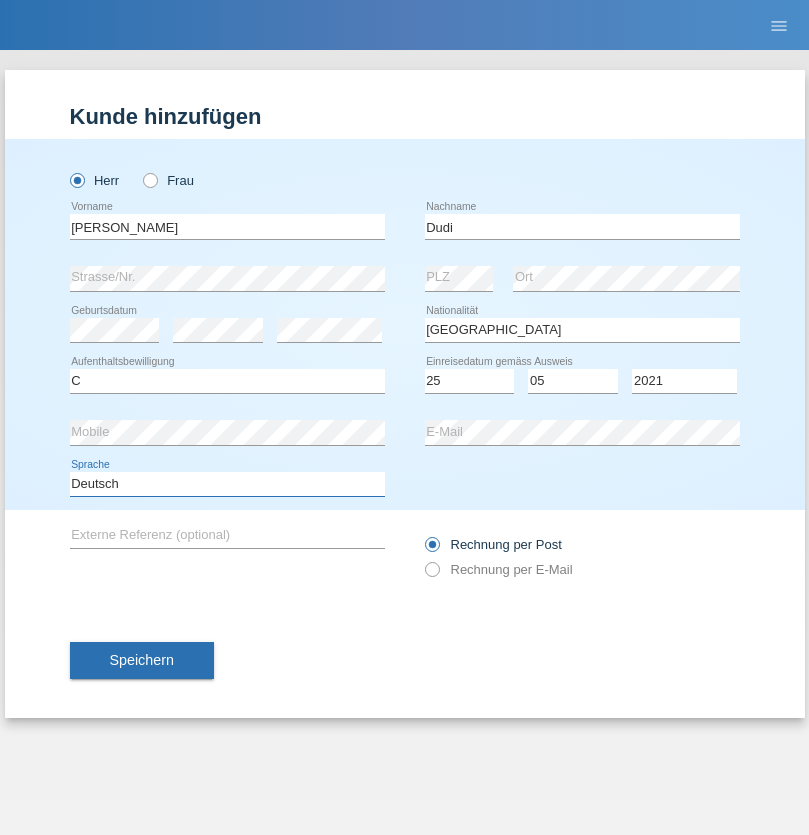 select on "en" 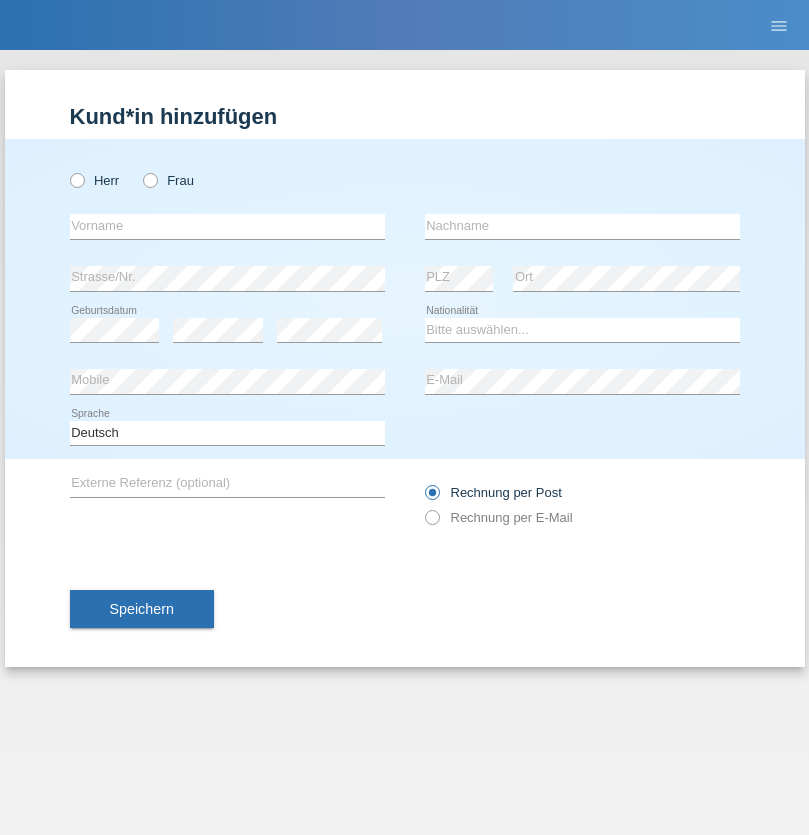 scroll, scrollTop: 0, scrollLeft: 0, axis: both 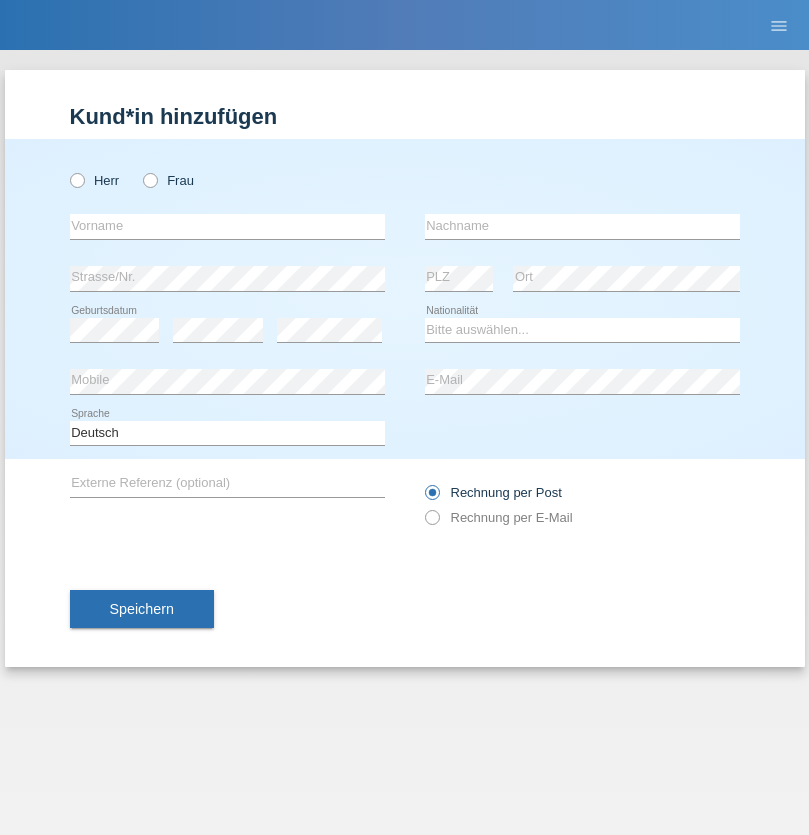 radio on "true" 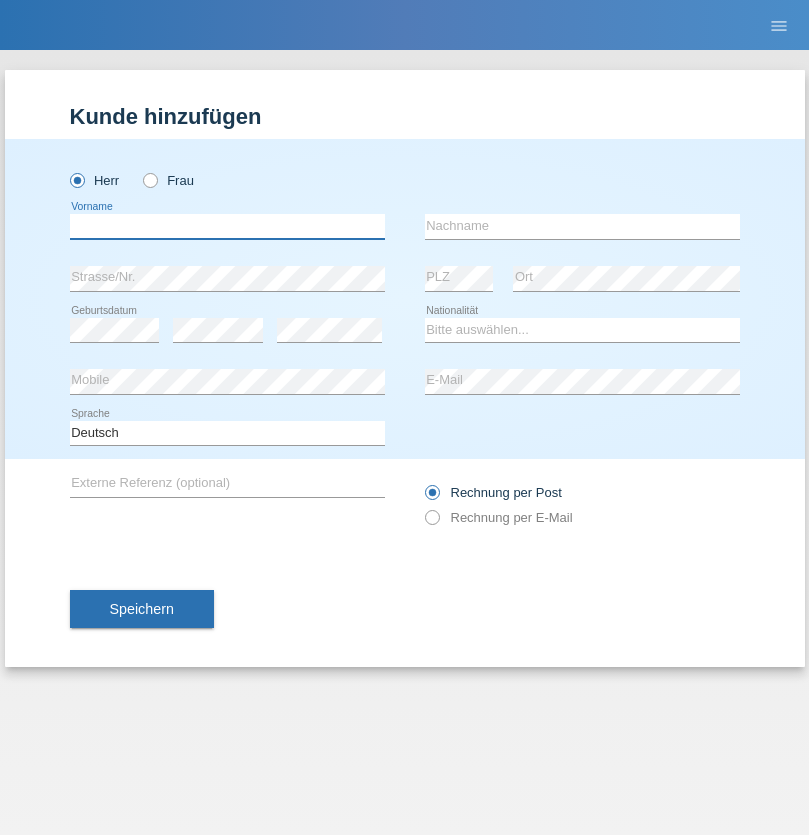 click at bounding box center [227, 226] 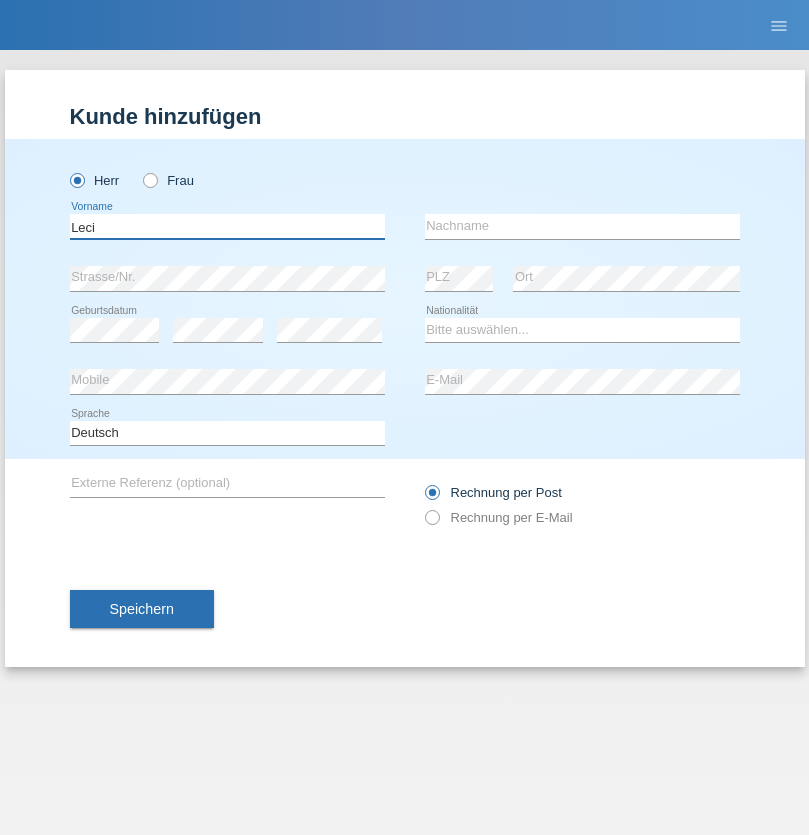 type on "Leci" 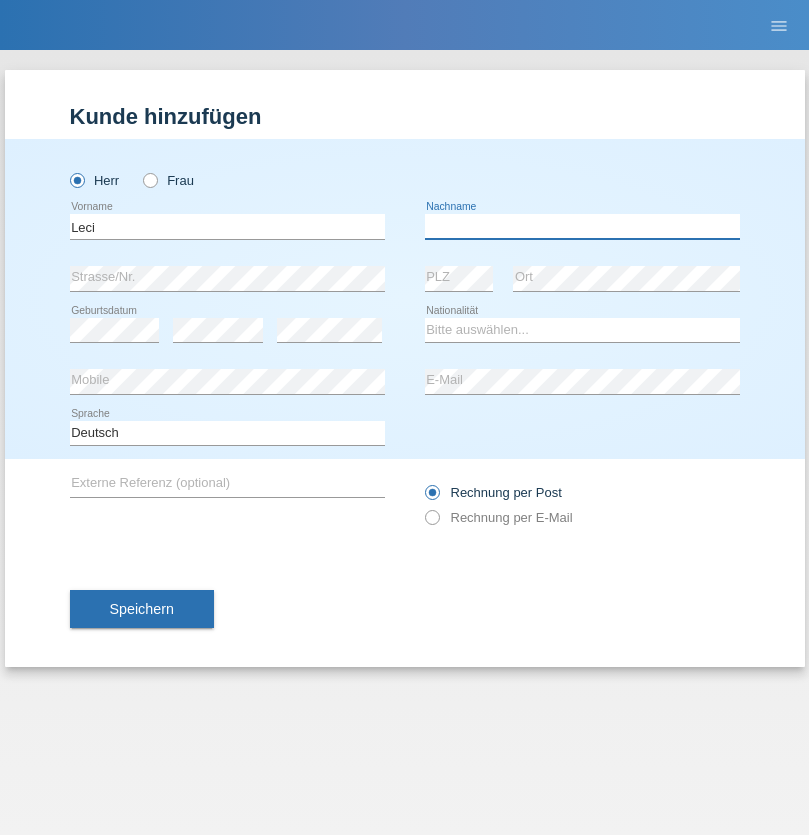 click at bounding box center [582, 226] 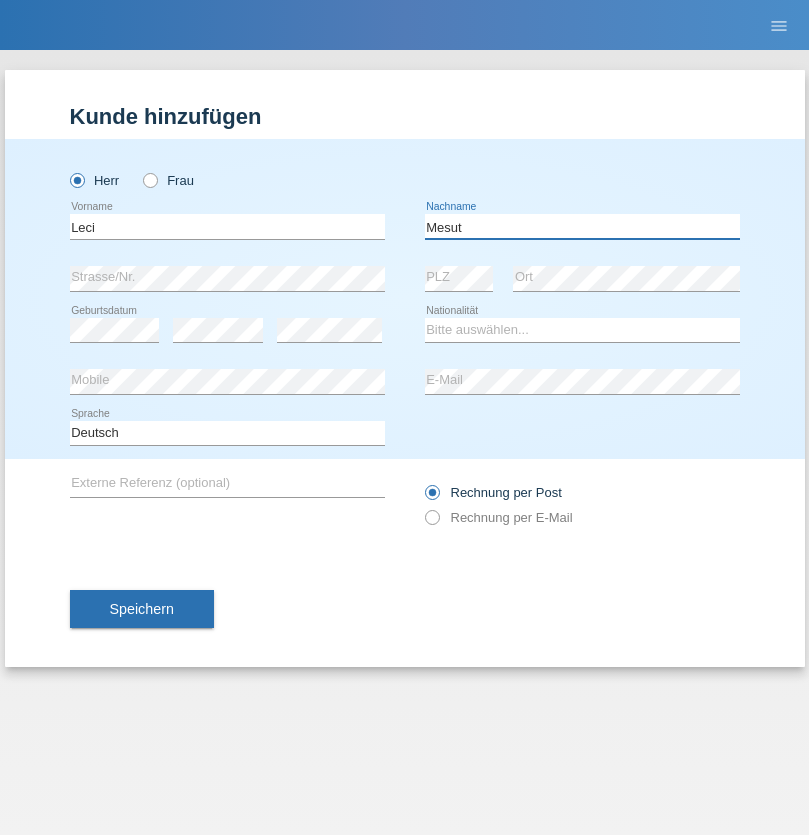 type on "Mesut" 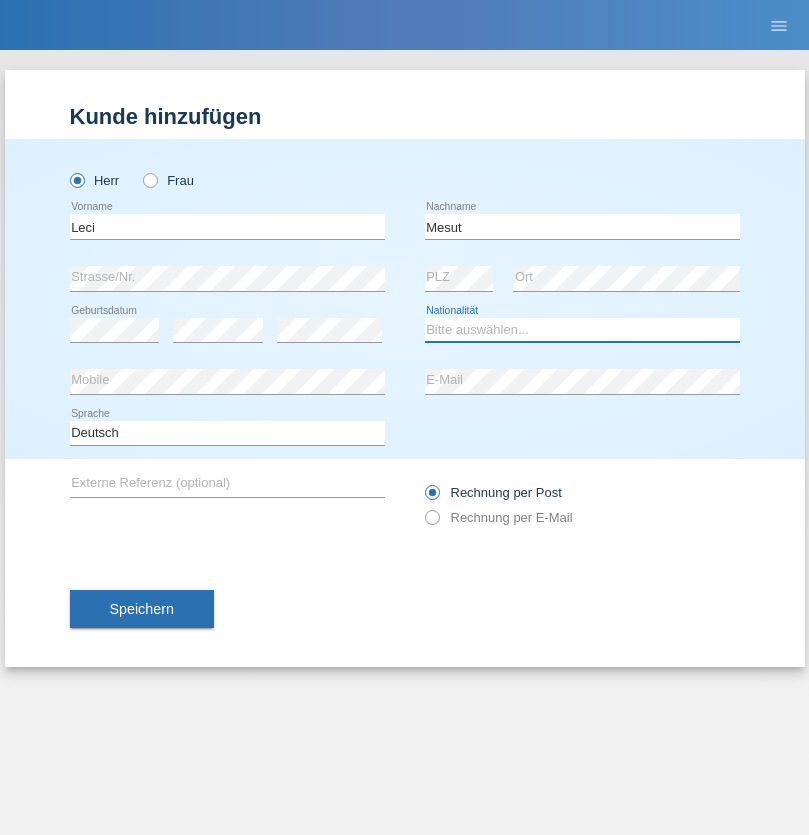 select on "XK" 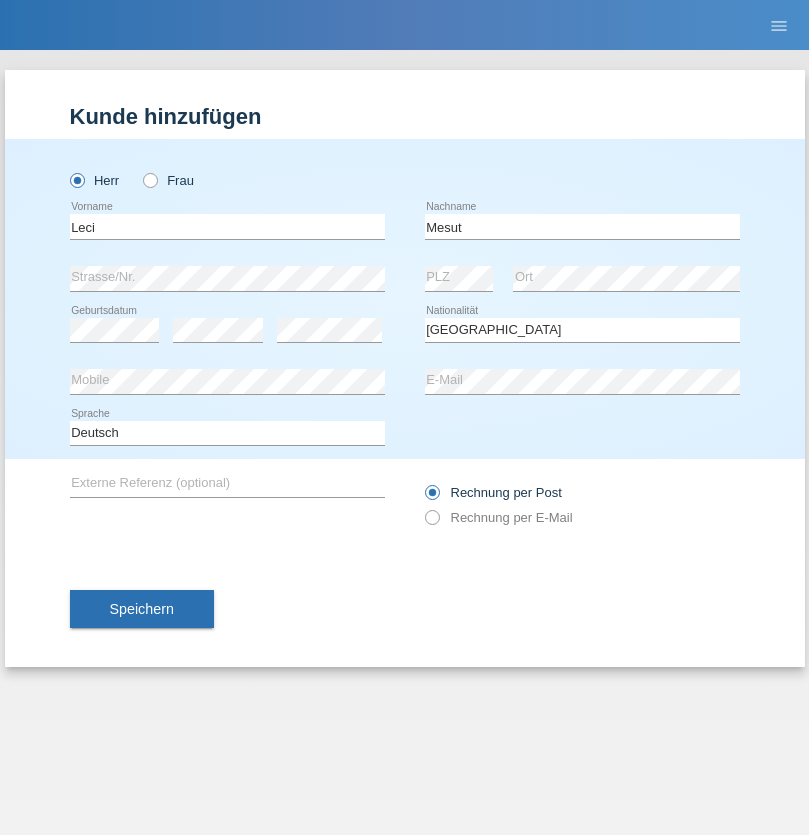 select on "C" 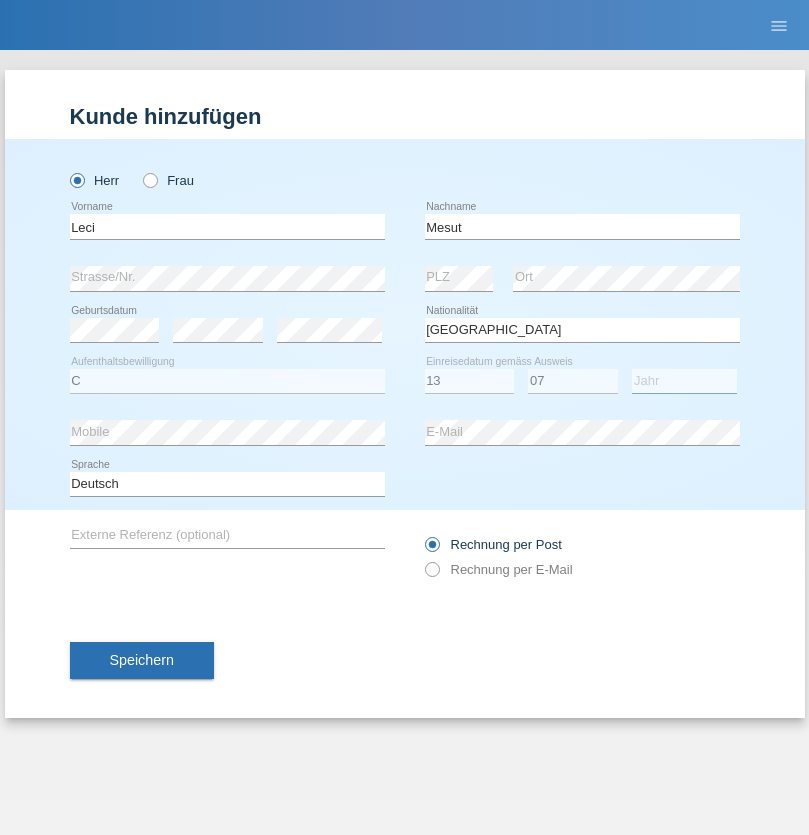 select on "2021" 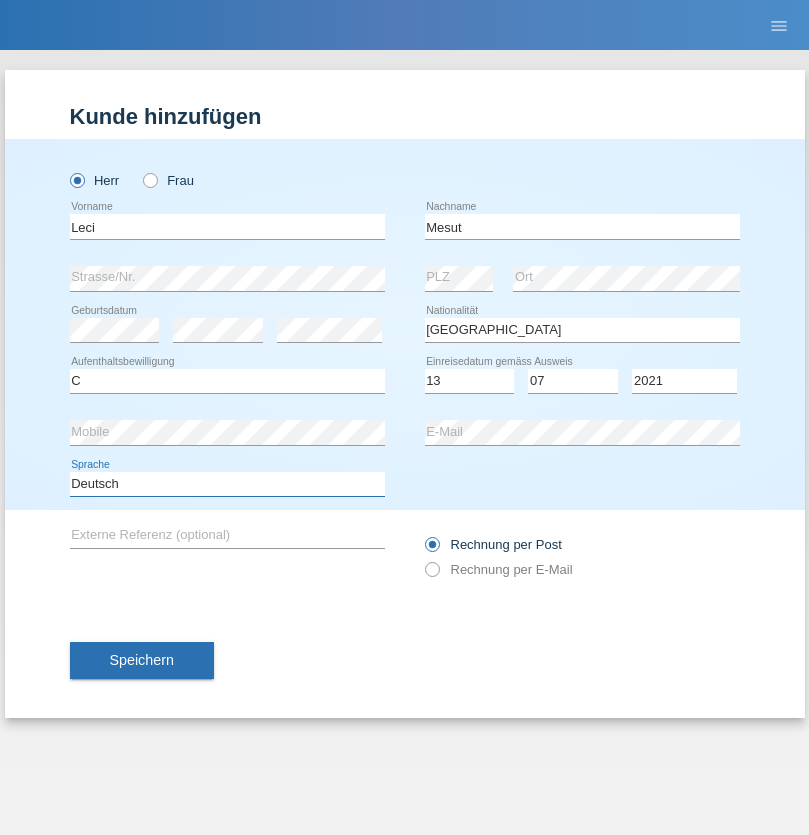 select on "en" 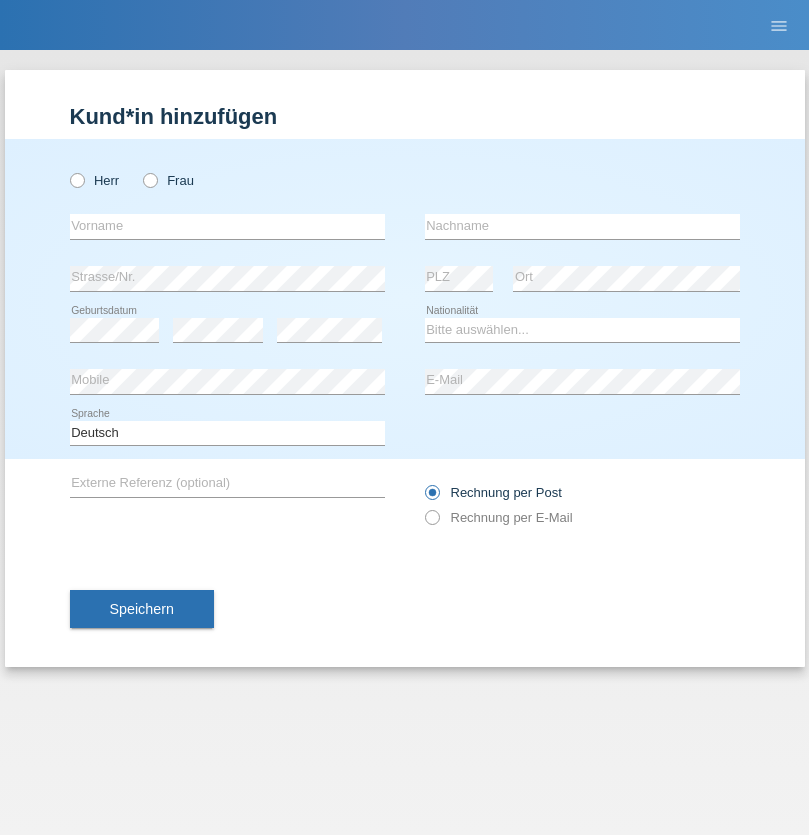 scroll, scrollTop: 0, scrollLeft: 0, axis: both 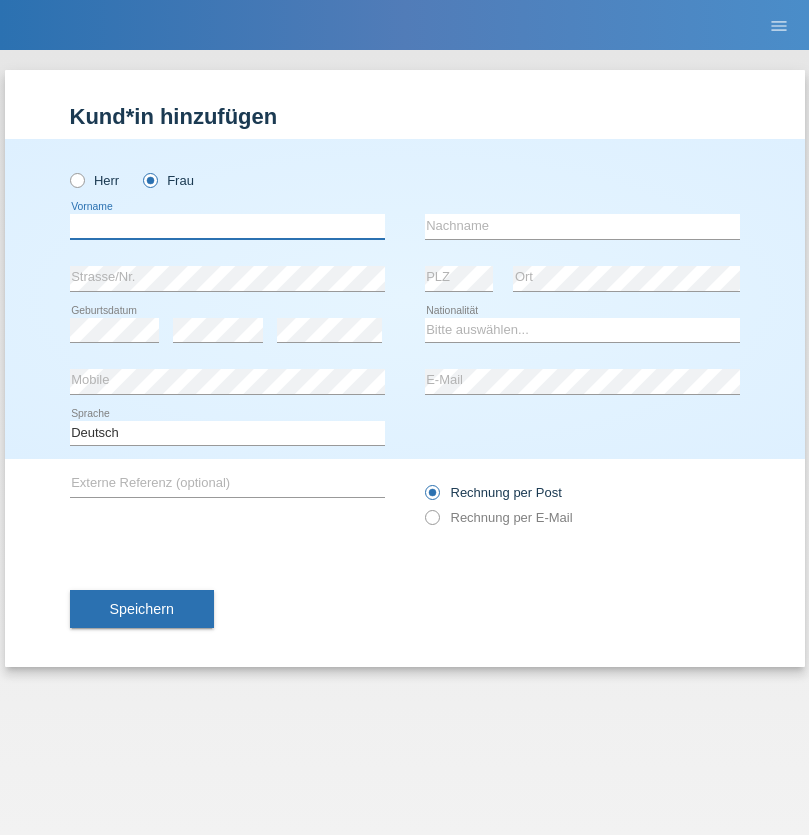 click at bounding box center [227, 226] 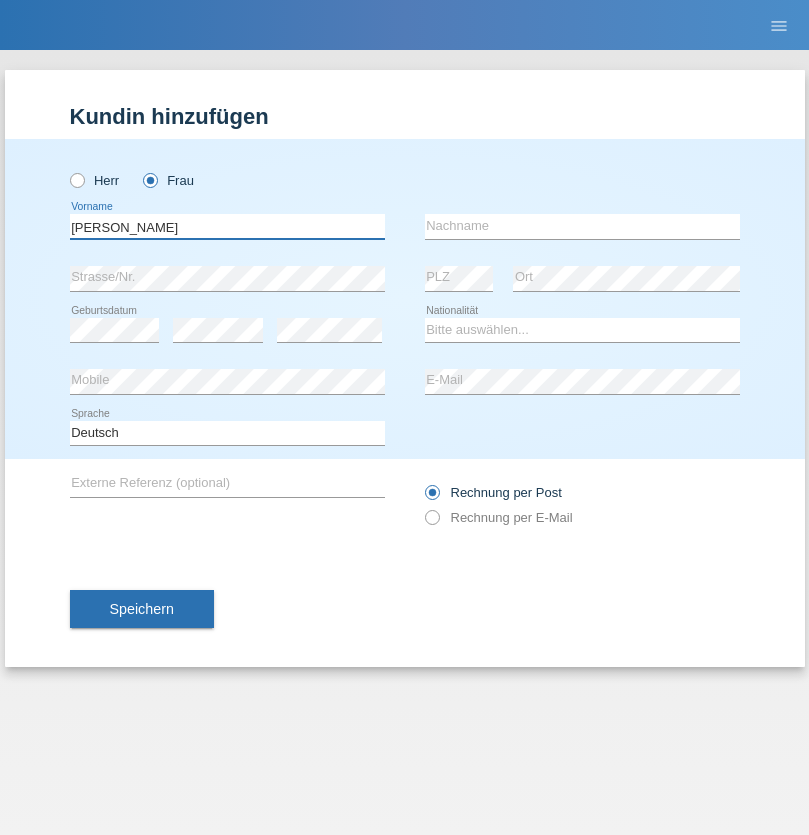 type on "[PERSON_NAME]" 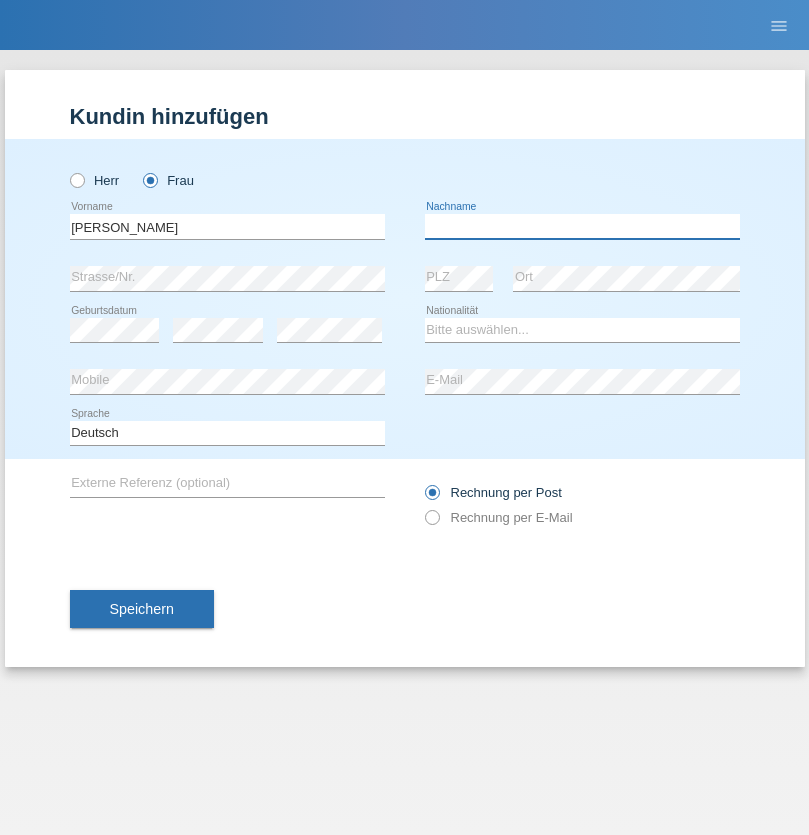 click at bounding box center (582, 226) 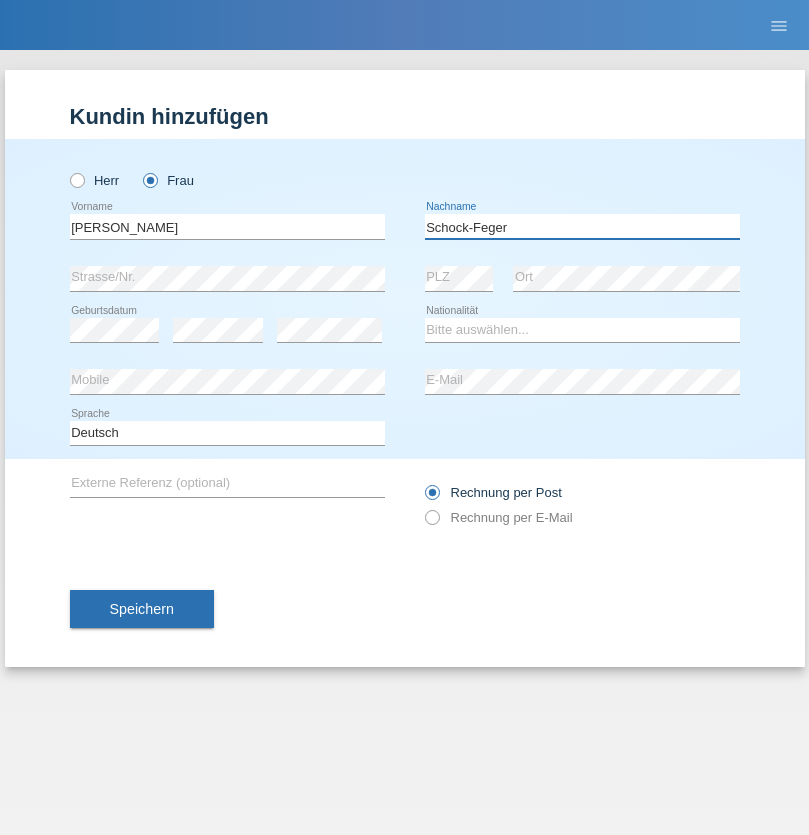 type on "Schock-Feger" 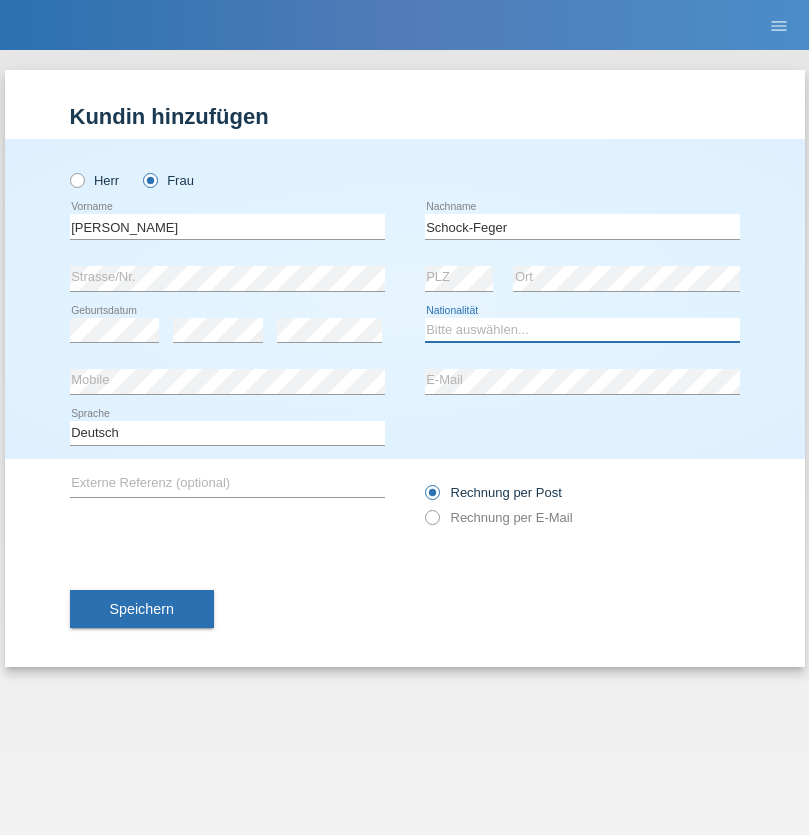 select on "CH" 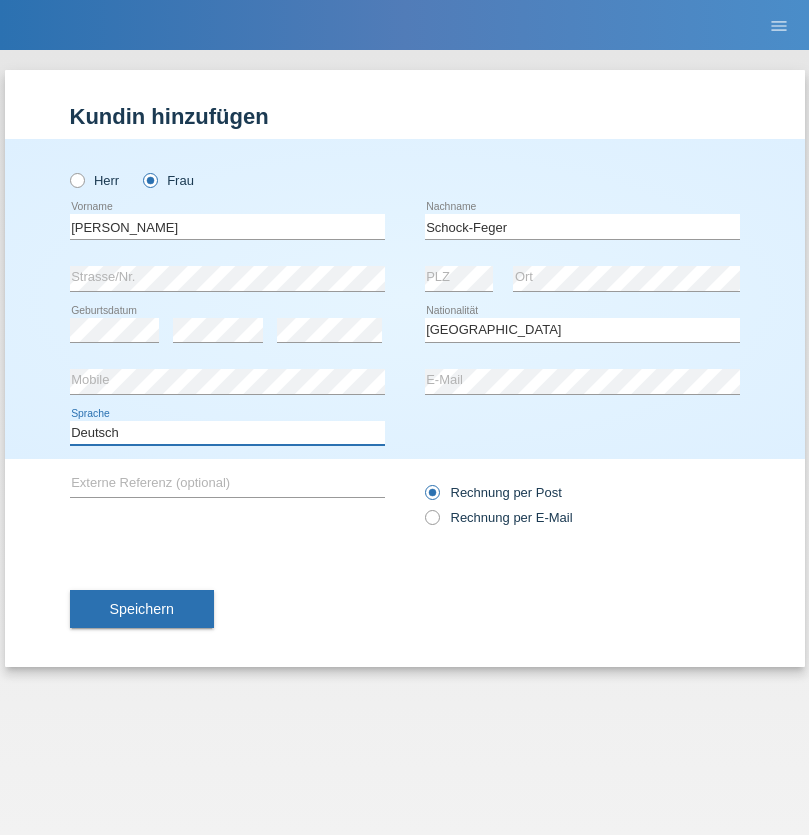 select on "en" 